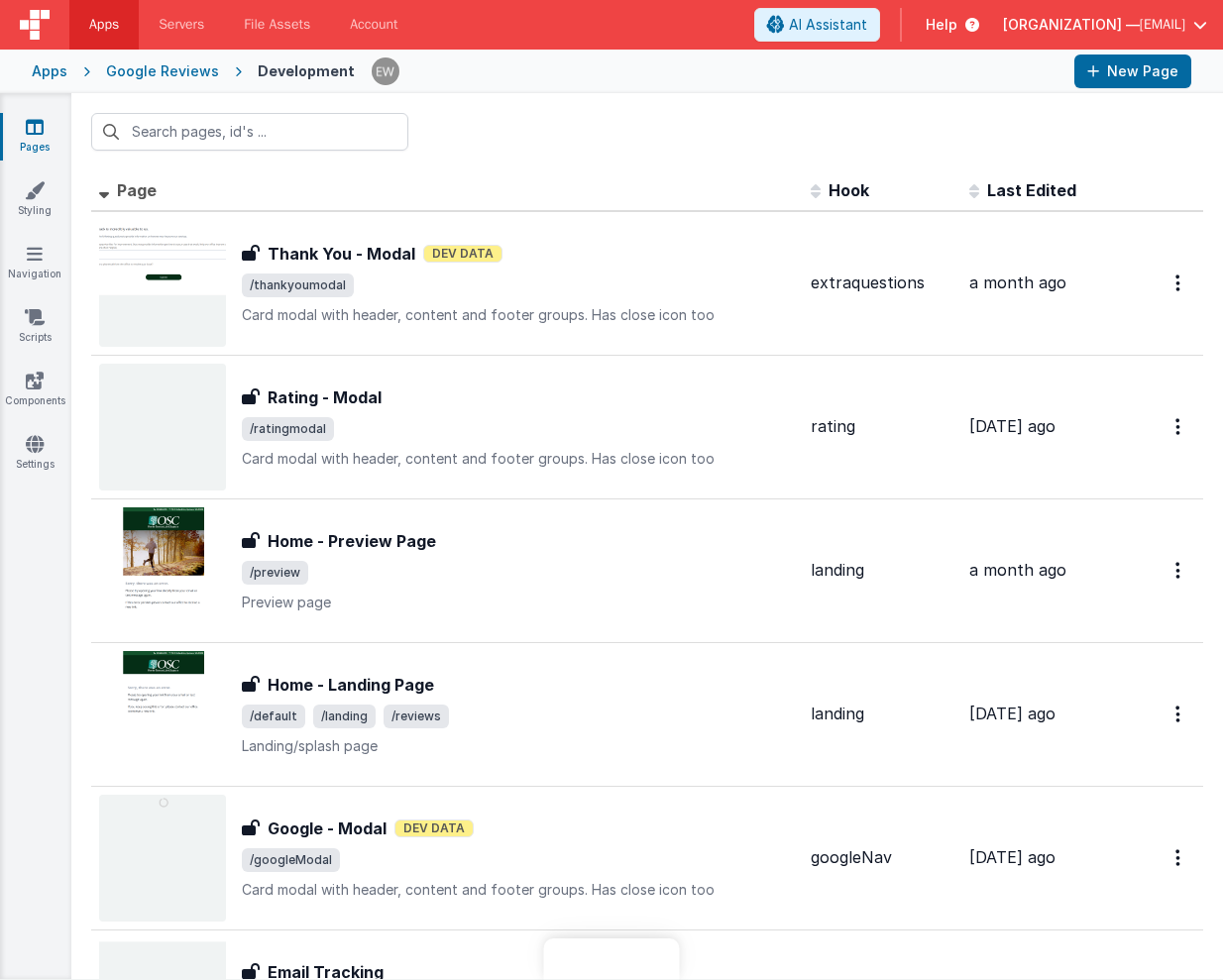 scroll, scrollTop: 0, scrollLeft: 0, axis: both 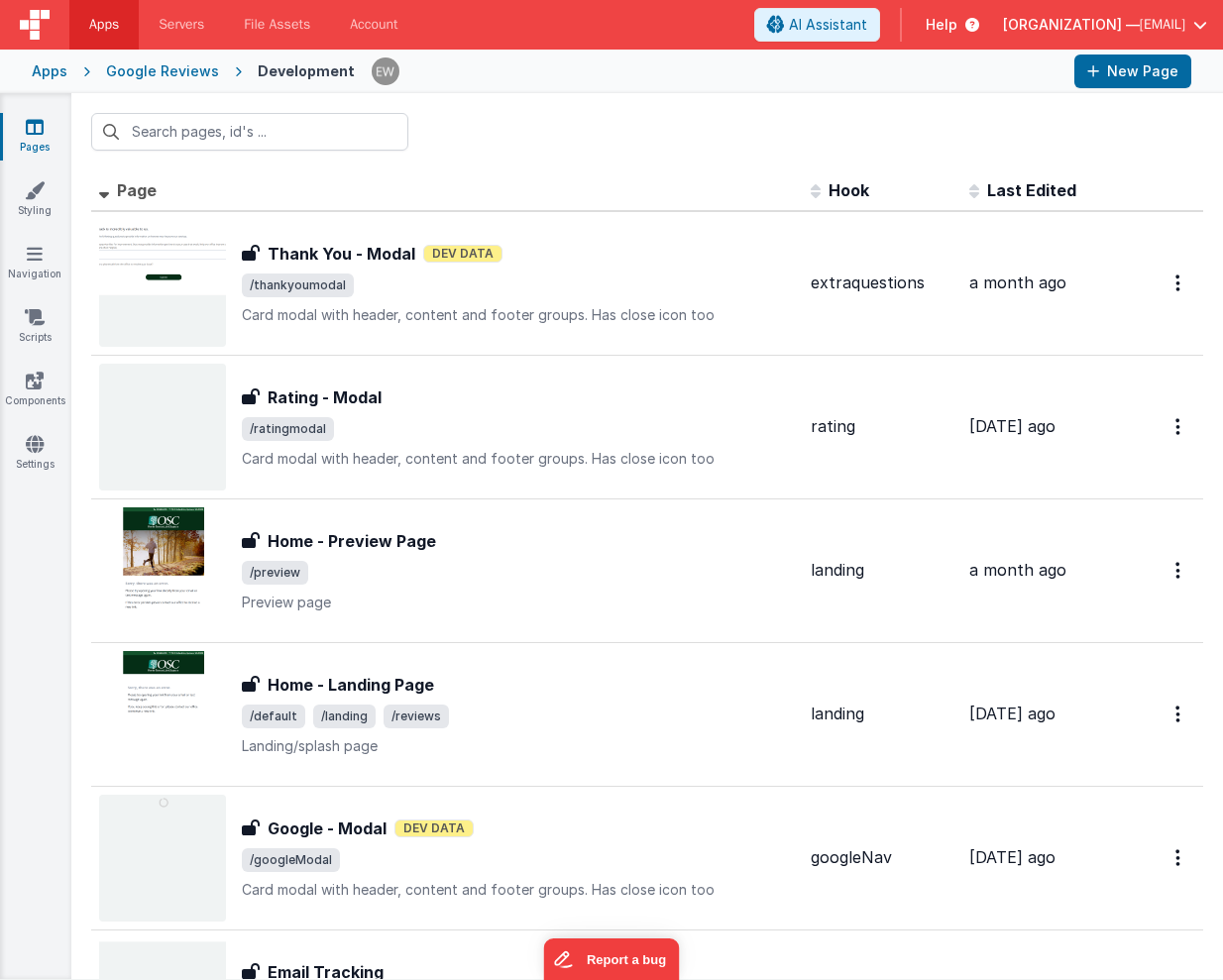 click at bounding box center [647, 132] 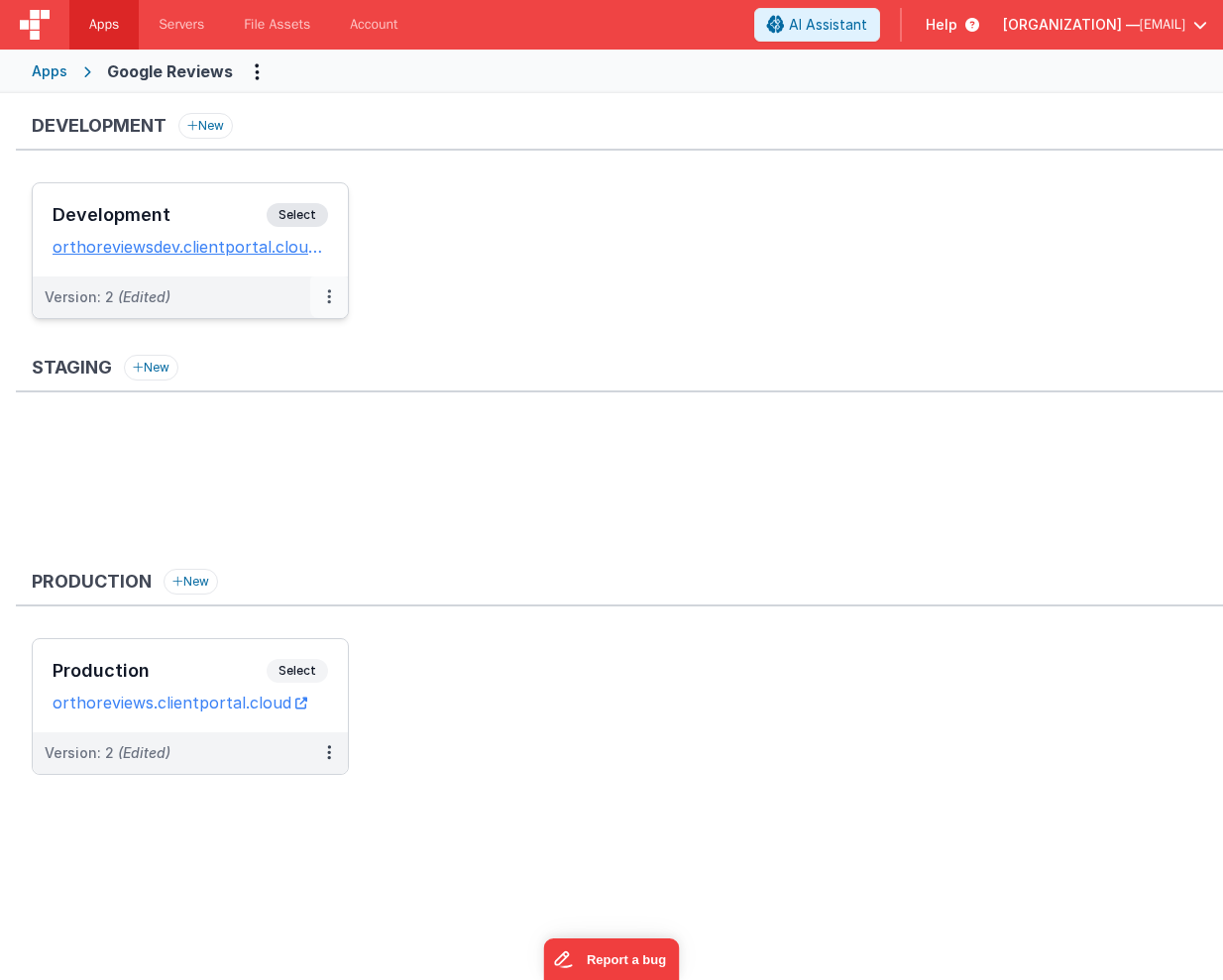 click at bounding box center (329, 297) 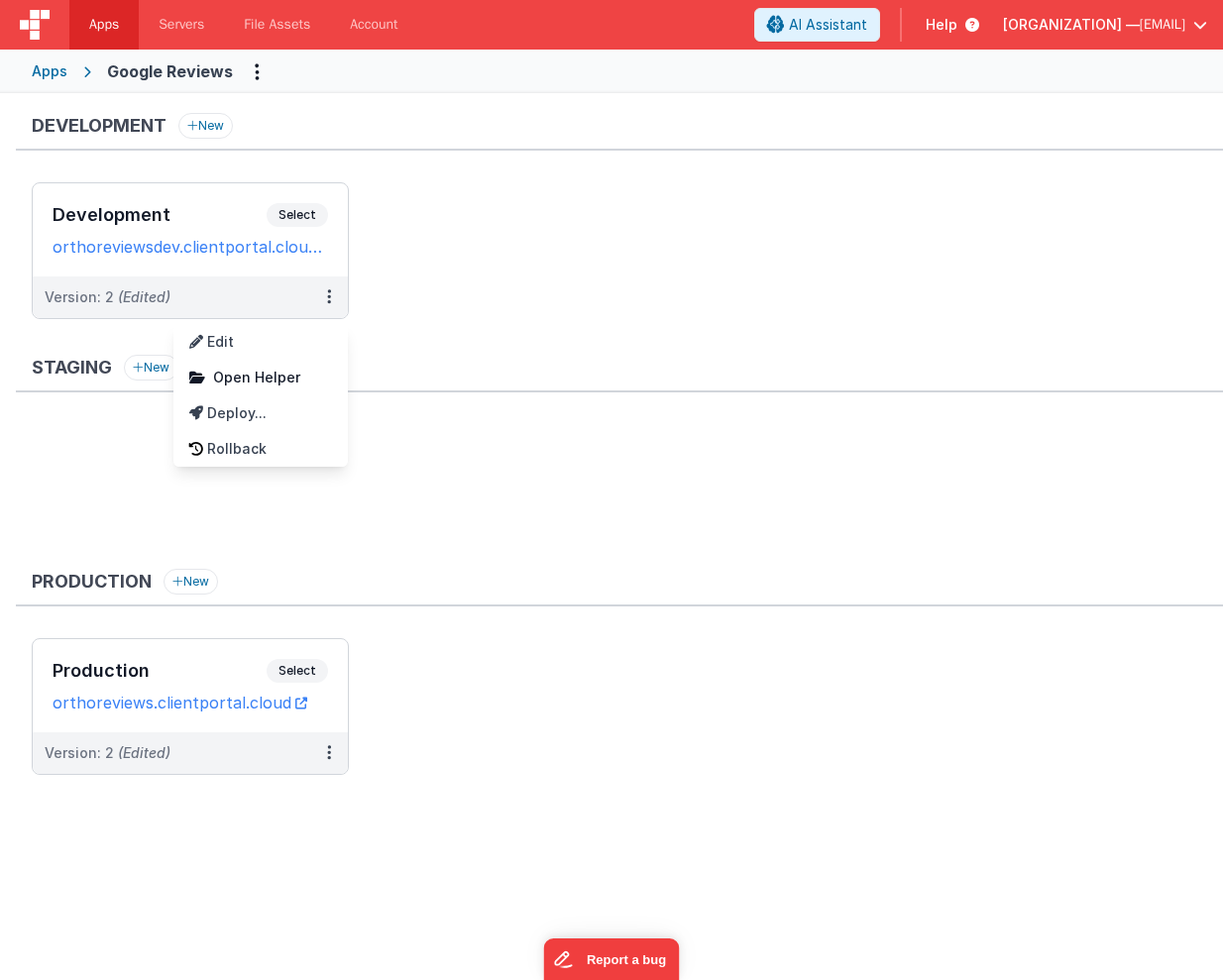 click at bounding box center [612, 490] 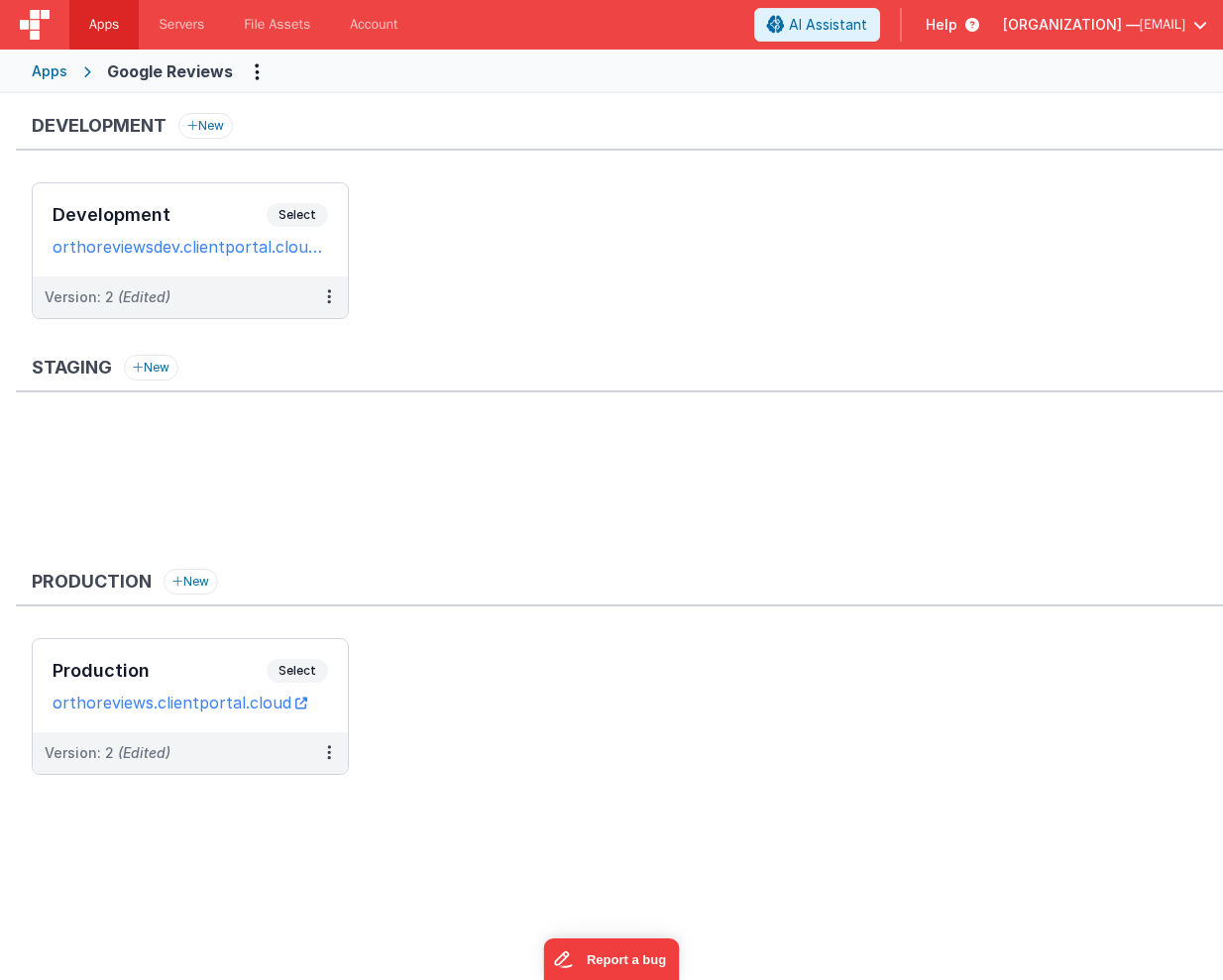 click on "Select" at bounding box center (297, 215) 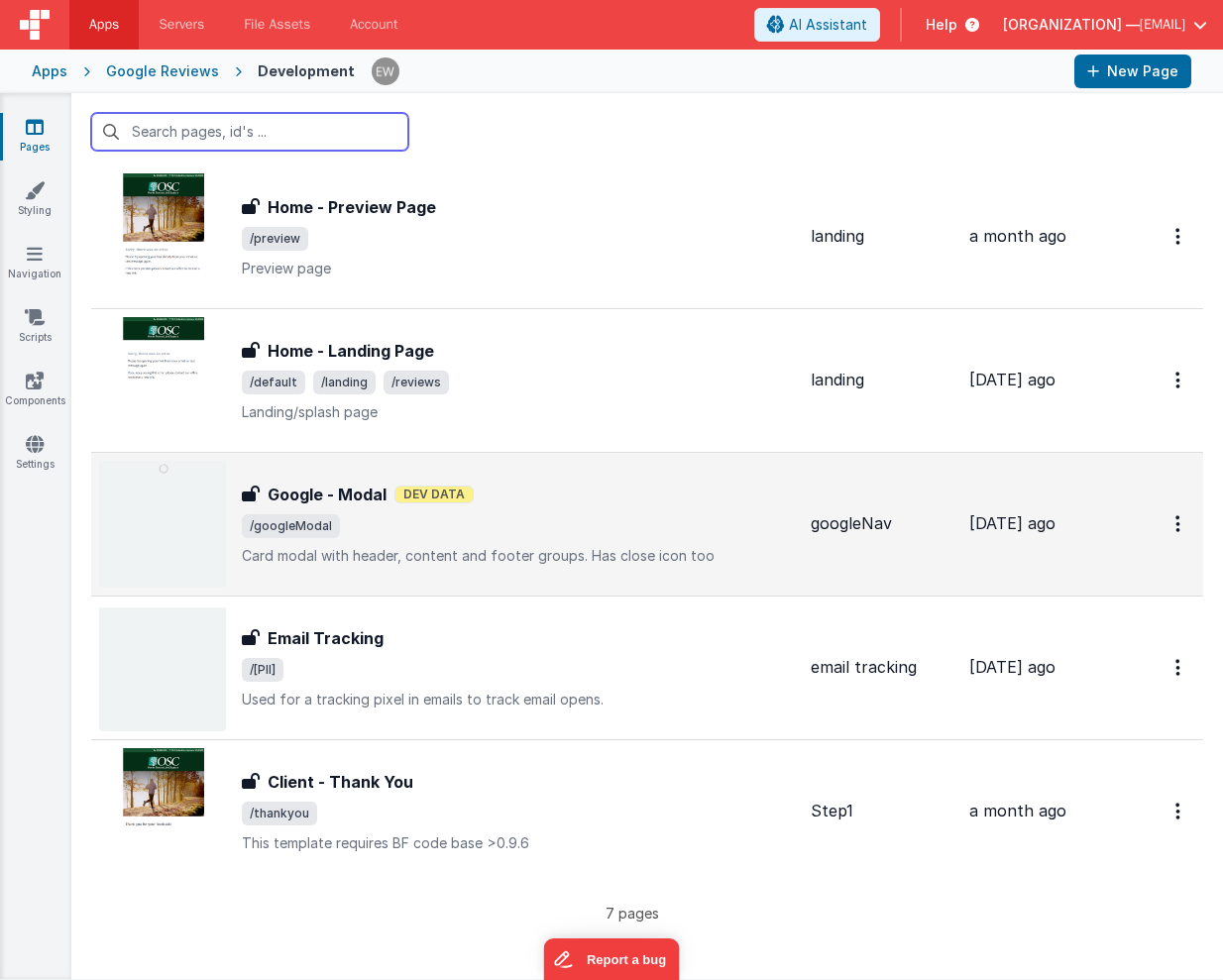 scroll, scrollTop: 333, scrollLeft: 0, axis: vertical 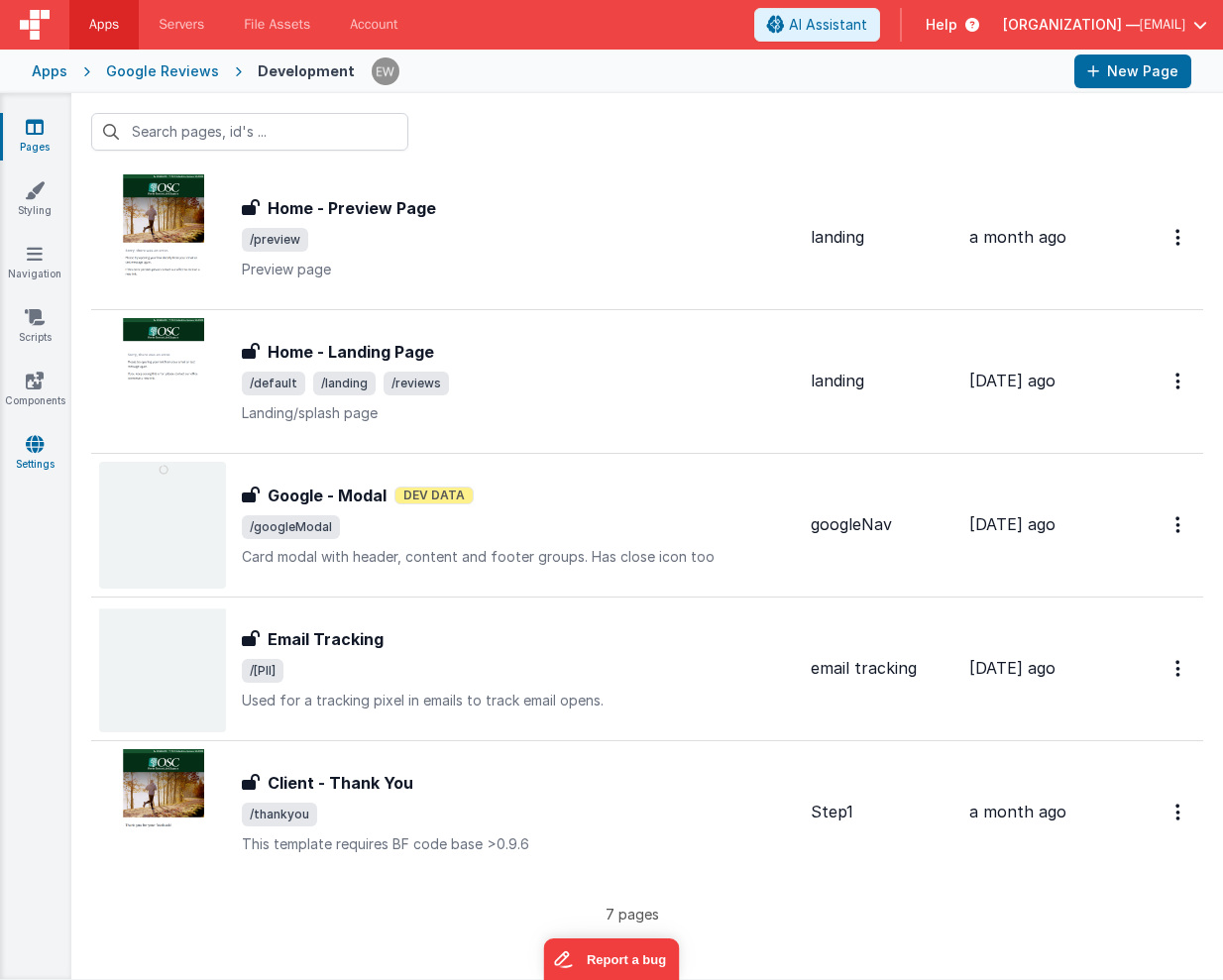 click at bounding box center [35, 444] 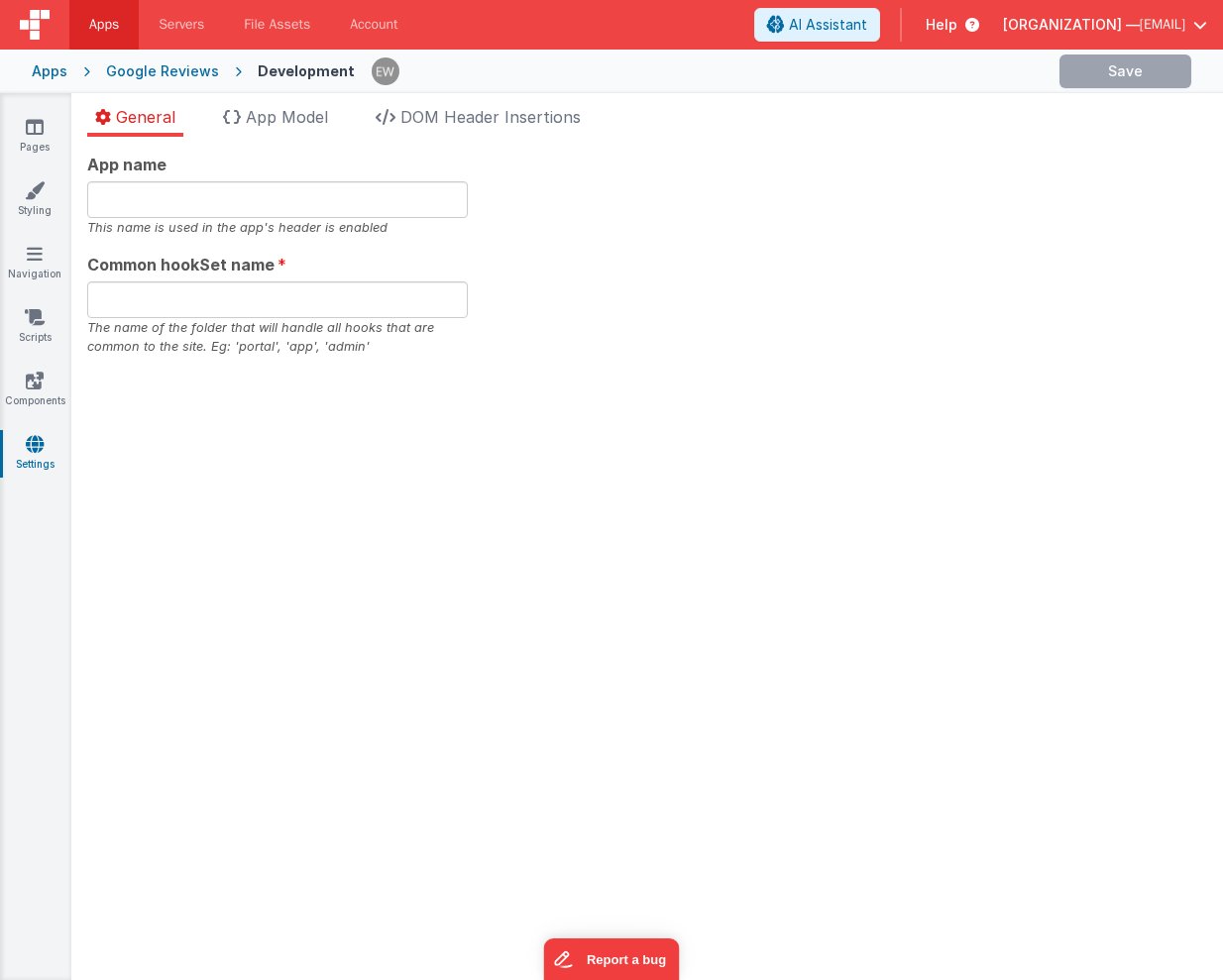 type on "[PERSON]" 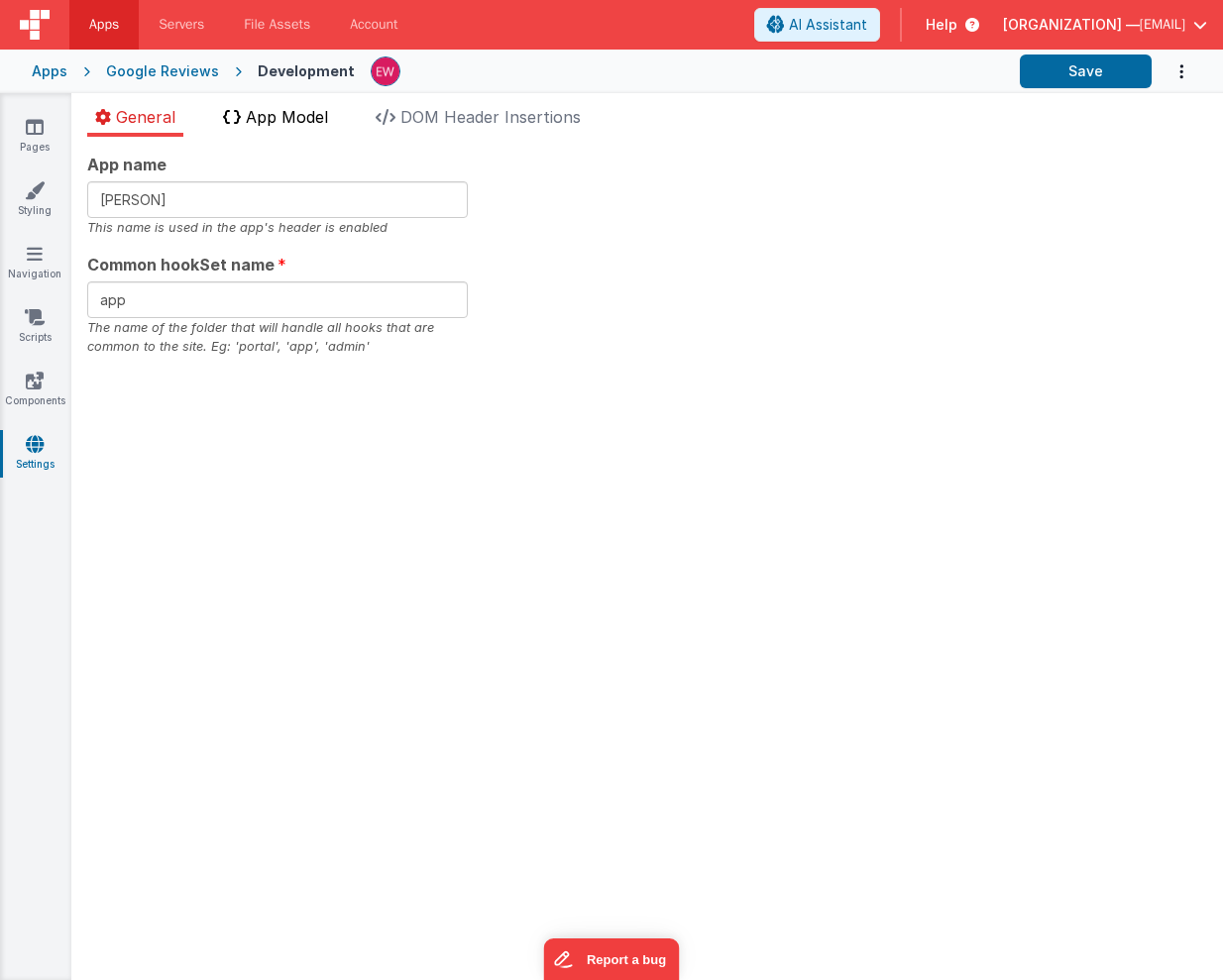 click on "App Model" at bounding box center [286, 117] 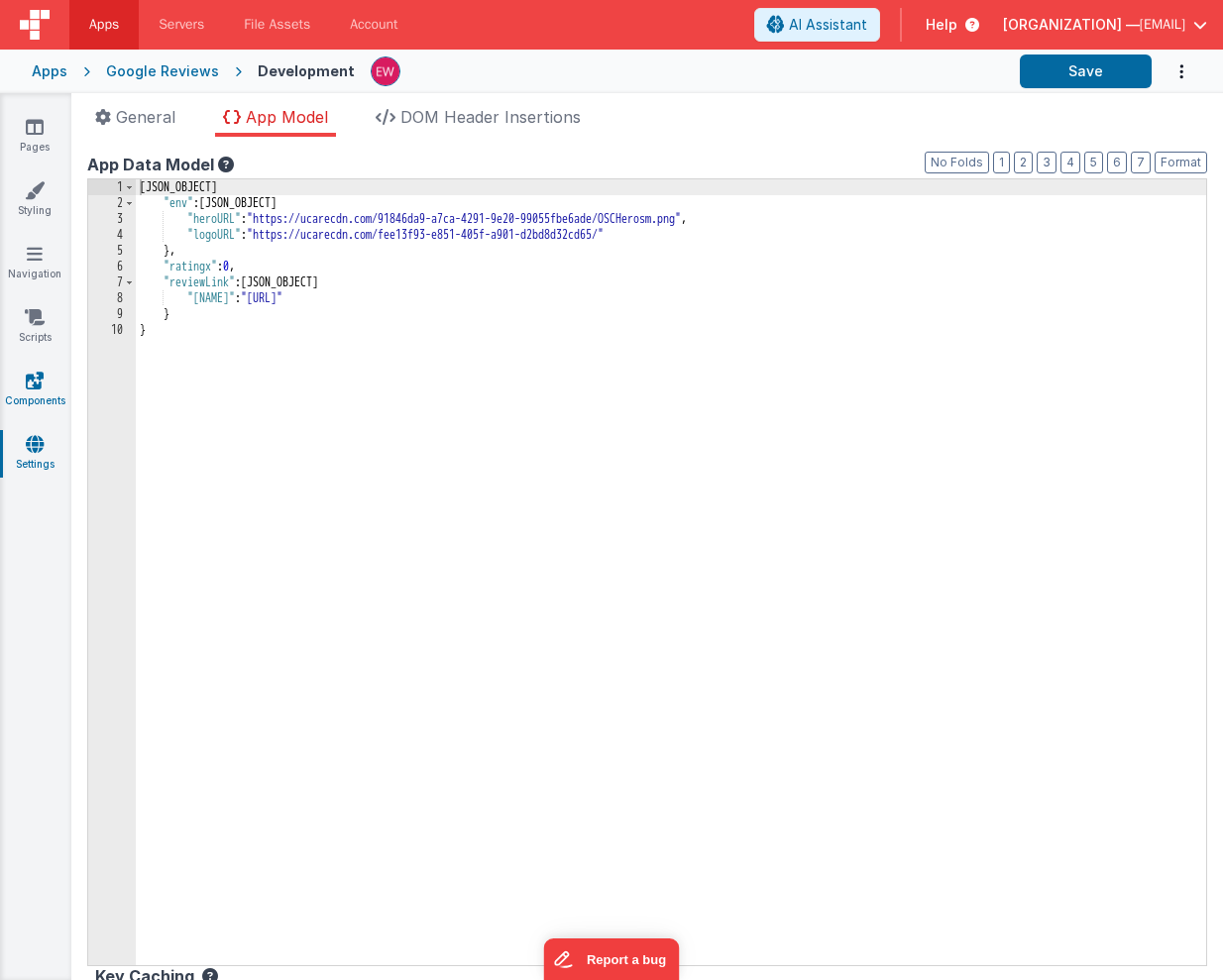 click at bounding box center [35, 381] 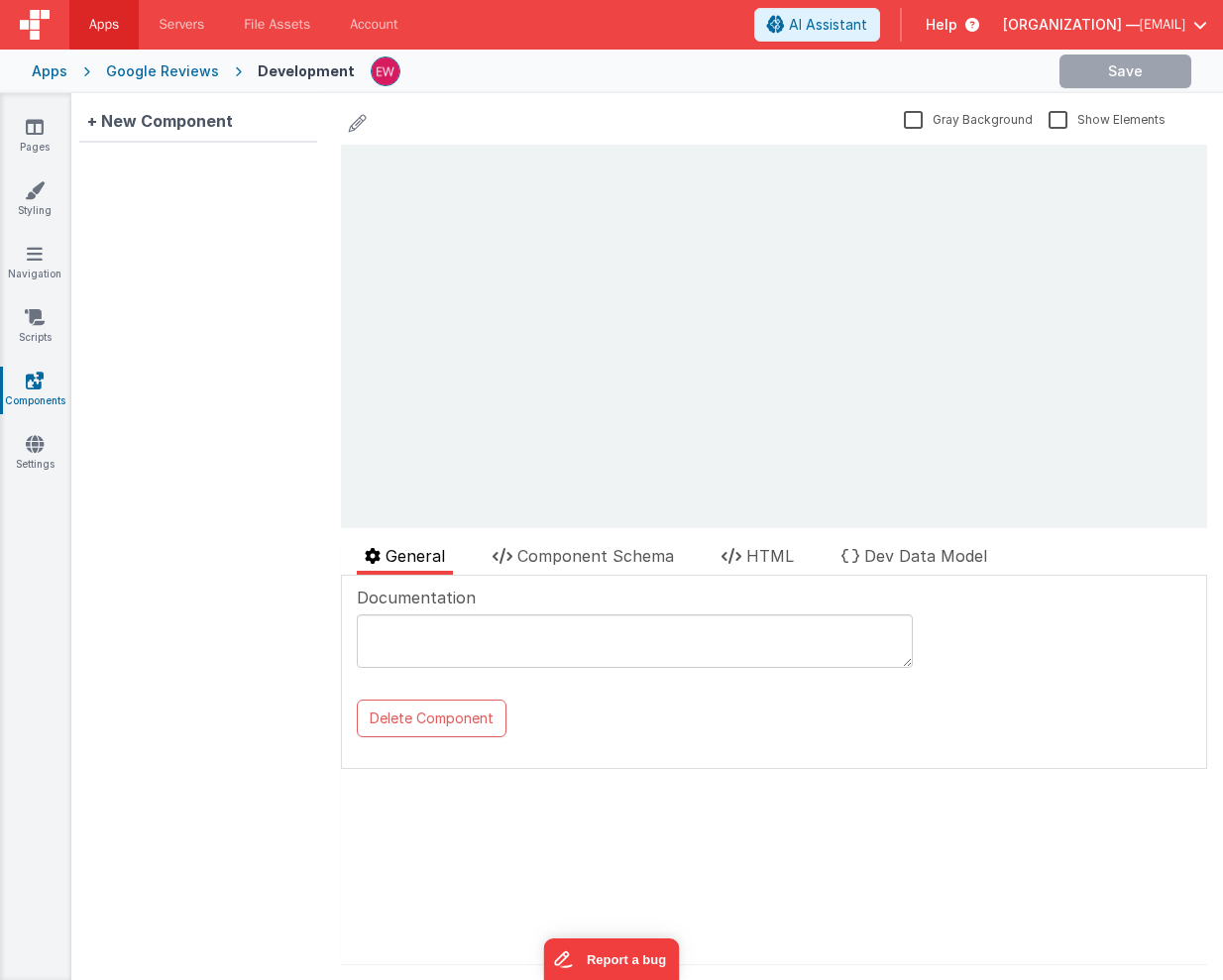 scroll, scrollTop: 0, scrollLeft: 0, axis: both 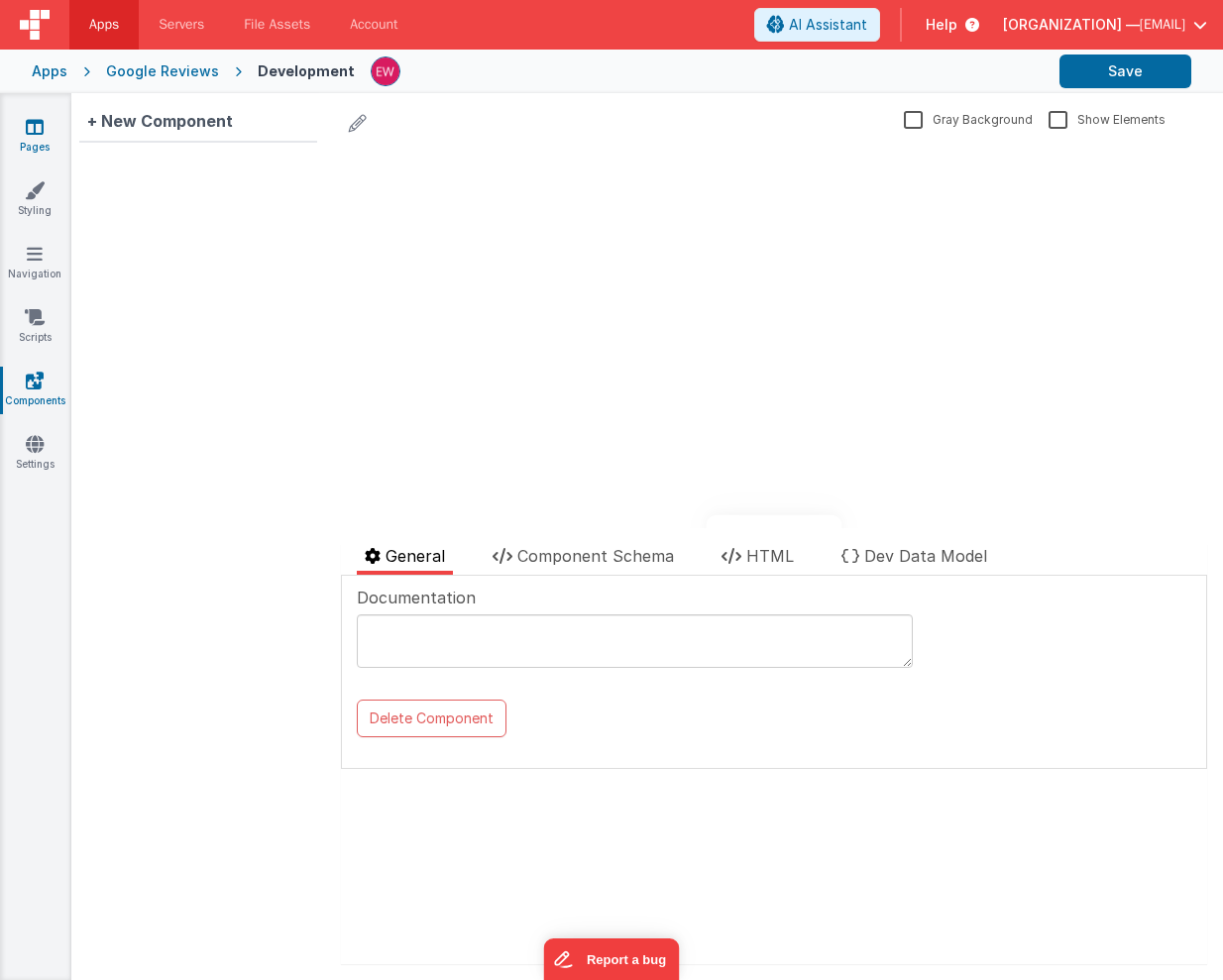 click at bounding box center (35, 127) 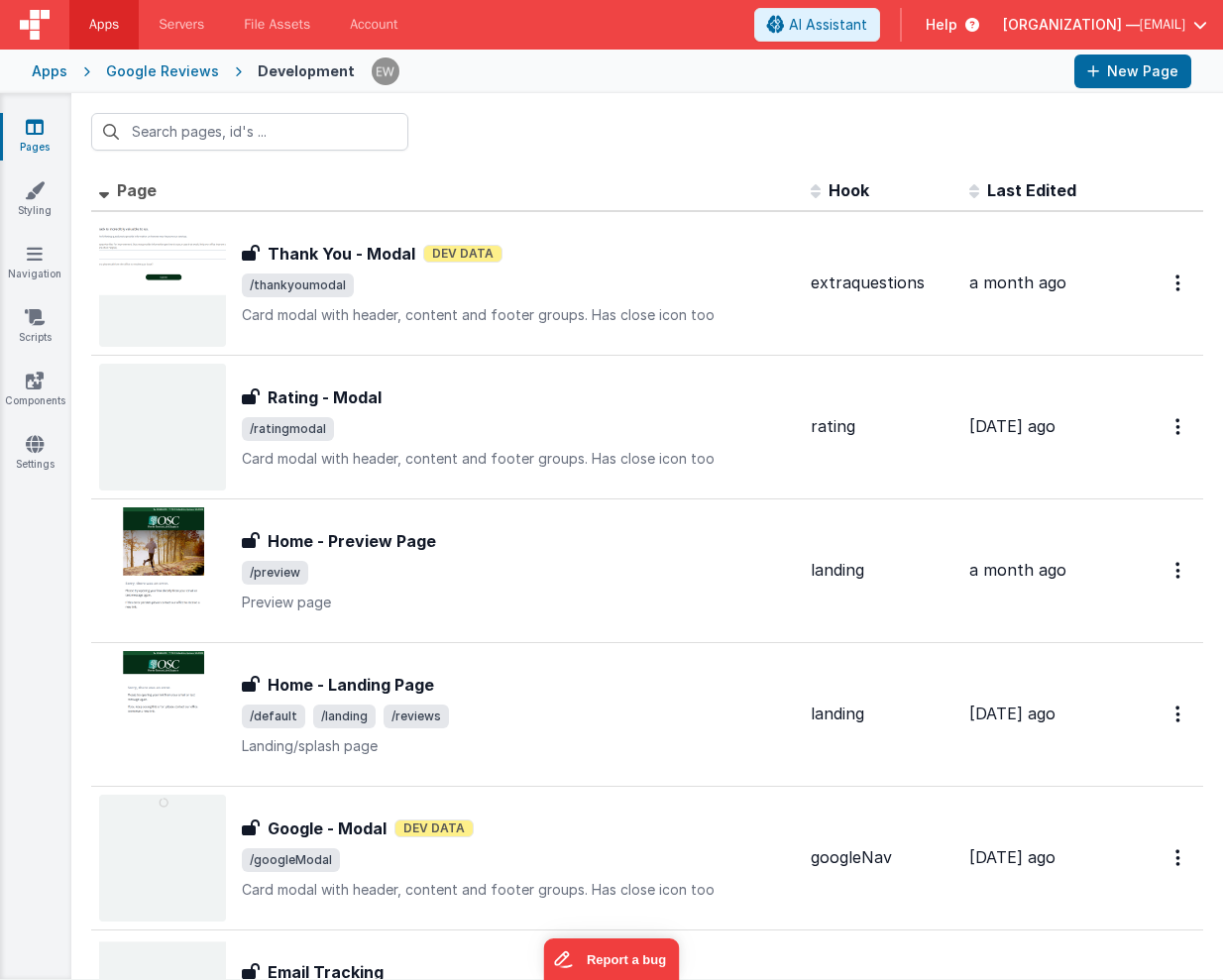 click on "Google Reviews" at bounding box center [163, 71] 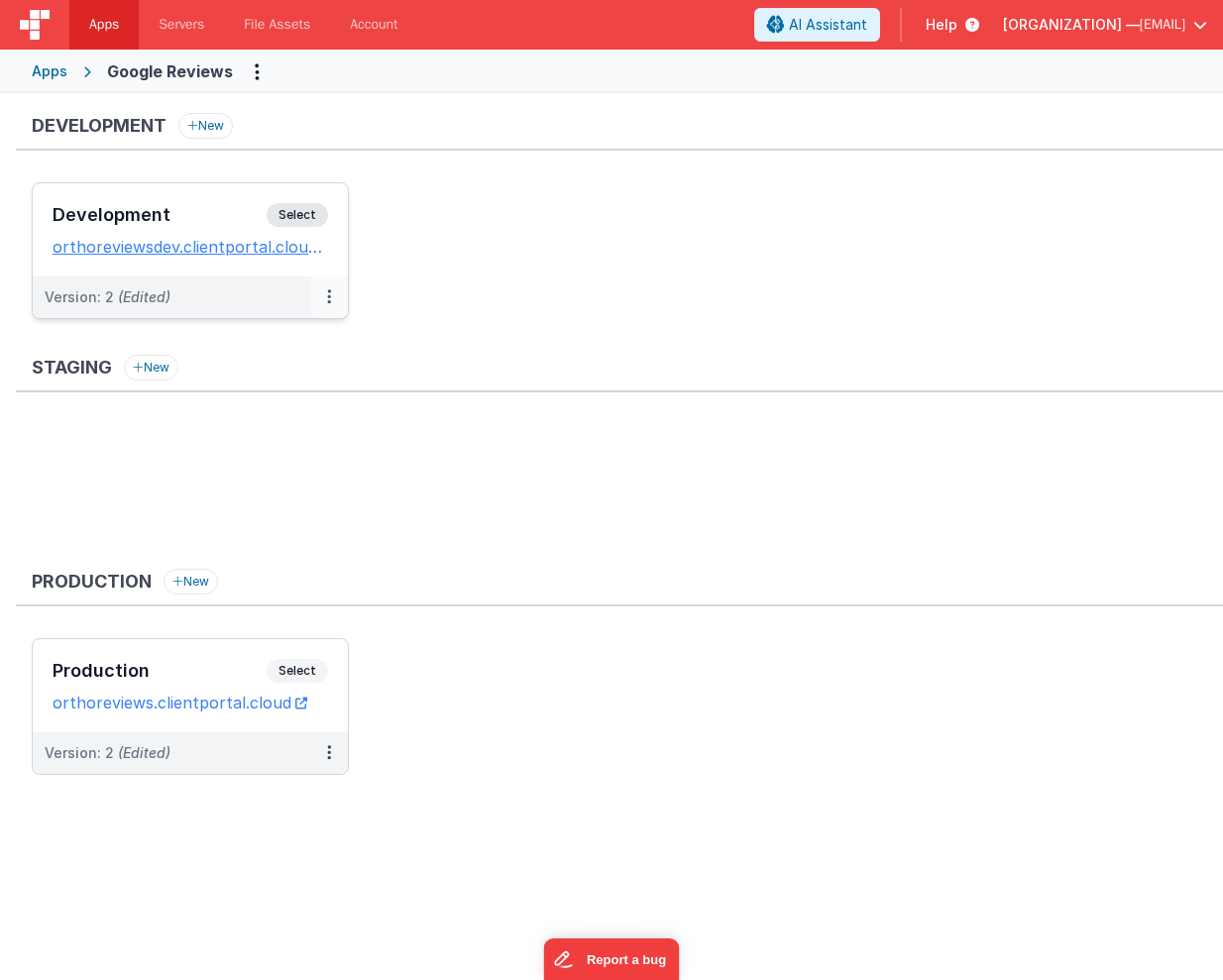 click at bounding box center [329, 297] 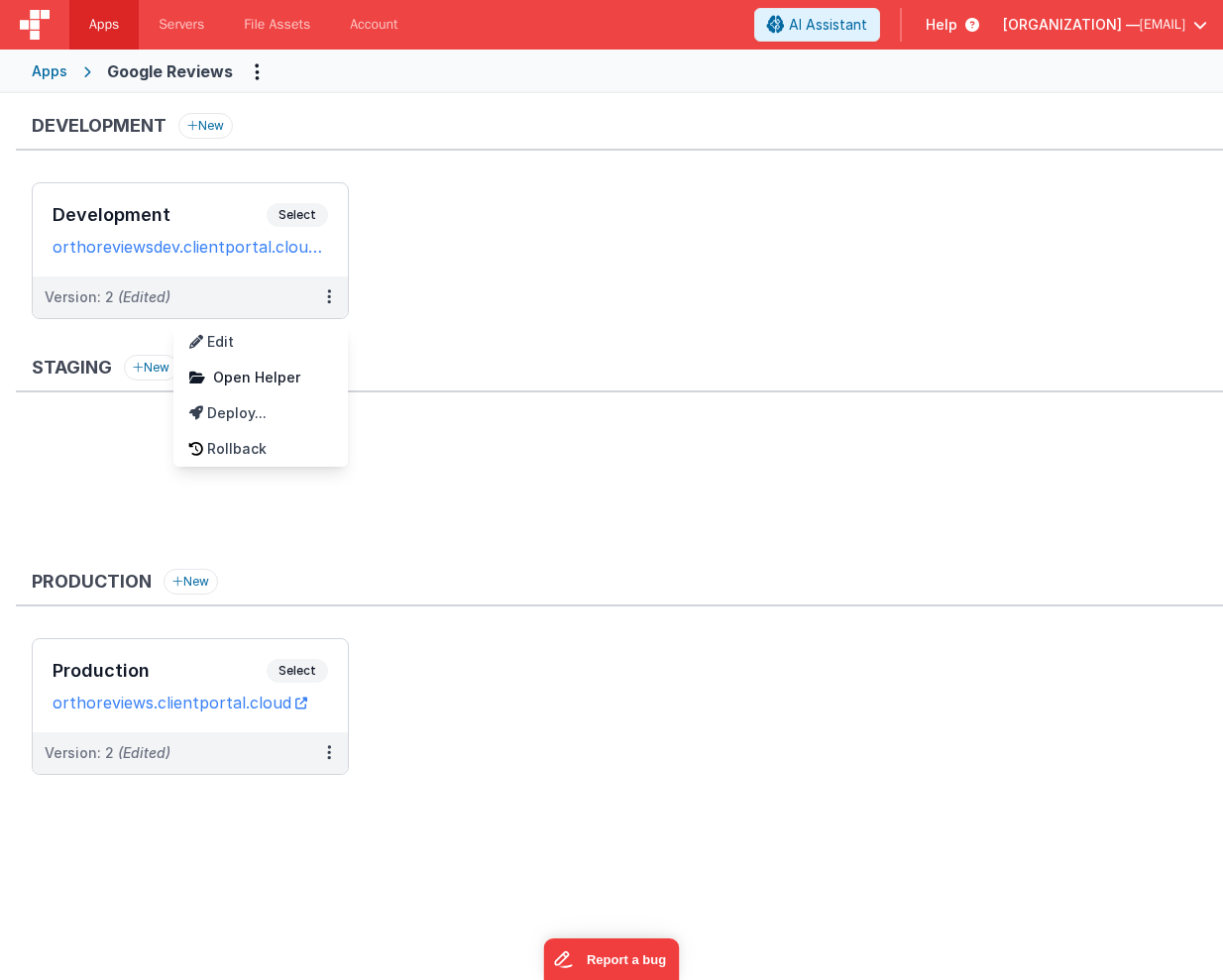 click at bounding box center (612, 490) 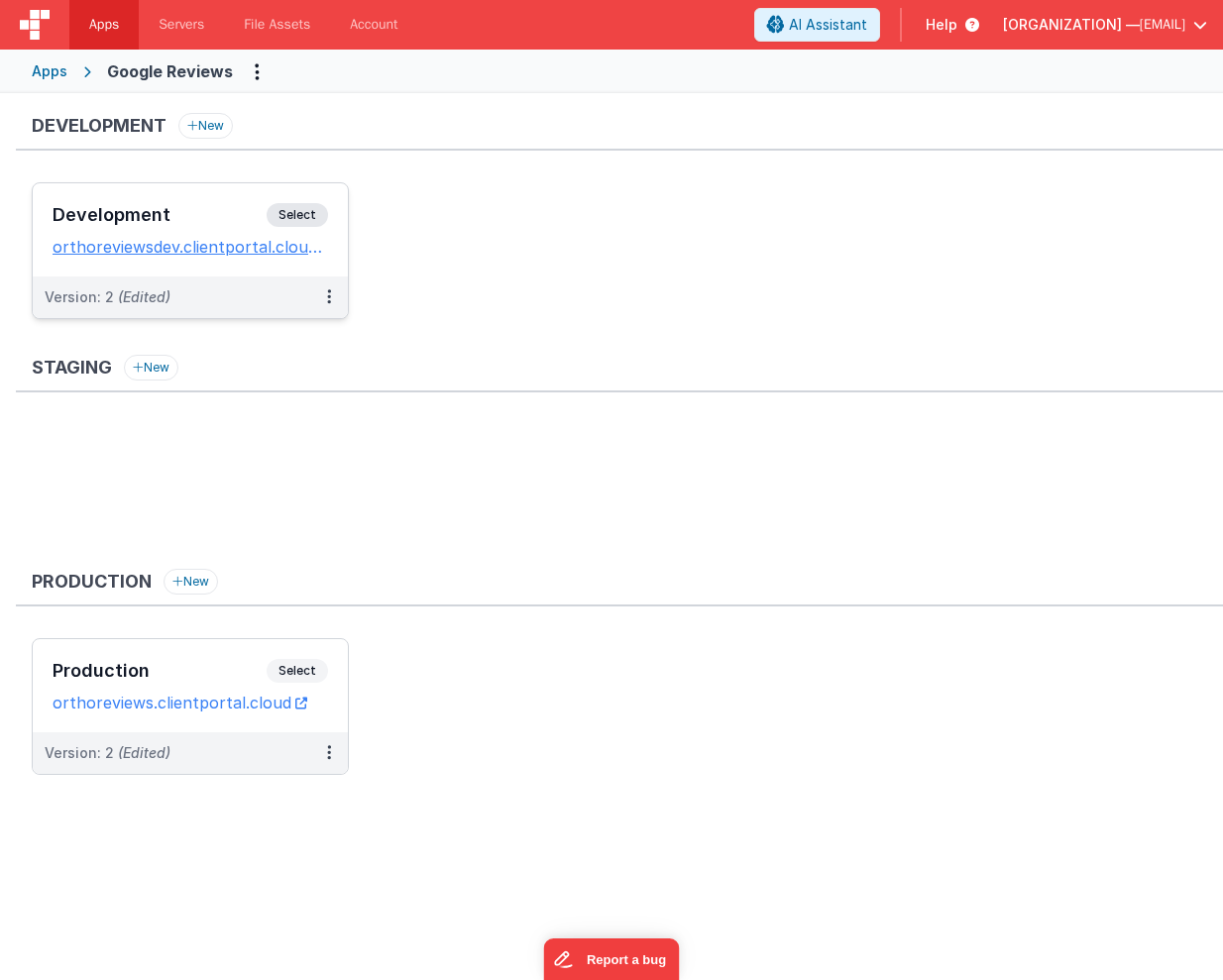 click on "Select" at bounding box center (297, 215) 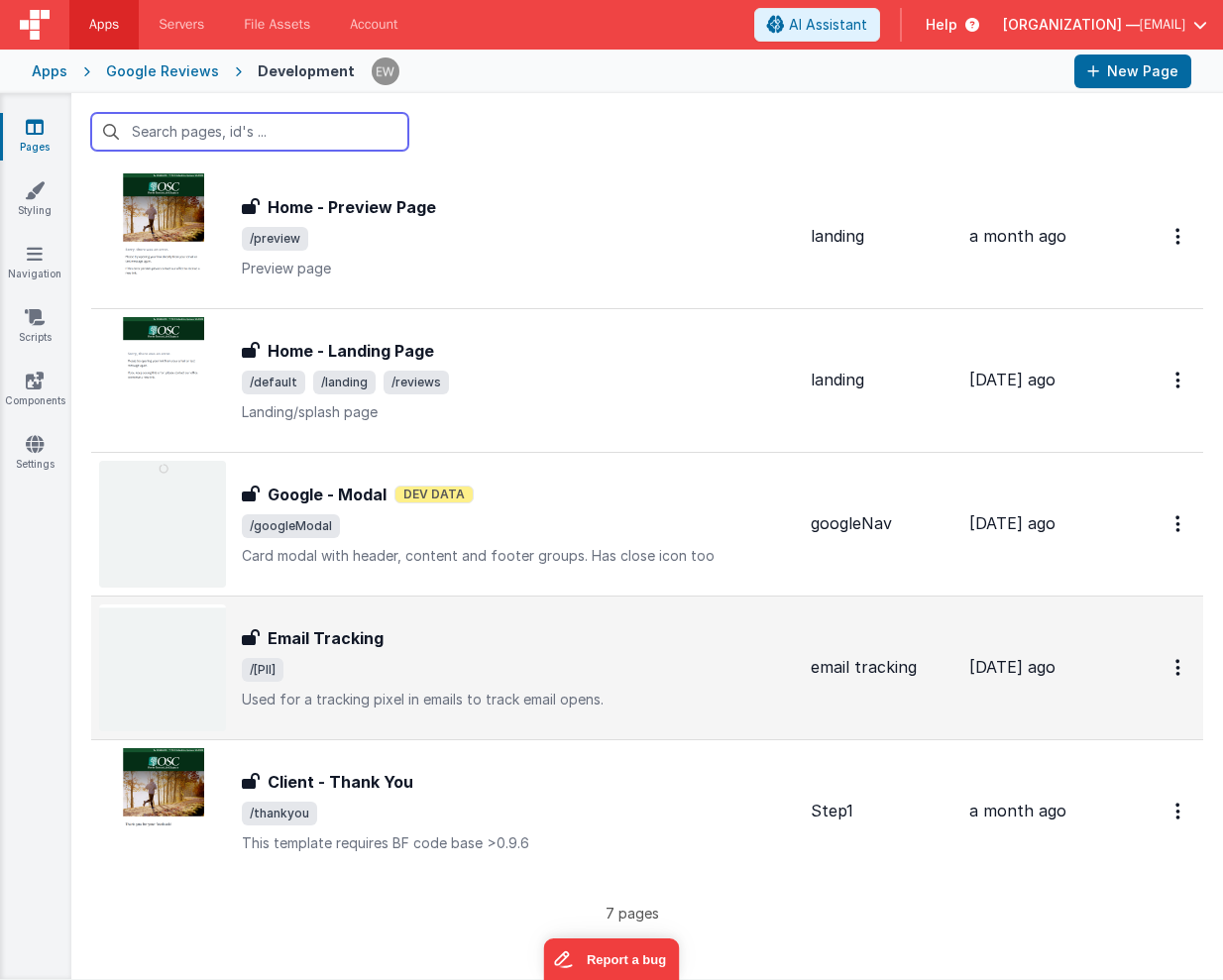 scroll, scrollTop: 333, scrollLeft: 0, axis: vertical 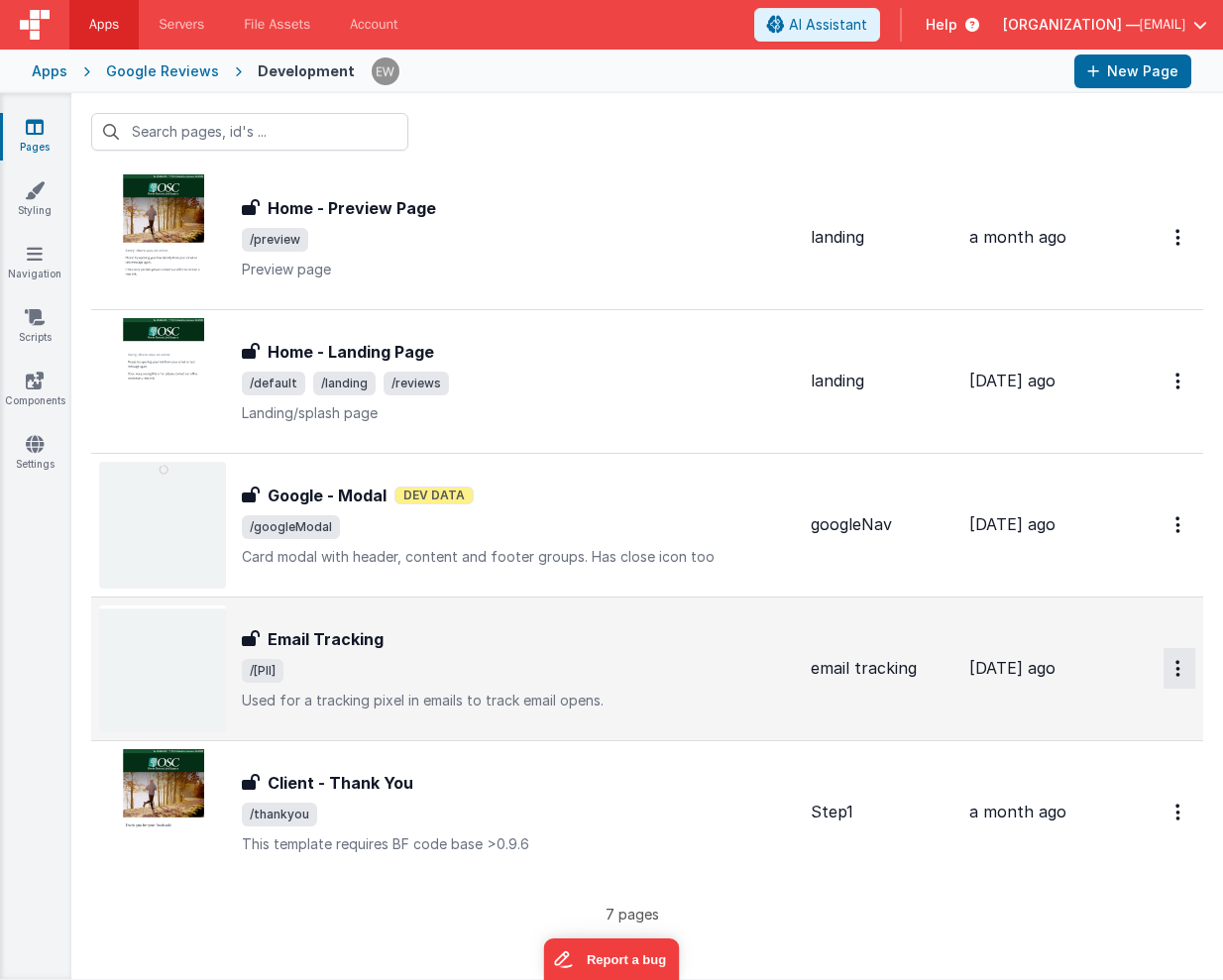 click at bounding box center [1177, -51] 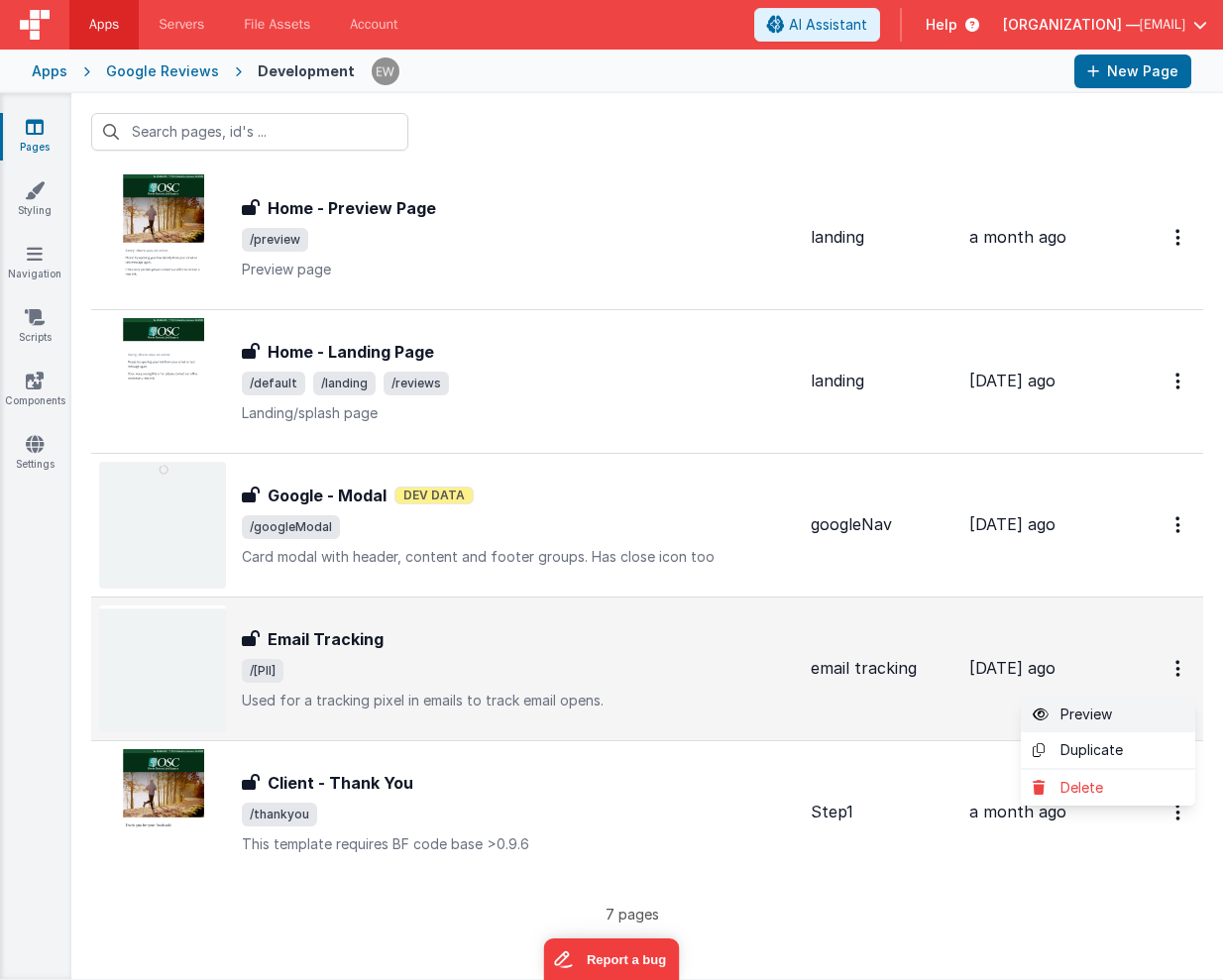 click on "Preview" at bounding box center [1108, 714] 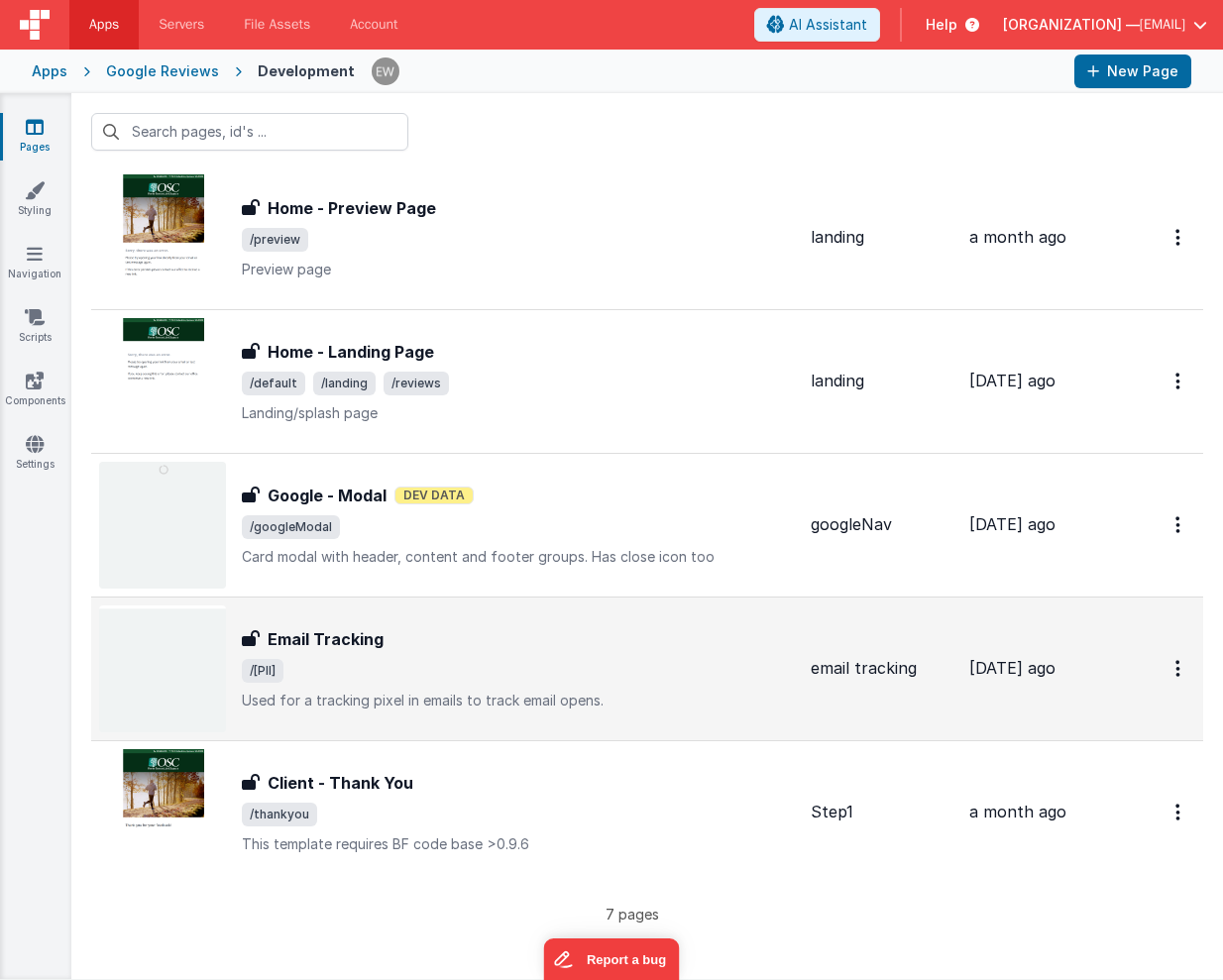 click on "Email Tracking" at bounding box center [325, 639] 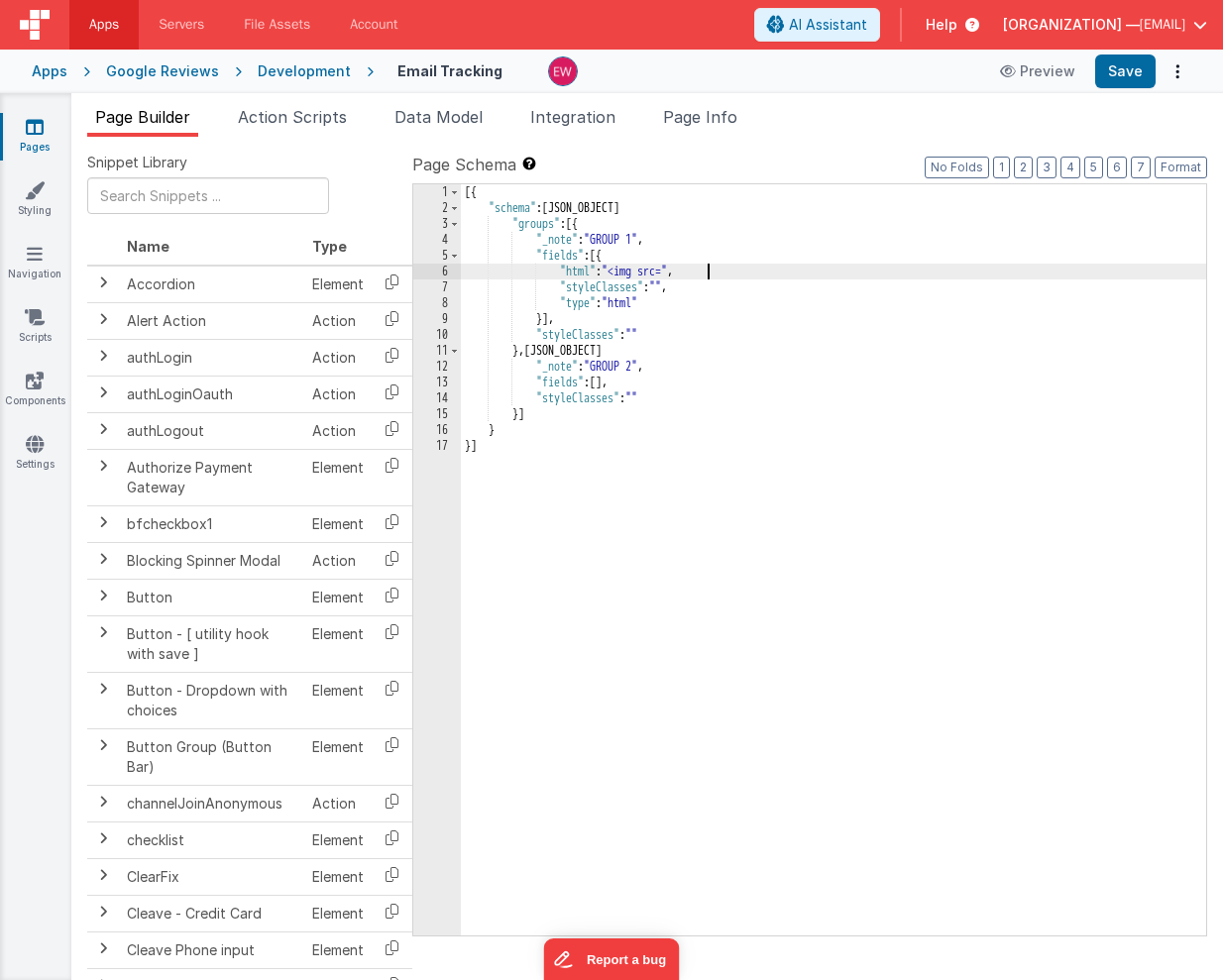 click on "[JSON_ARRAY]" at bounding box center [834, 576] 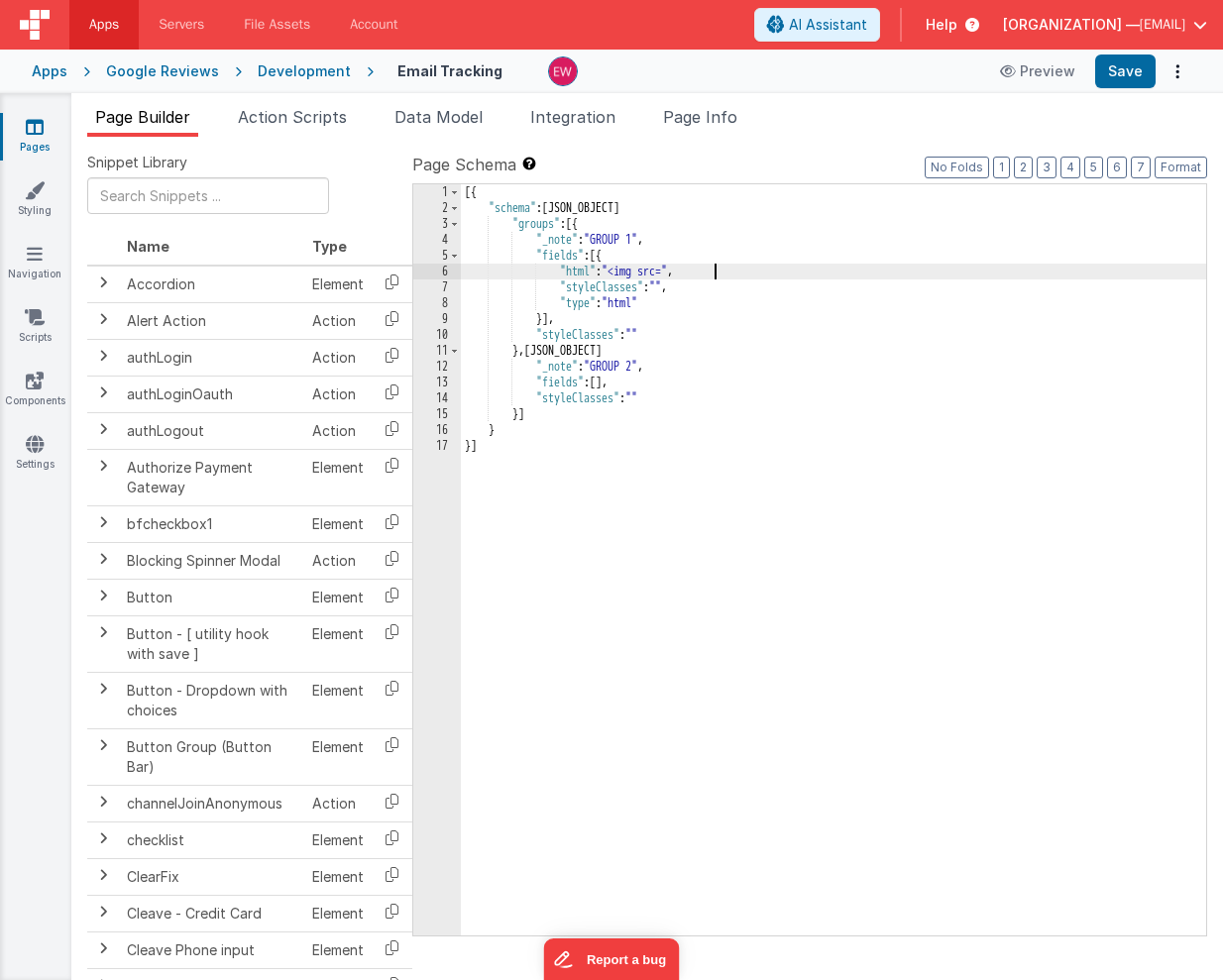 click on "[JSON_ARRAY]" at bounding box center [834, 576] 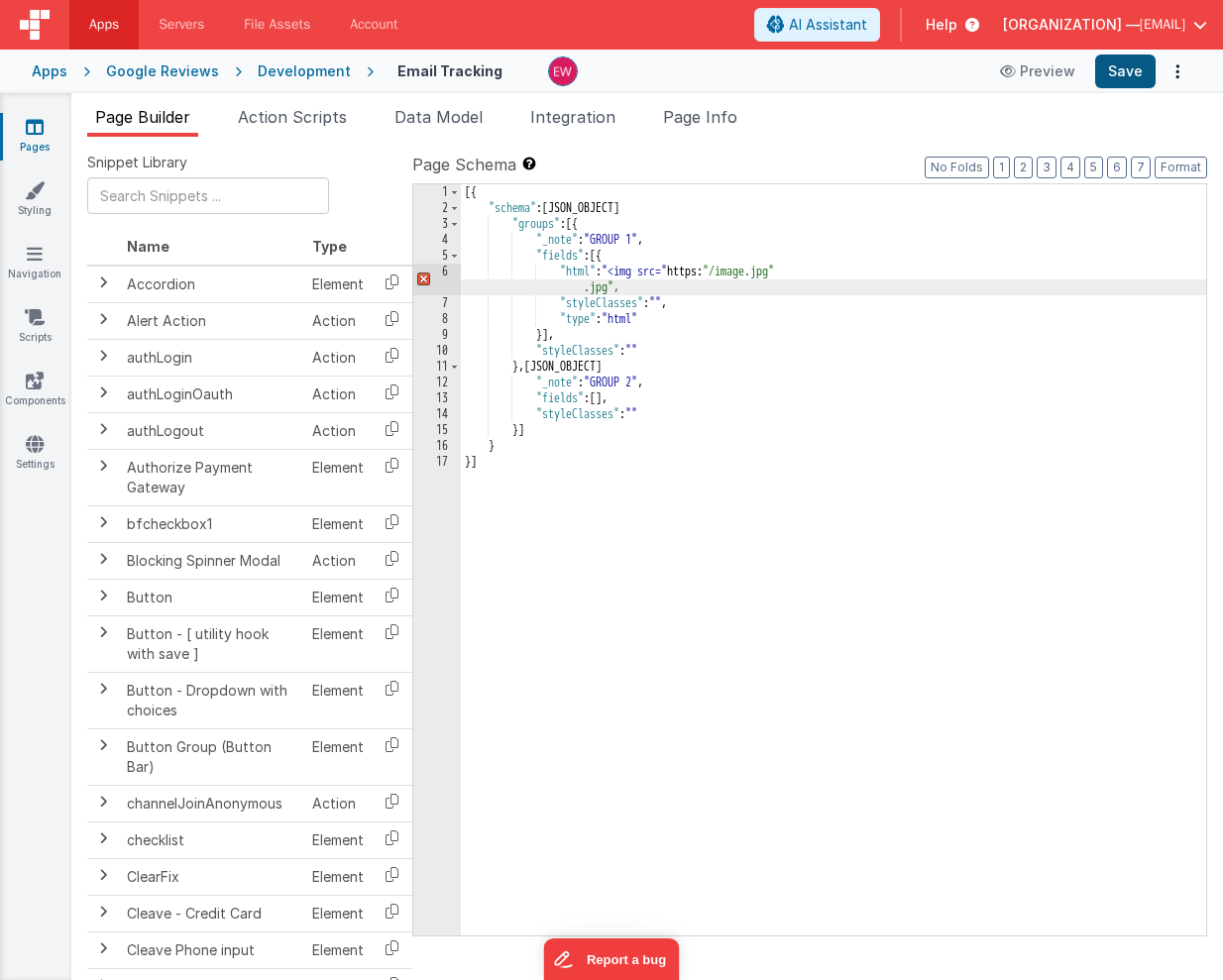 click on "Save" at bounding box center [1125, 71] 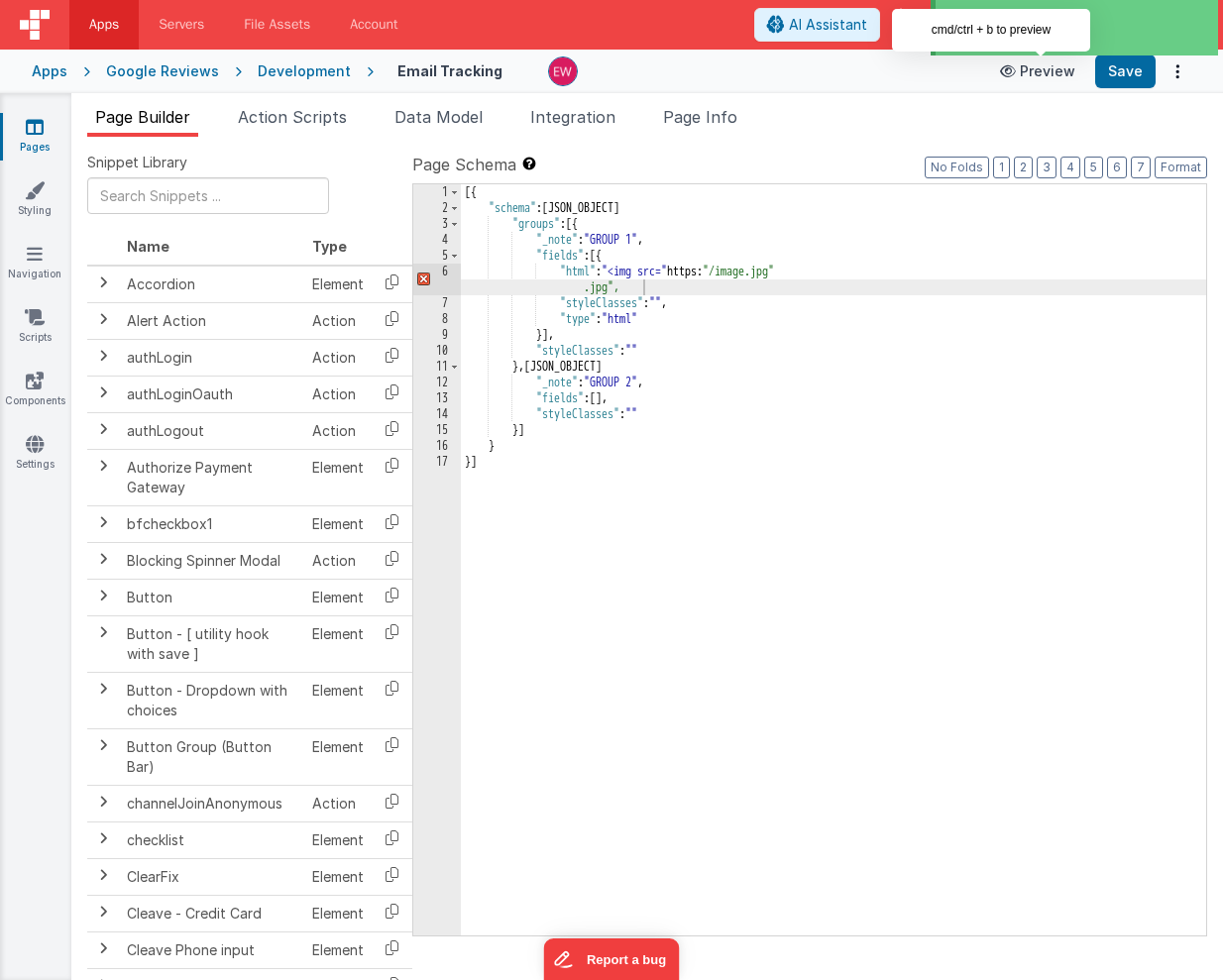 click on "Preview" at bounding box center [1038, 71] 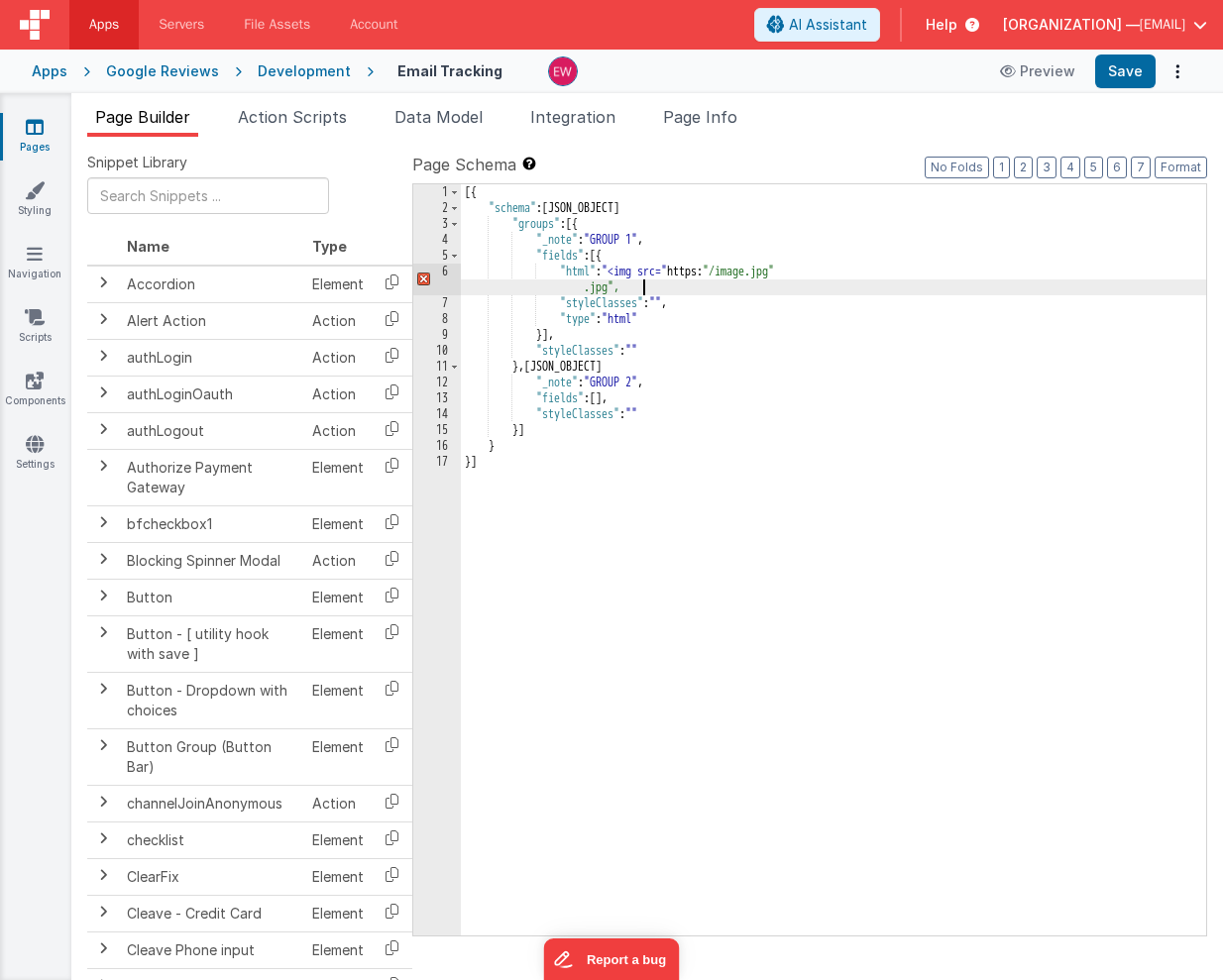 click on "[JSON_ARRAY]" at bounding box center [834, 576] 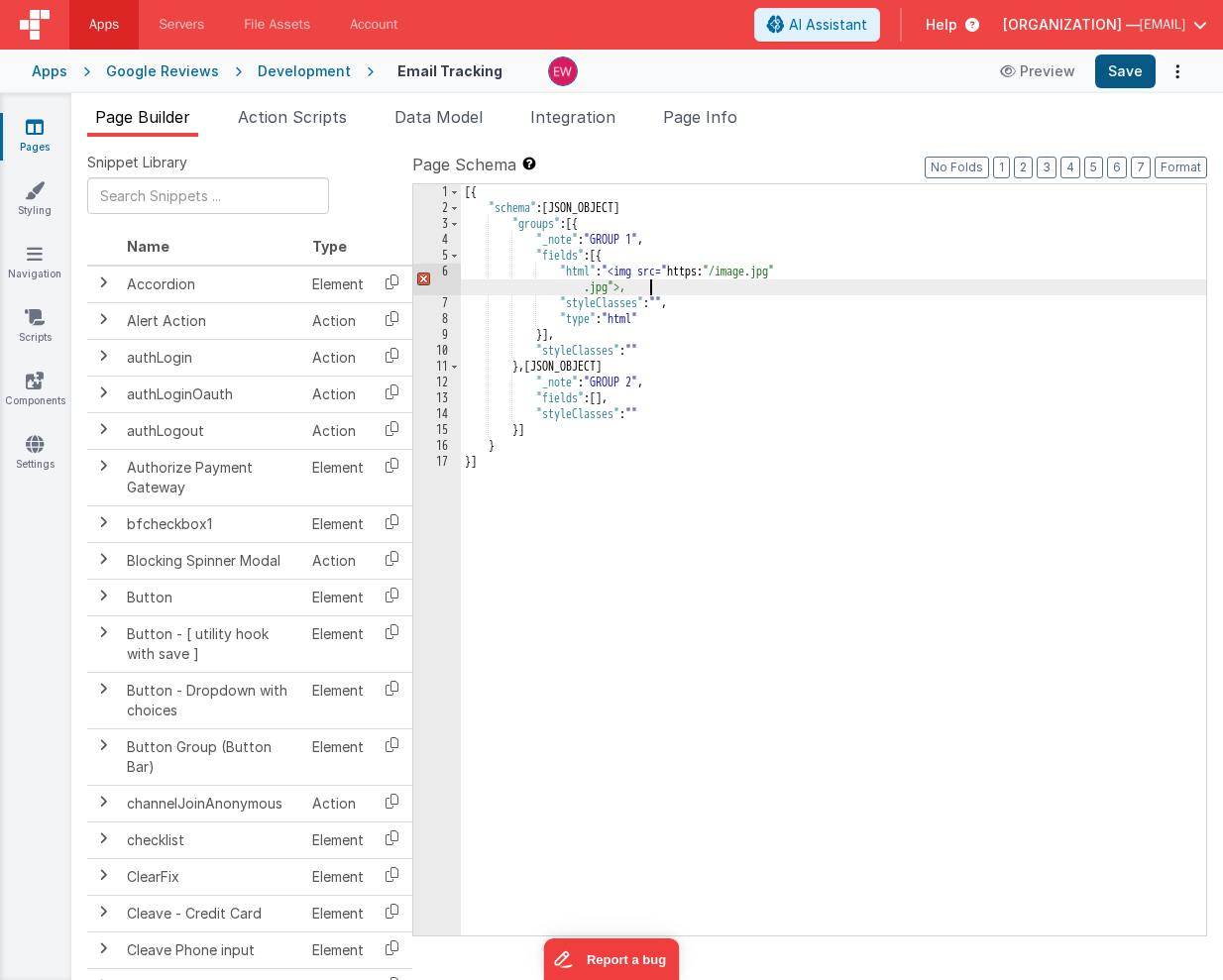 click on "Save" at bounding box center [1125, 71] 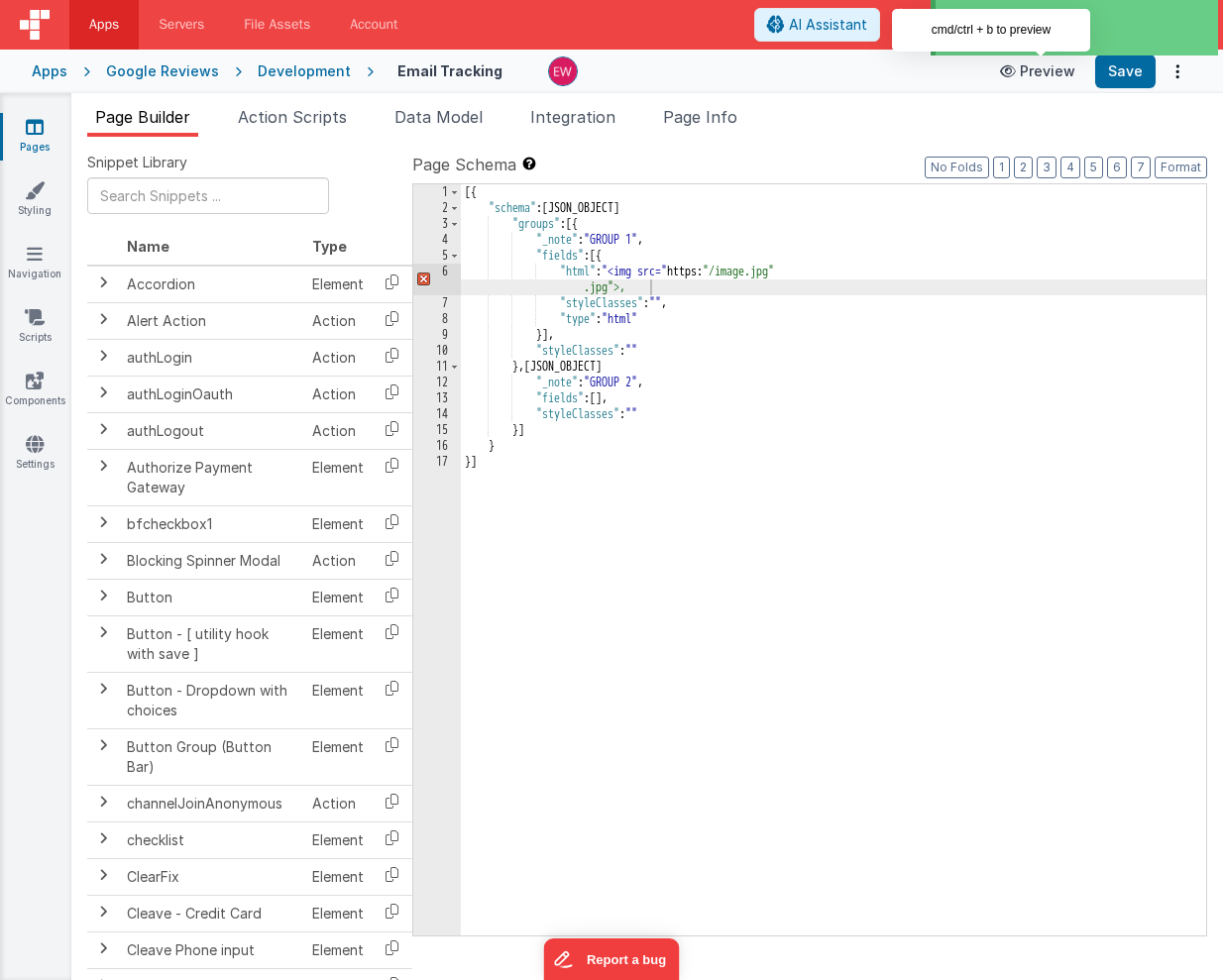 click on "Preview" at bounding box center (1038, 71) 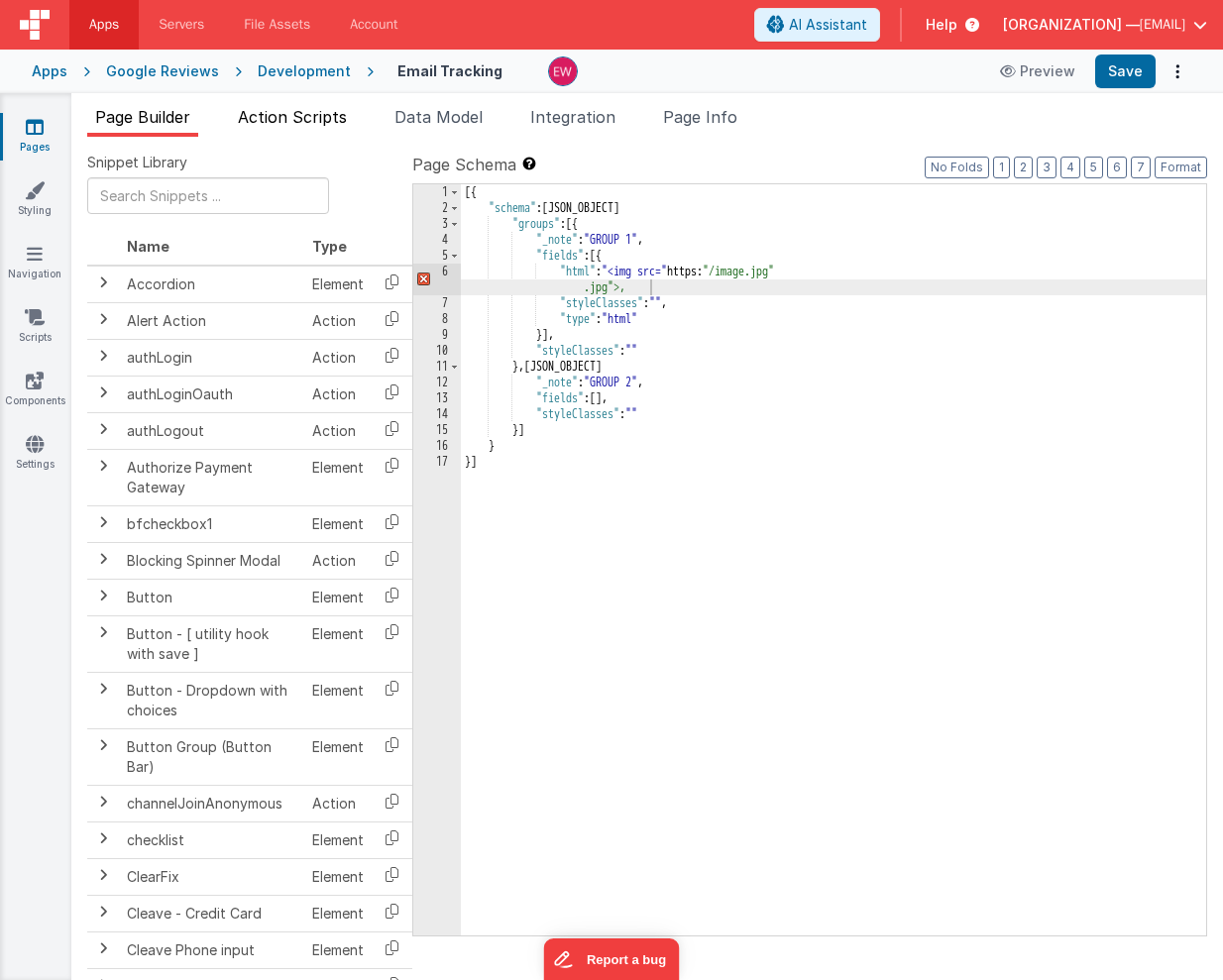 click on "Action Scripts" at bounding box center [292, 117] 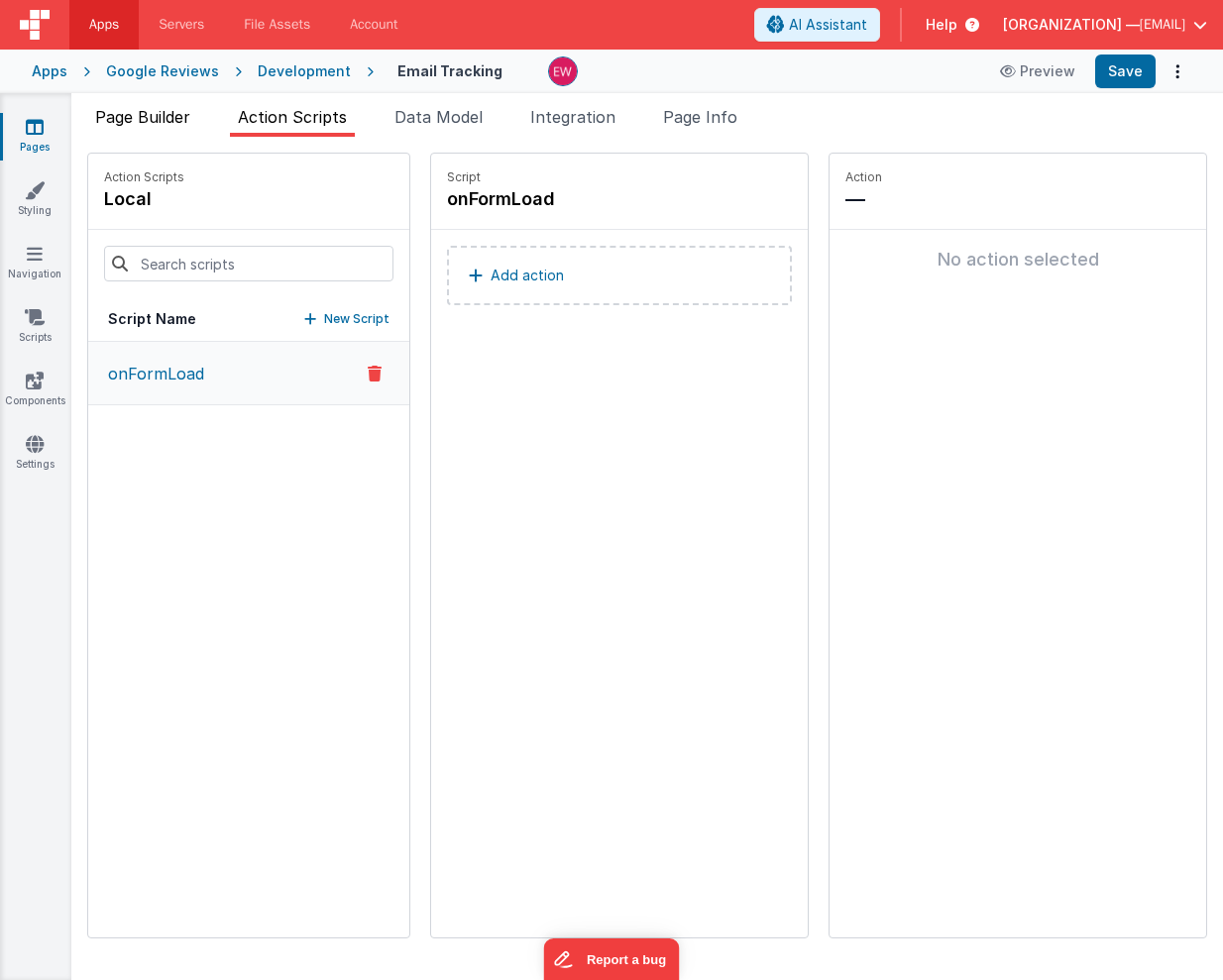 click on "Page Builder" at bounding box center [143, 117] 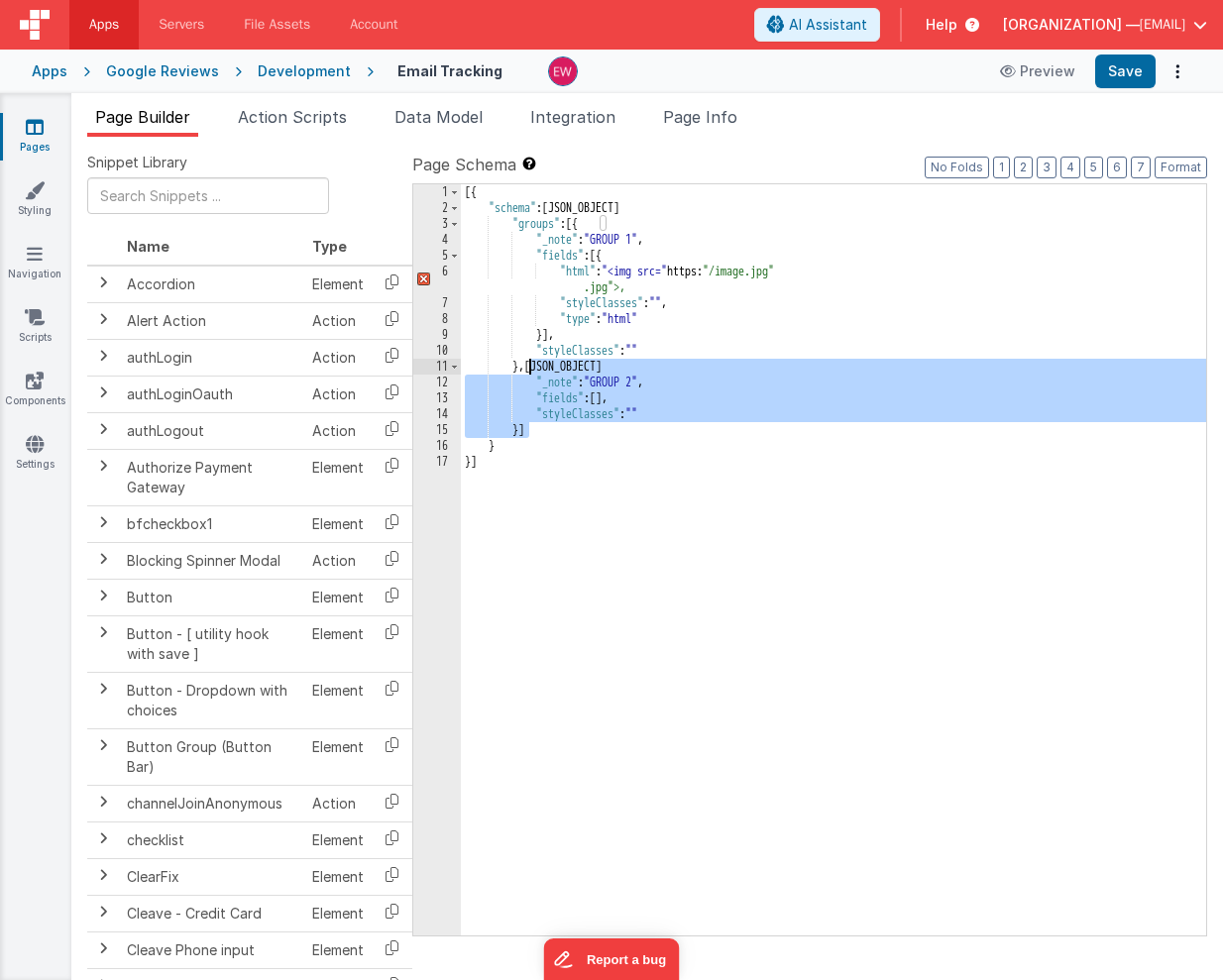 drag, startPoint x: 530, startPoint y: 430, endPoint x: 528, endPoint y: 369, distance: 61.03278 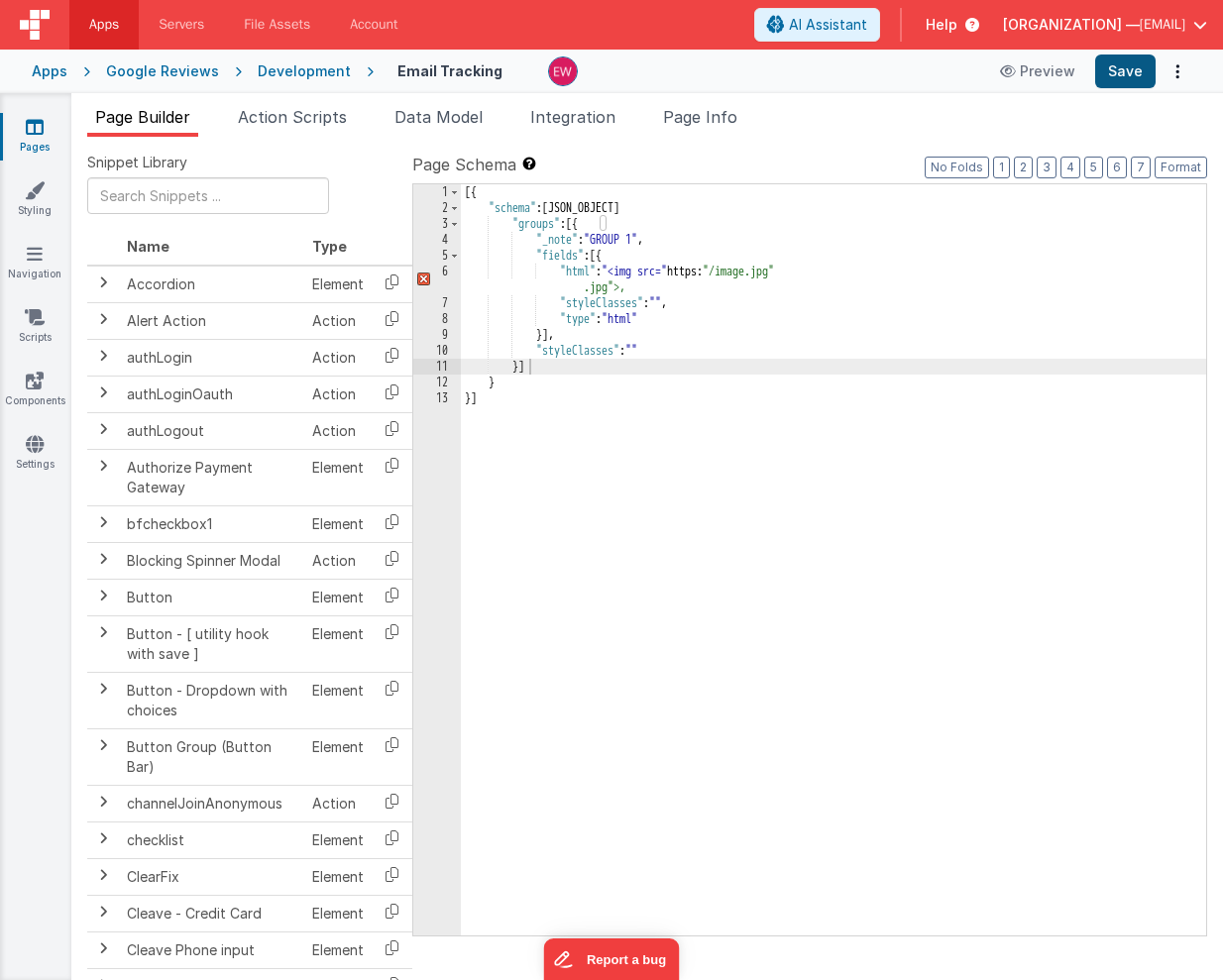 click on "Save" at bounding box center (1125, 71) 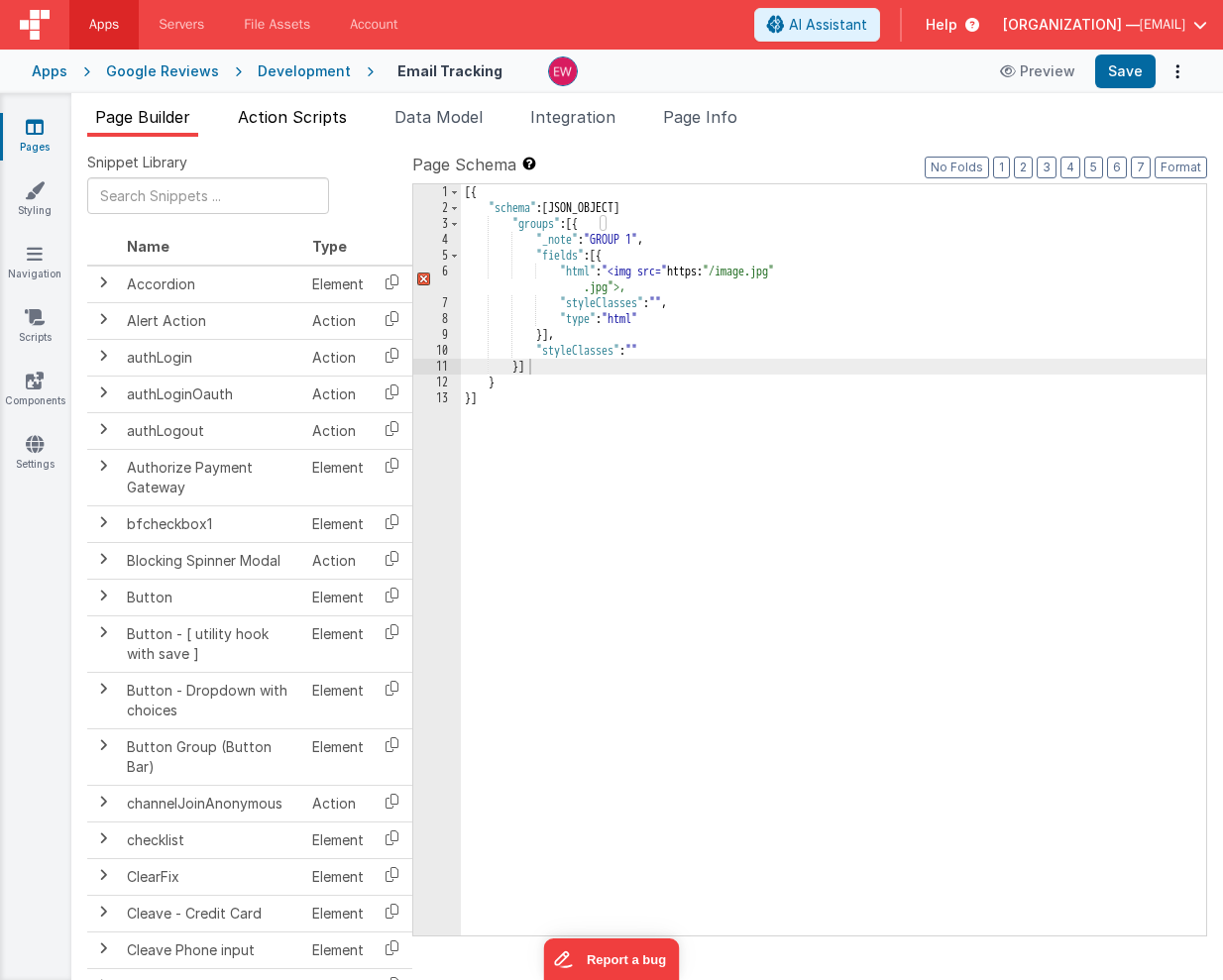 click on "Action Scripts" at bounding box center (292, 117) 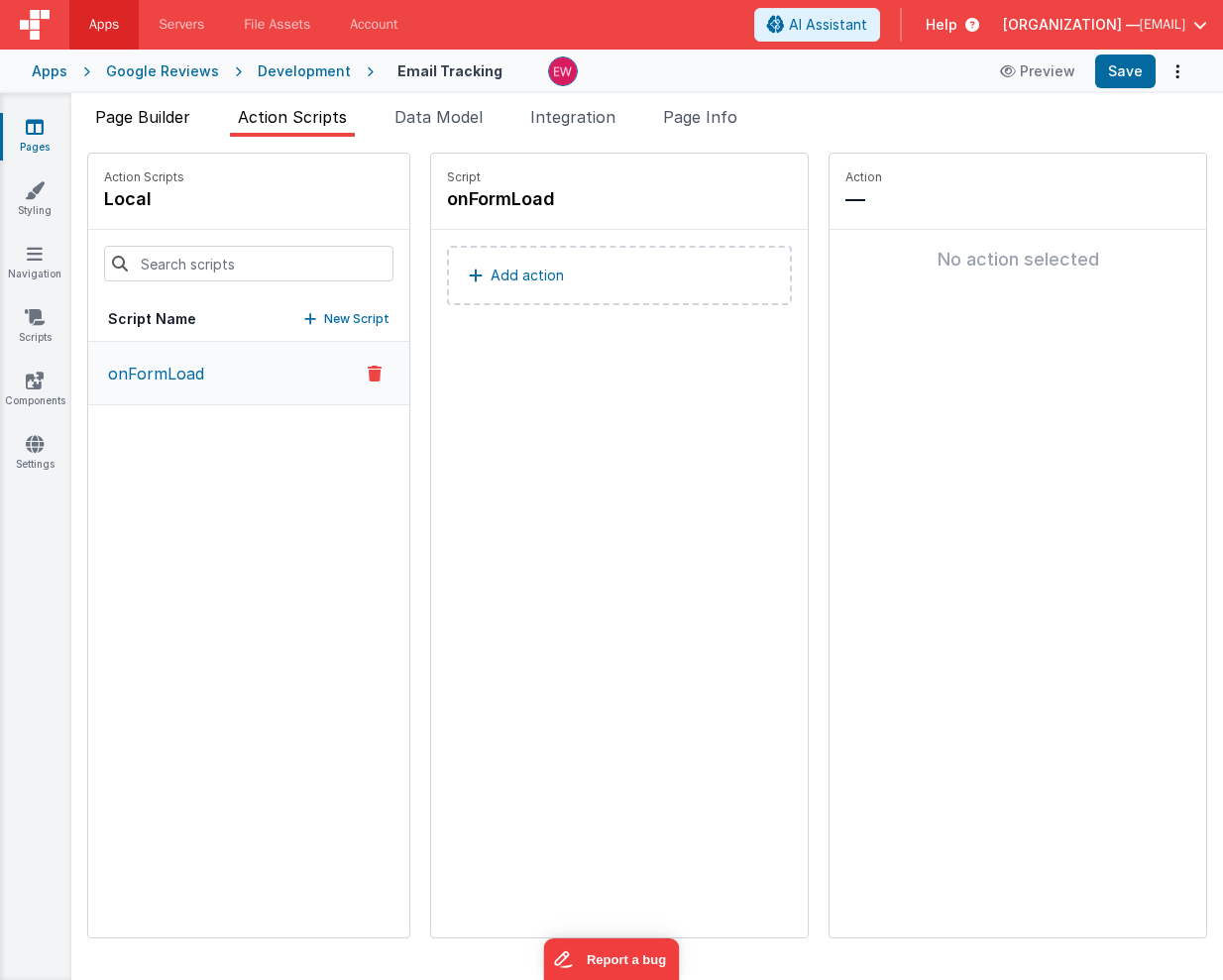 click on "Page Builder" at bounding box center [143, 117] 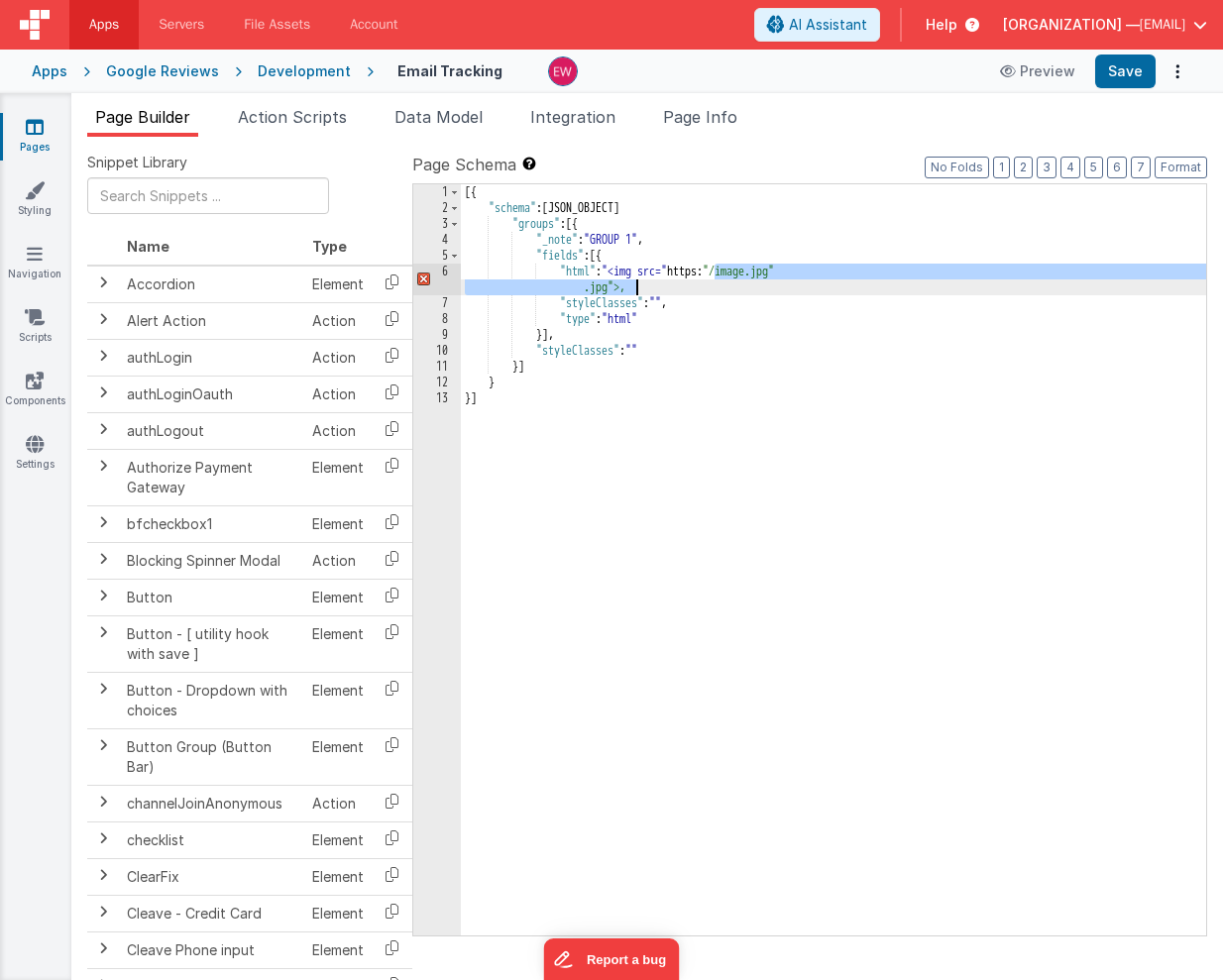 drag, startPoint x: 714, startPoint y: 272, endPoint x: 636, endPoint y: 290, distance: 80.04998 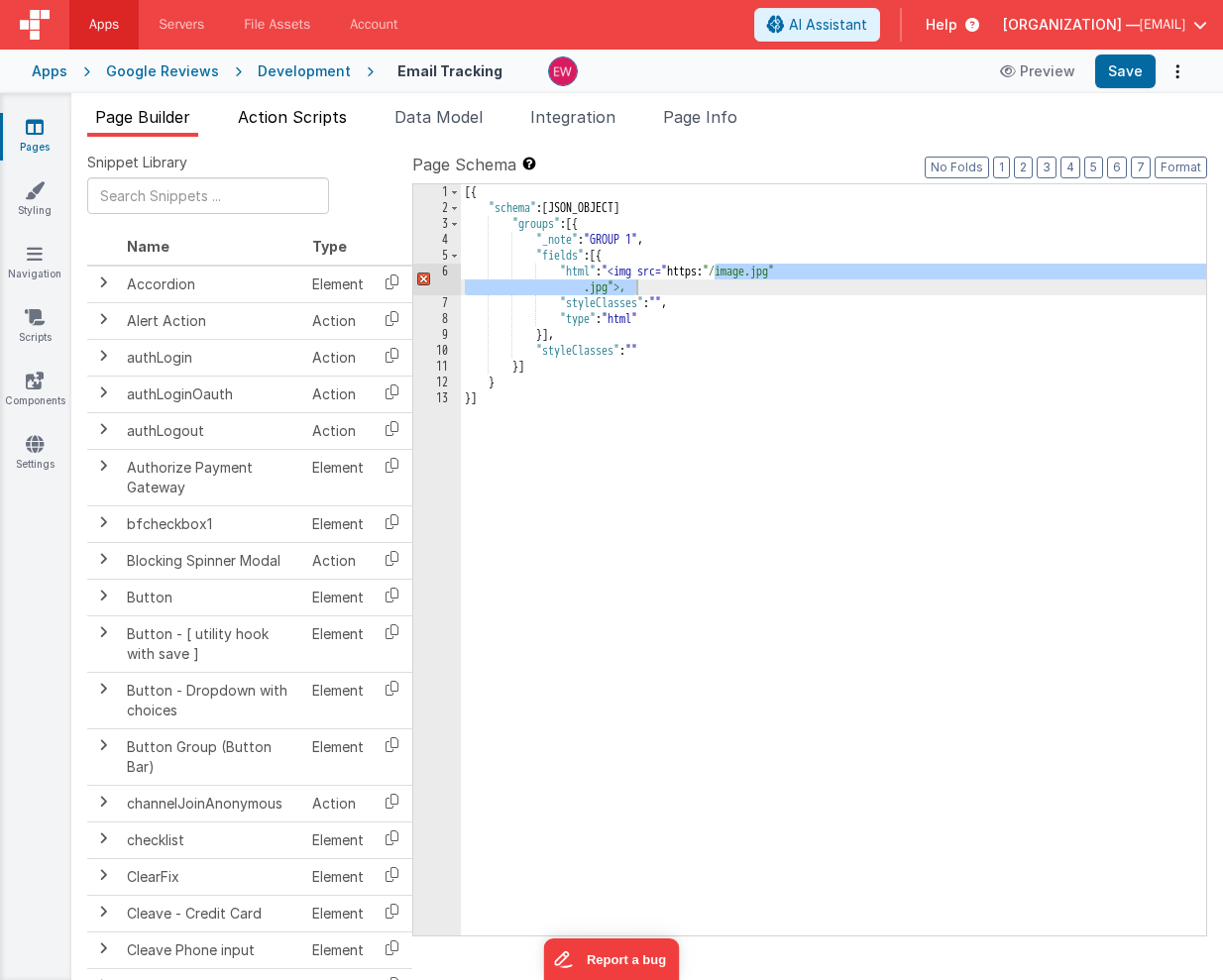 click on "Action Scripts" at bounding box center (292, 117) 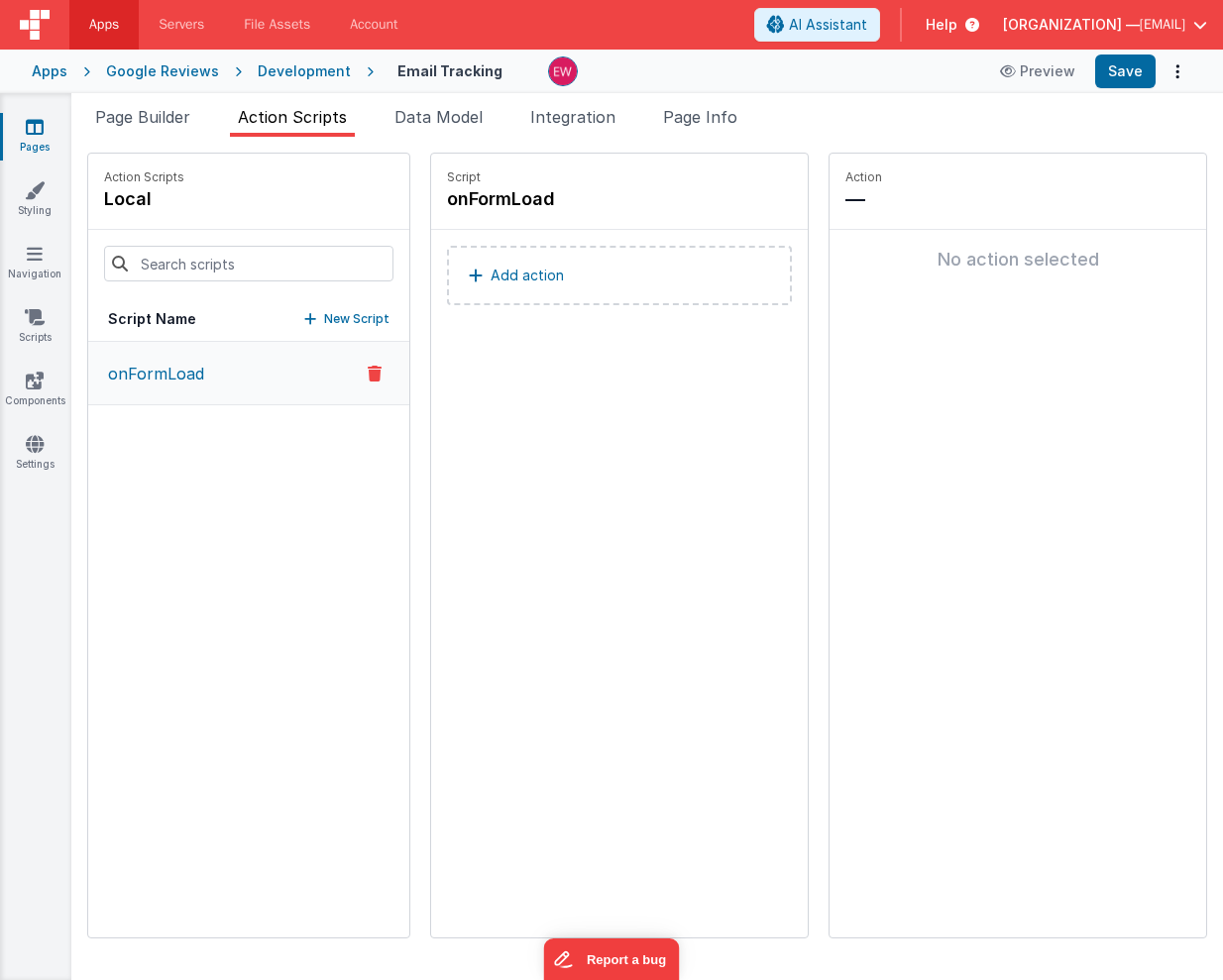 click on "Add action" at bounding box center (619, 275) 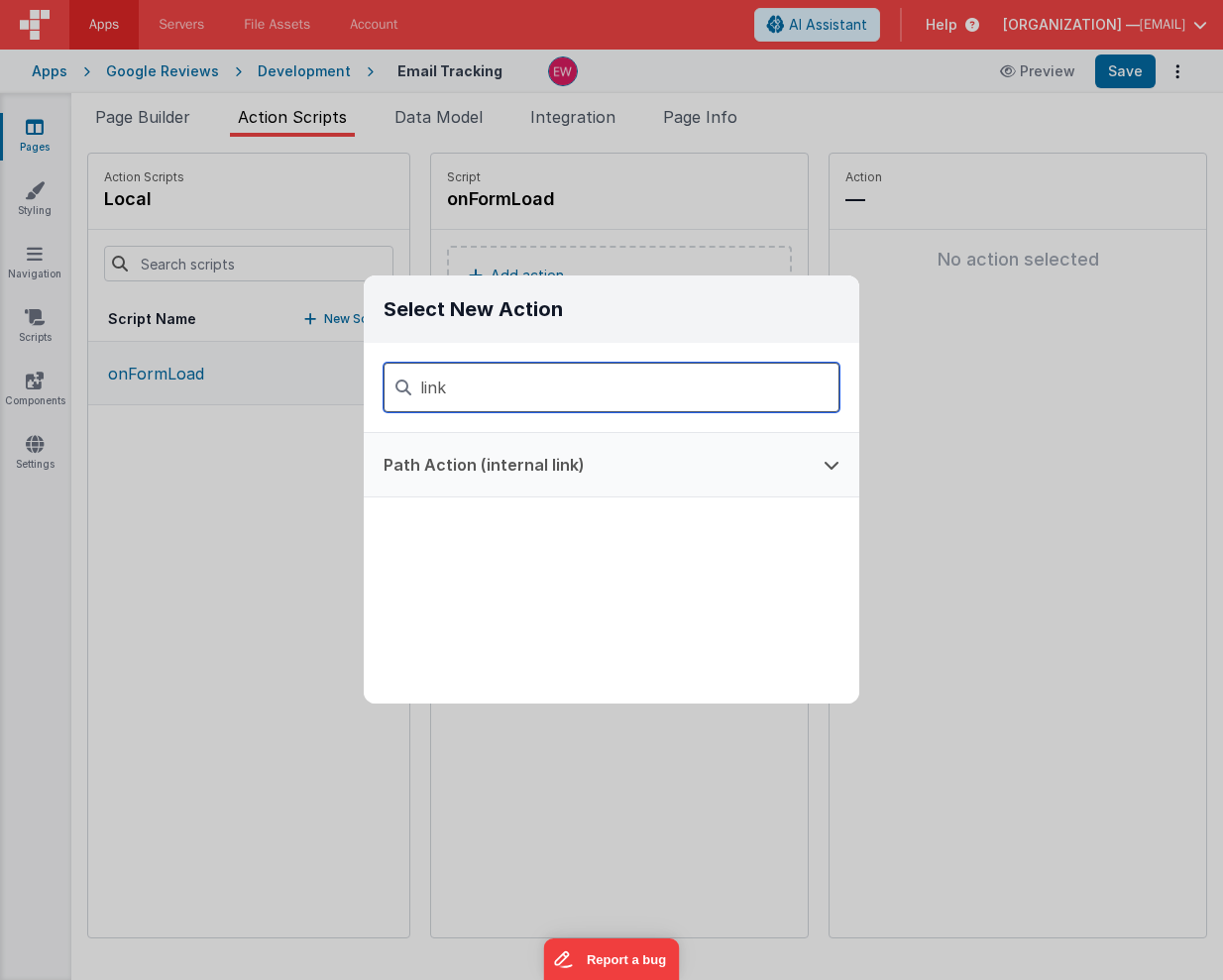 type on "link" 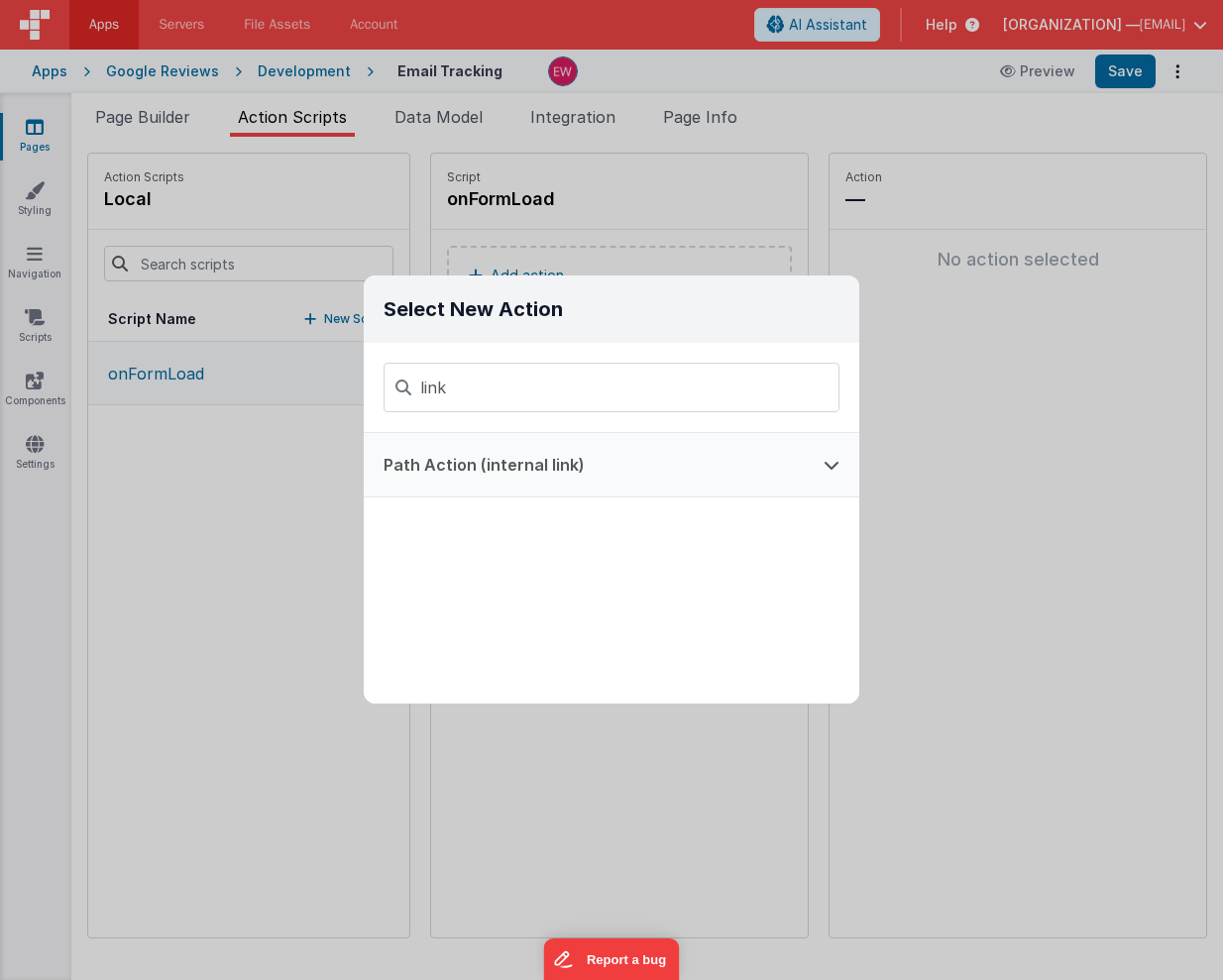 click on "Path Action (internal link)" at bounding box center (584, 465) 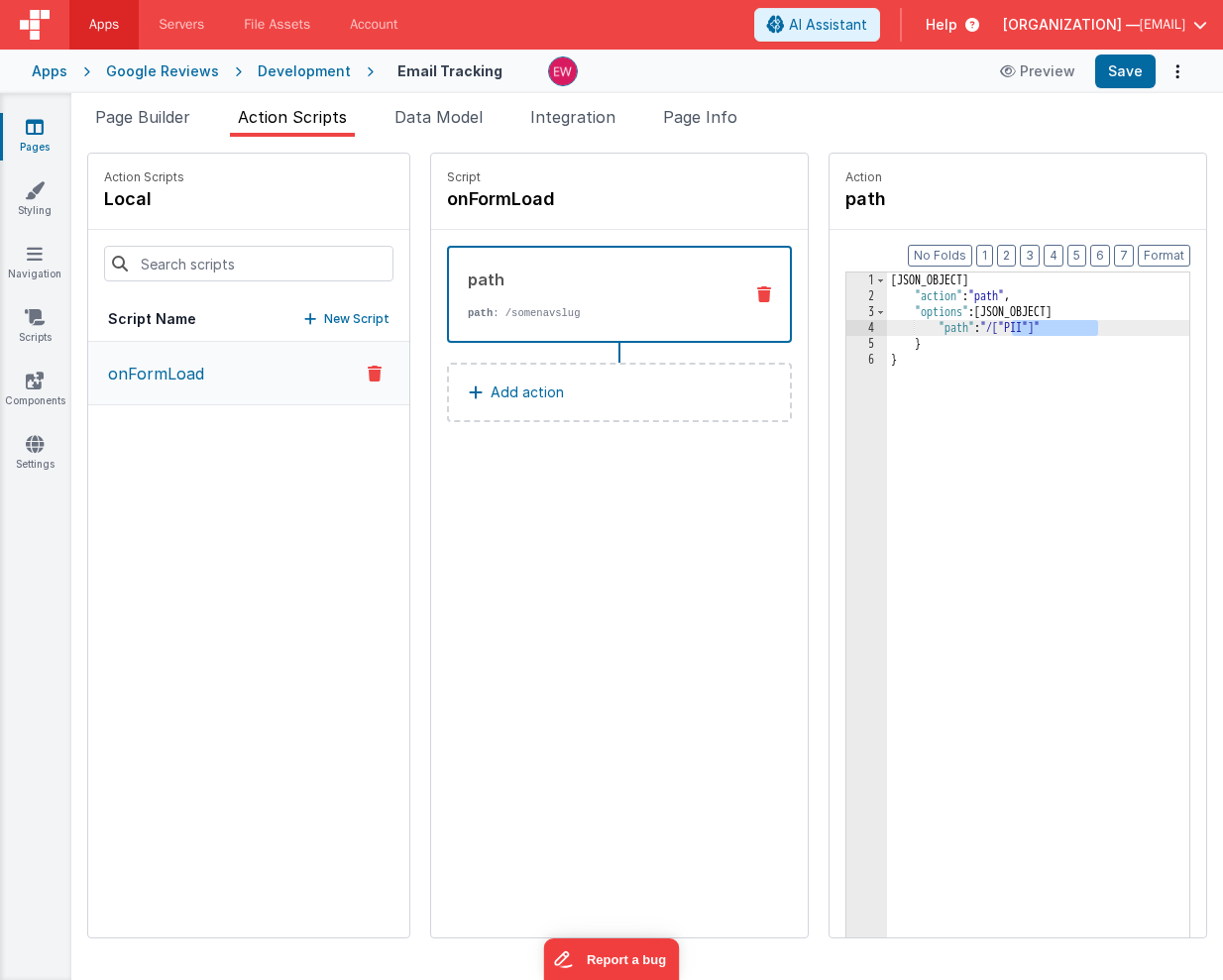 drag, startPoint x: 1012, startPoint y: 328, endPoint x: 1097, endPoint y: 329, distance: 85.00588 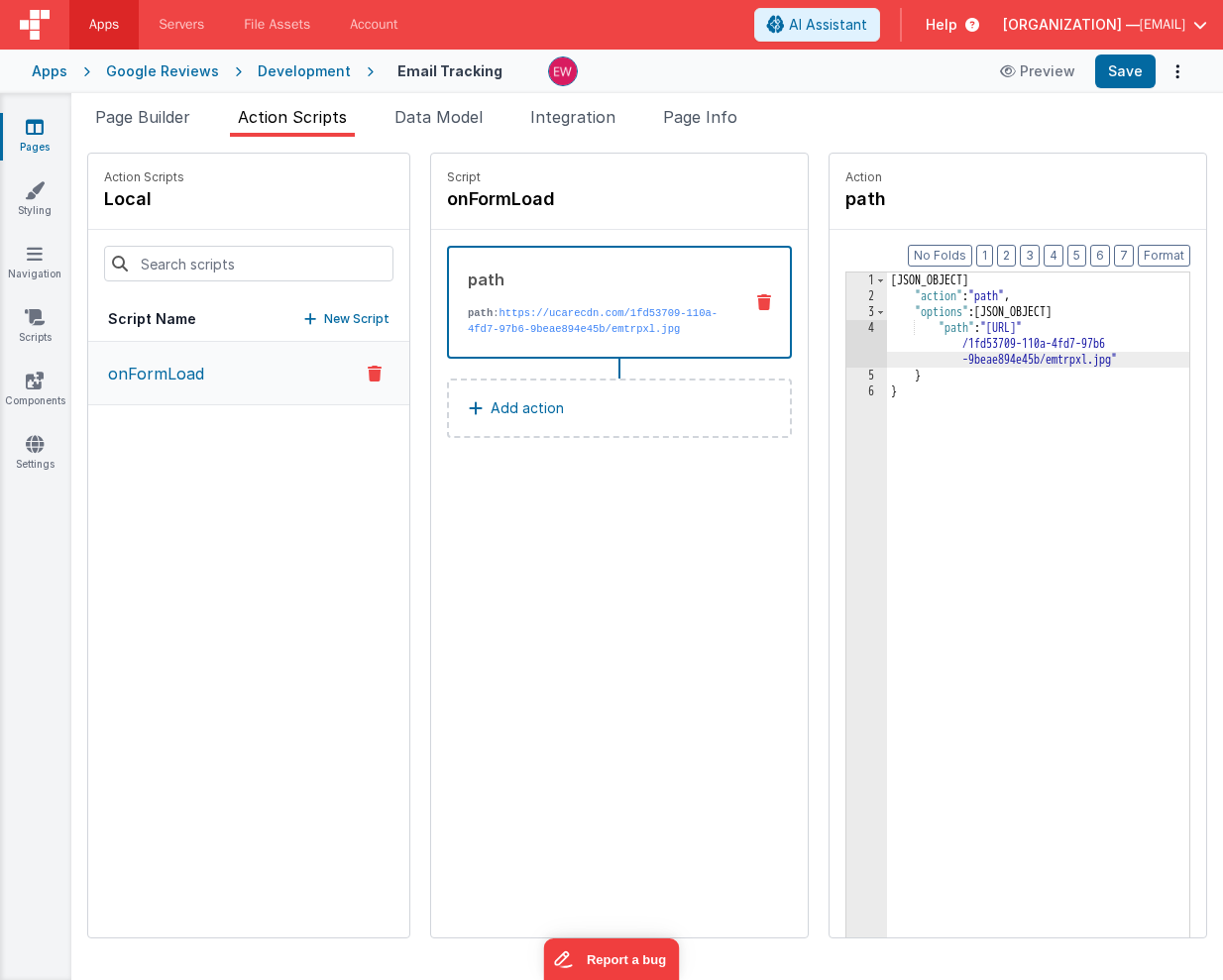 click on "Page Builder
Action Scripts
Data Model
Integration
Page Info" at bounding box center (647, 121) 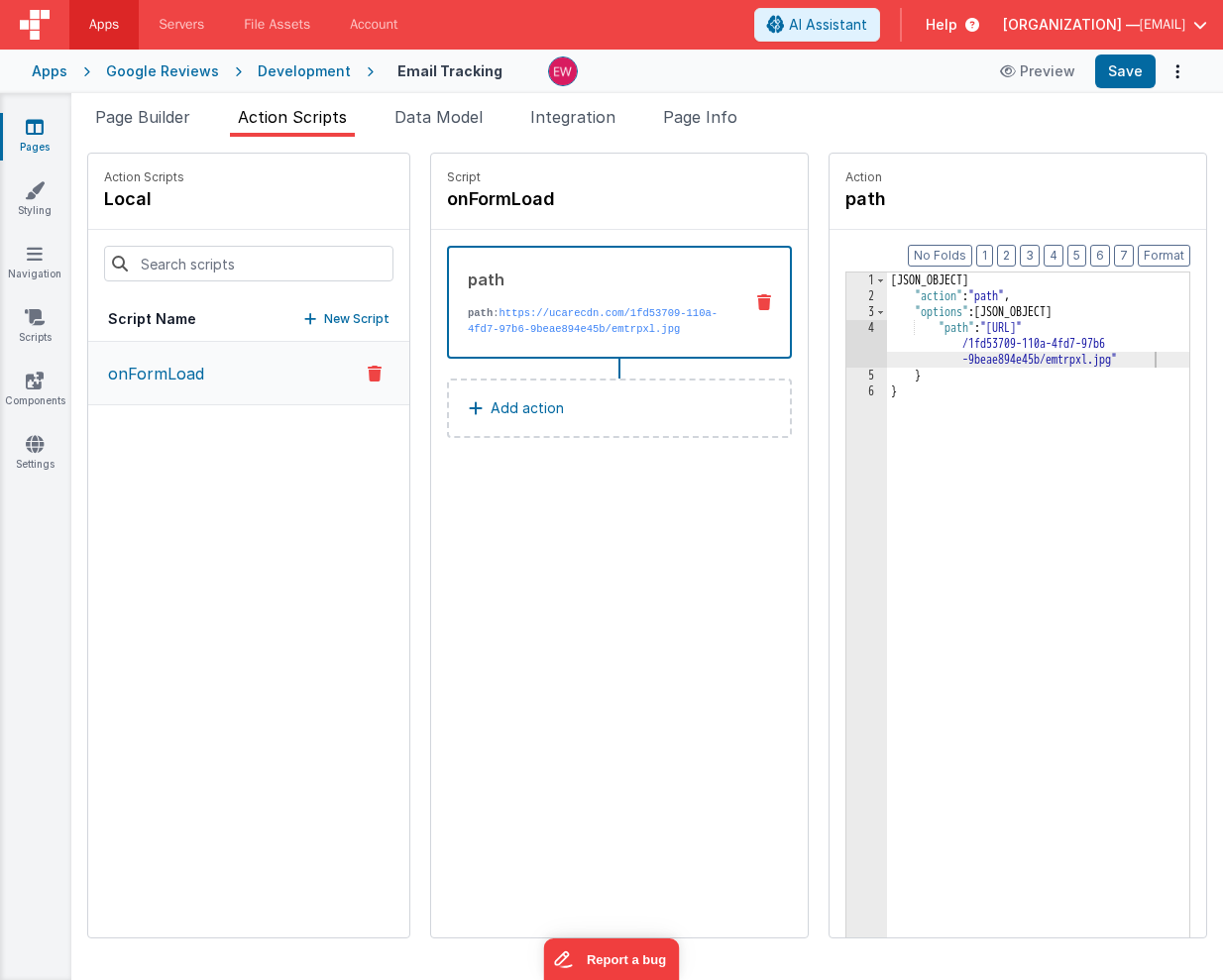 click on "Script
onFormLoad
path   path :  https://ucarecdn.com/1fd53709-110a-4fd7-97b6-9beae894e45b/emtrpxl.jpg
Add action" at bounding box center (619, 545) 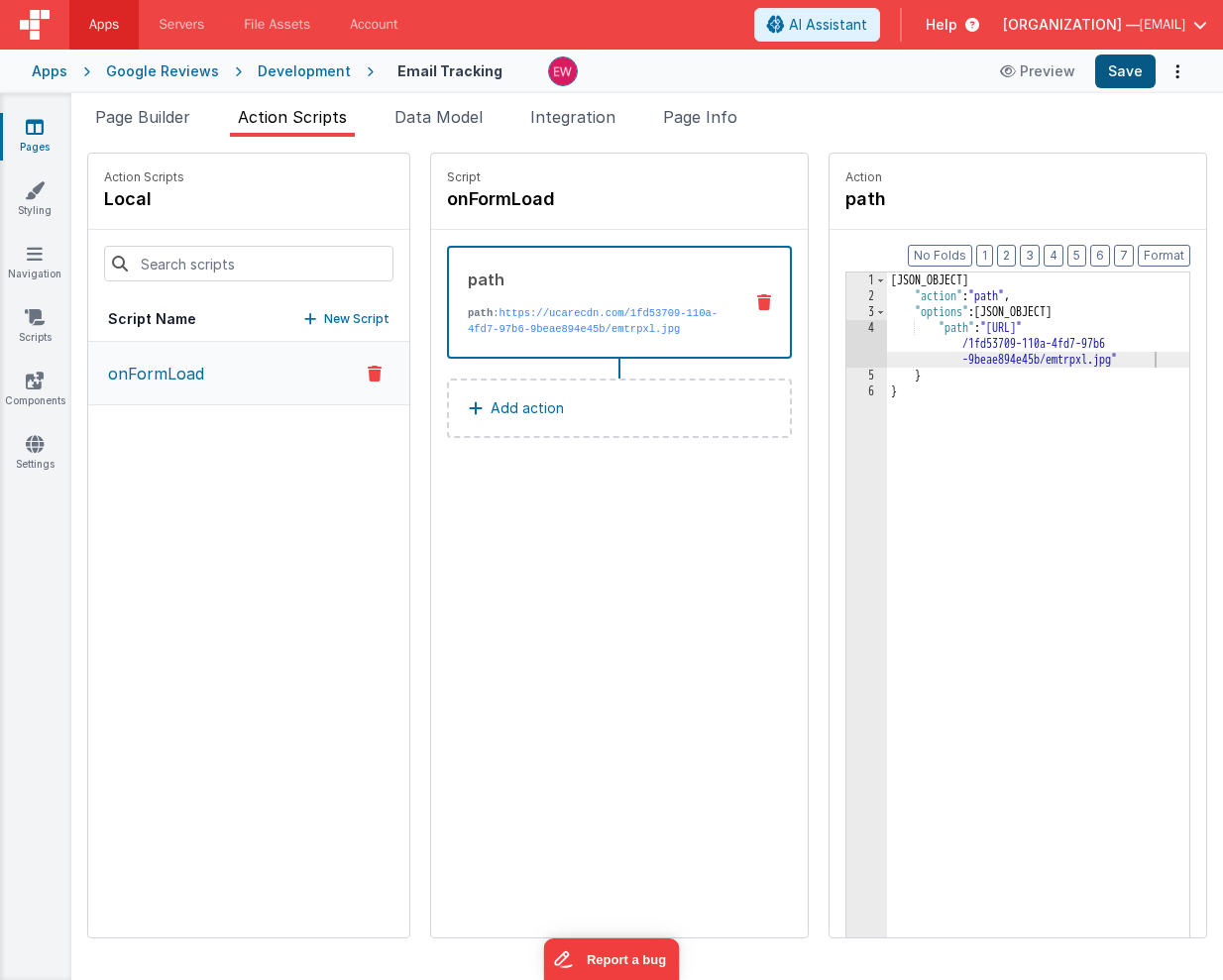 click on "Save" at bounding box center [1125, 71] 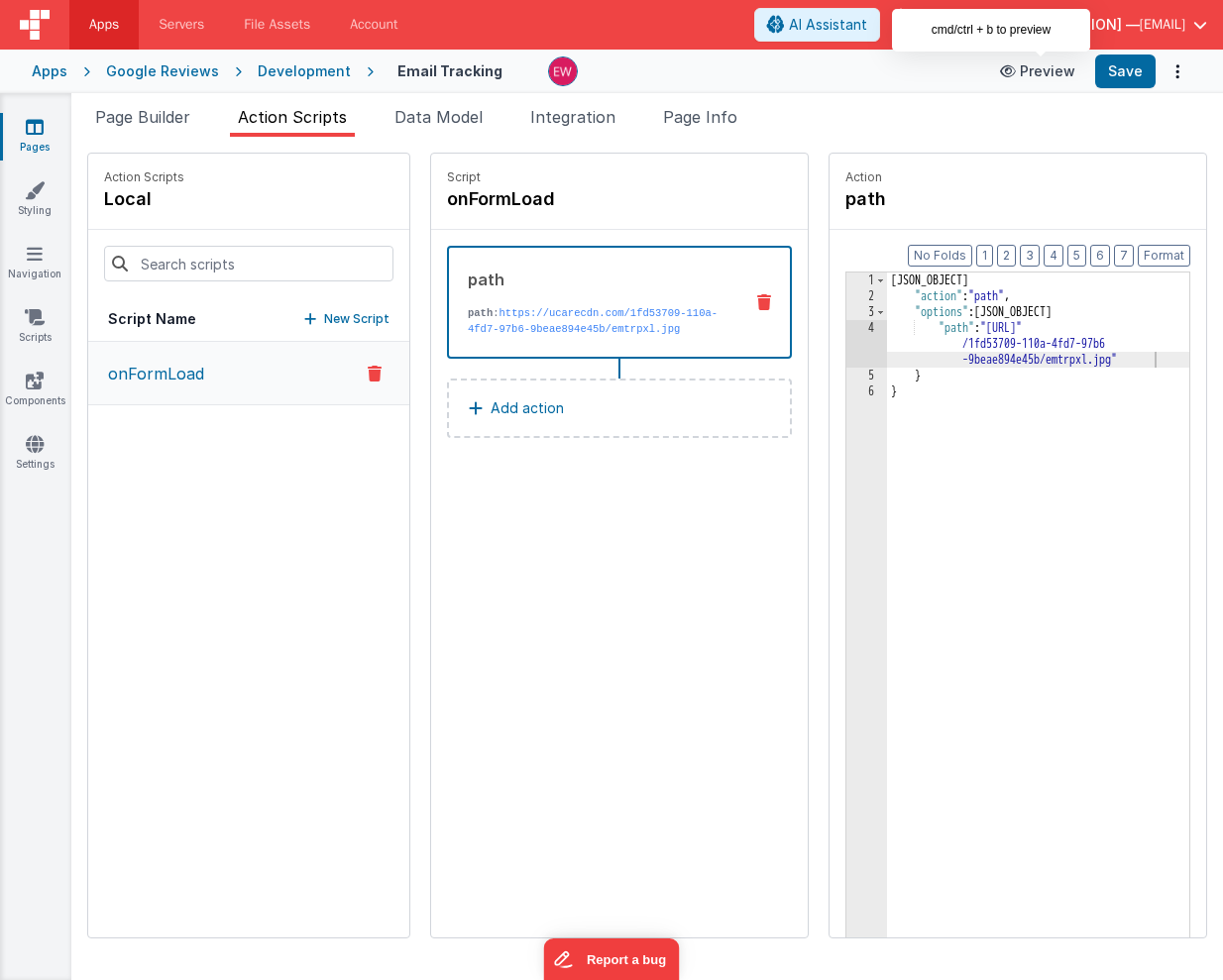 click on "Preview" at bounding box center [1038, 71] 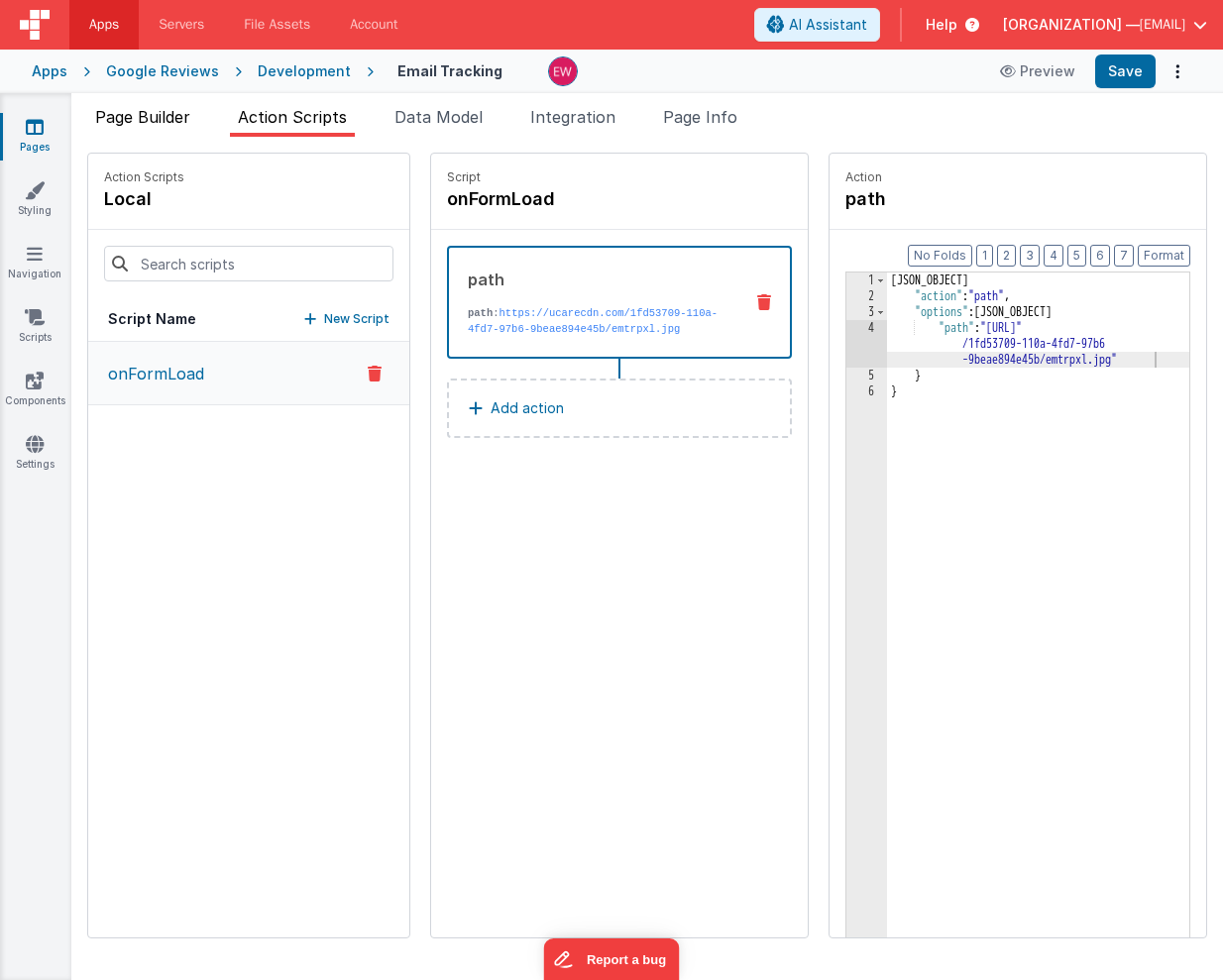 click on "Page Builder" at bounding box center [143, 117] 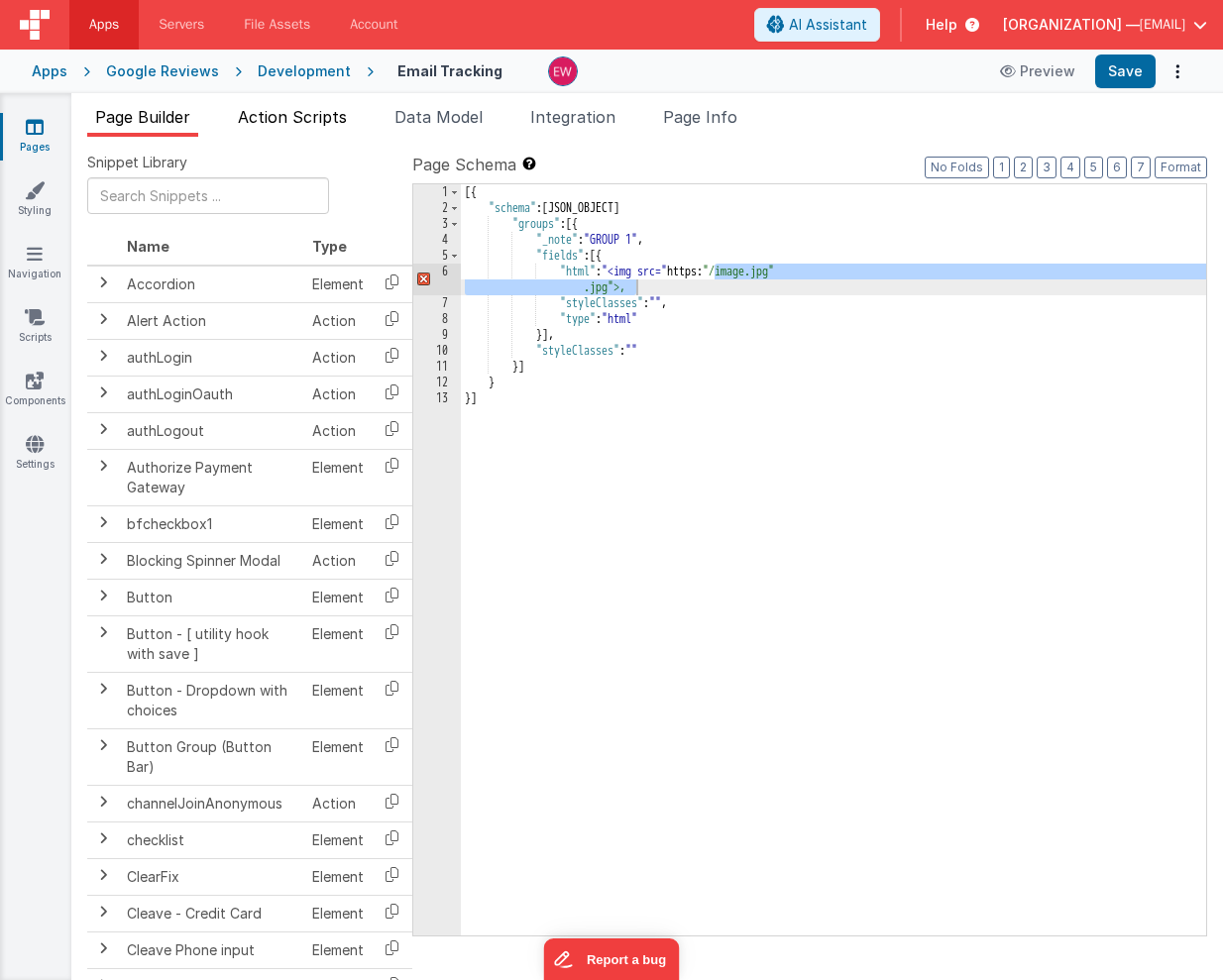 click on "Action Scripts" at bounding box center (292, 117) 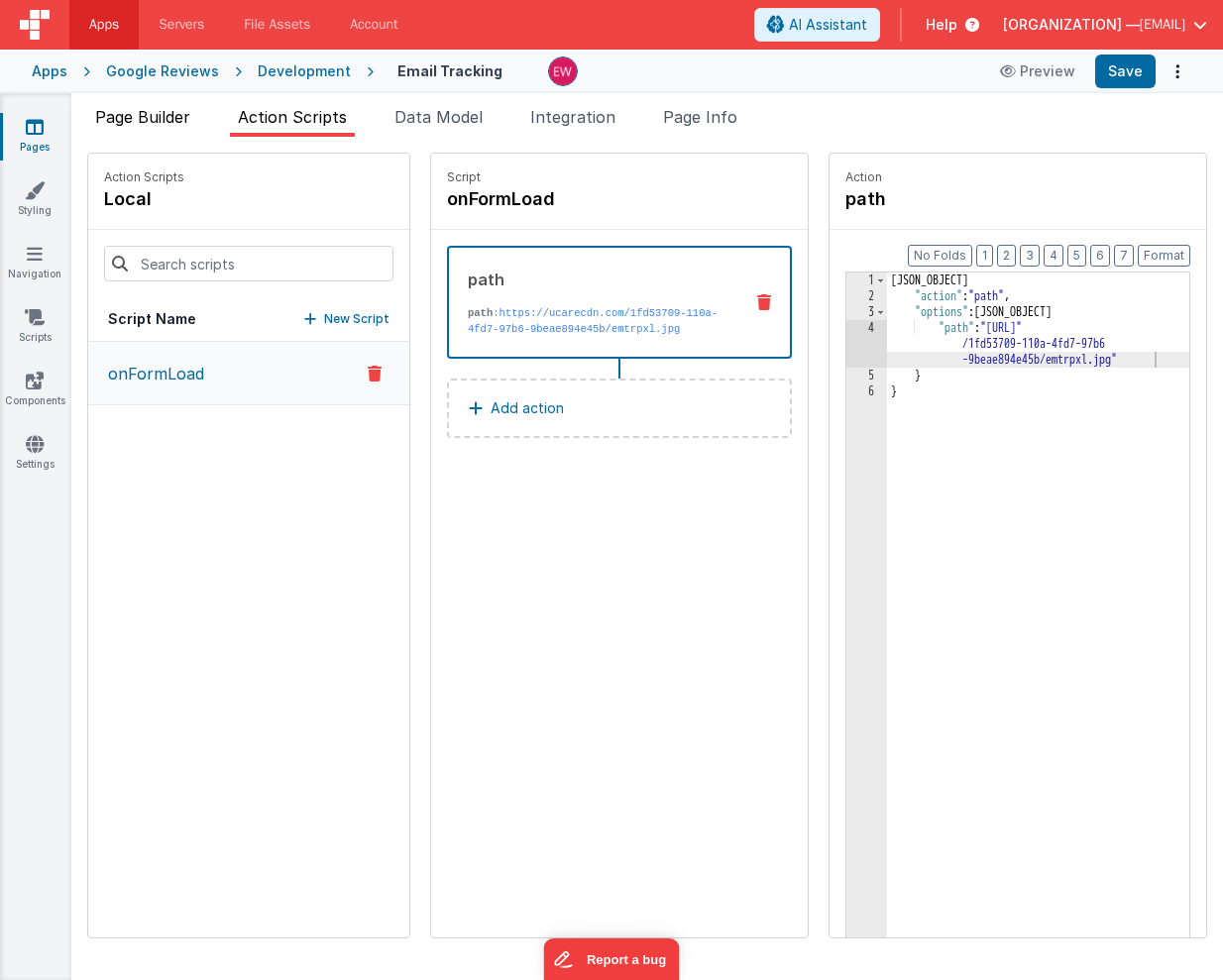 click on "Page Builder" at bounding box center (143, 117) 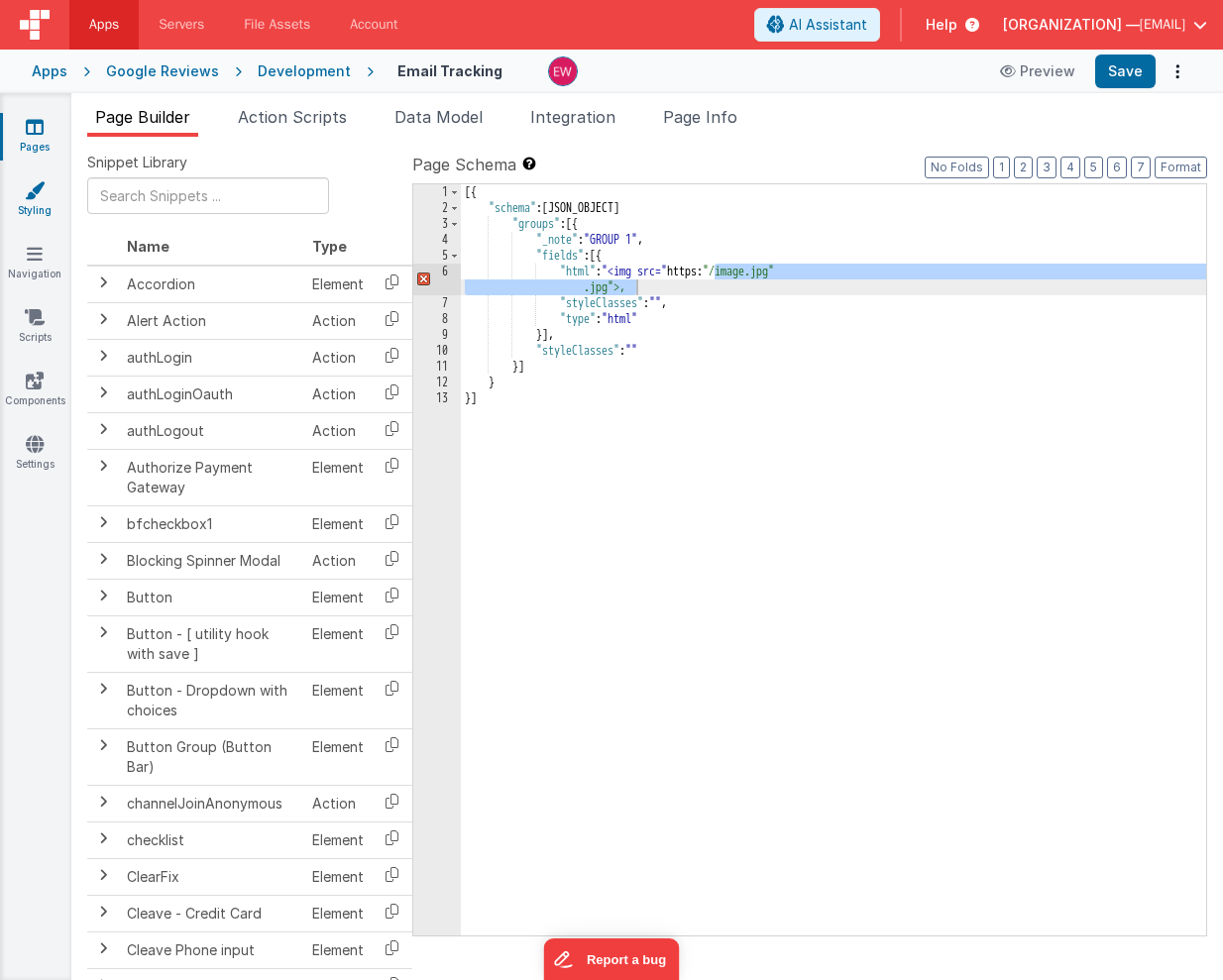 click at bounding box center [35, 190] 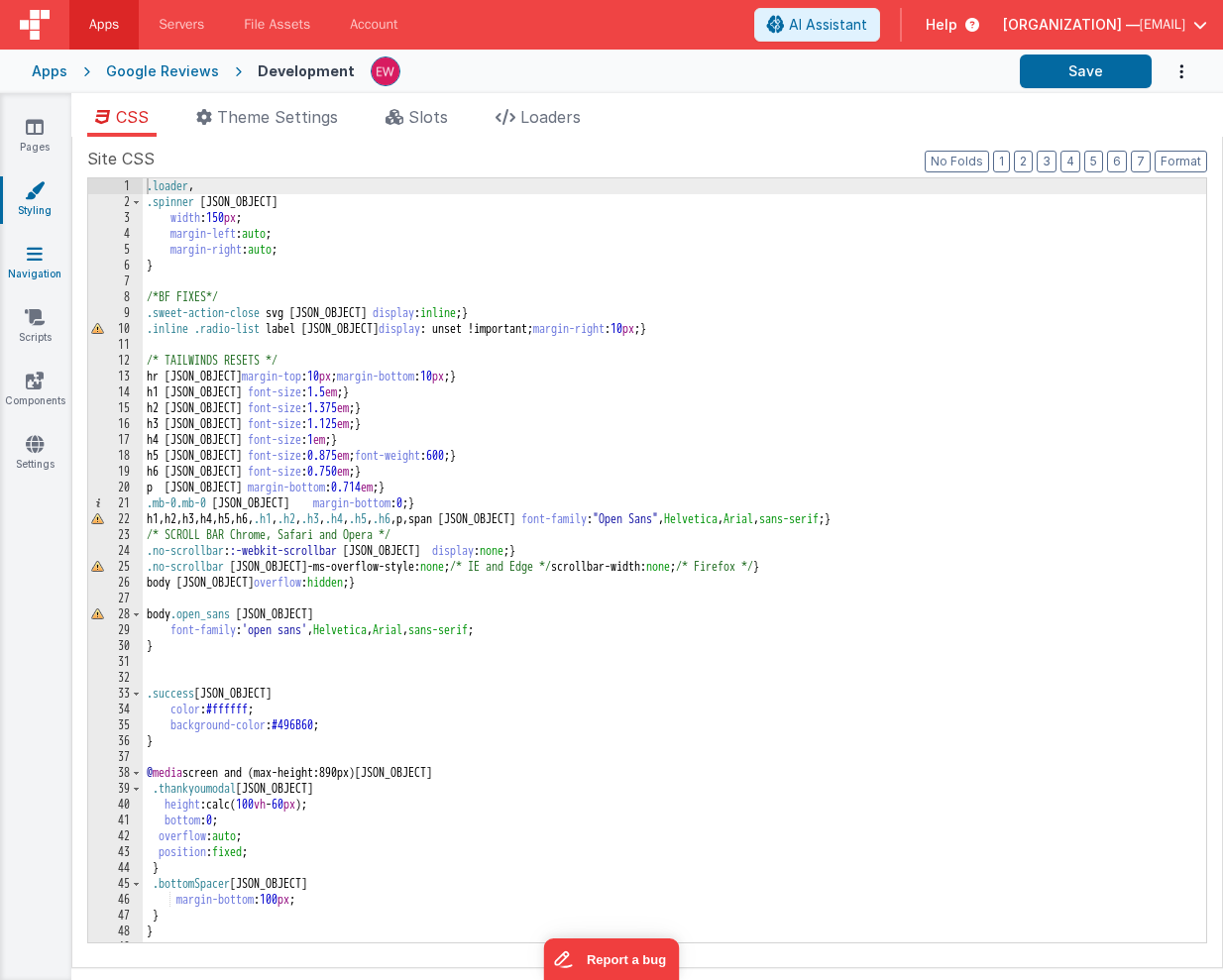 click at bounding box center [35, 254] 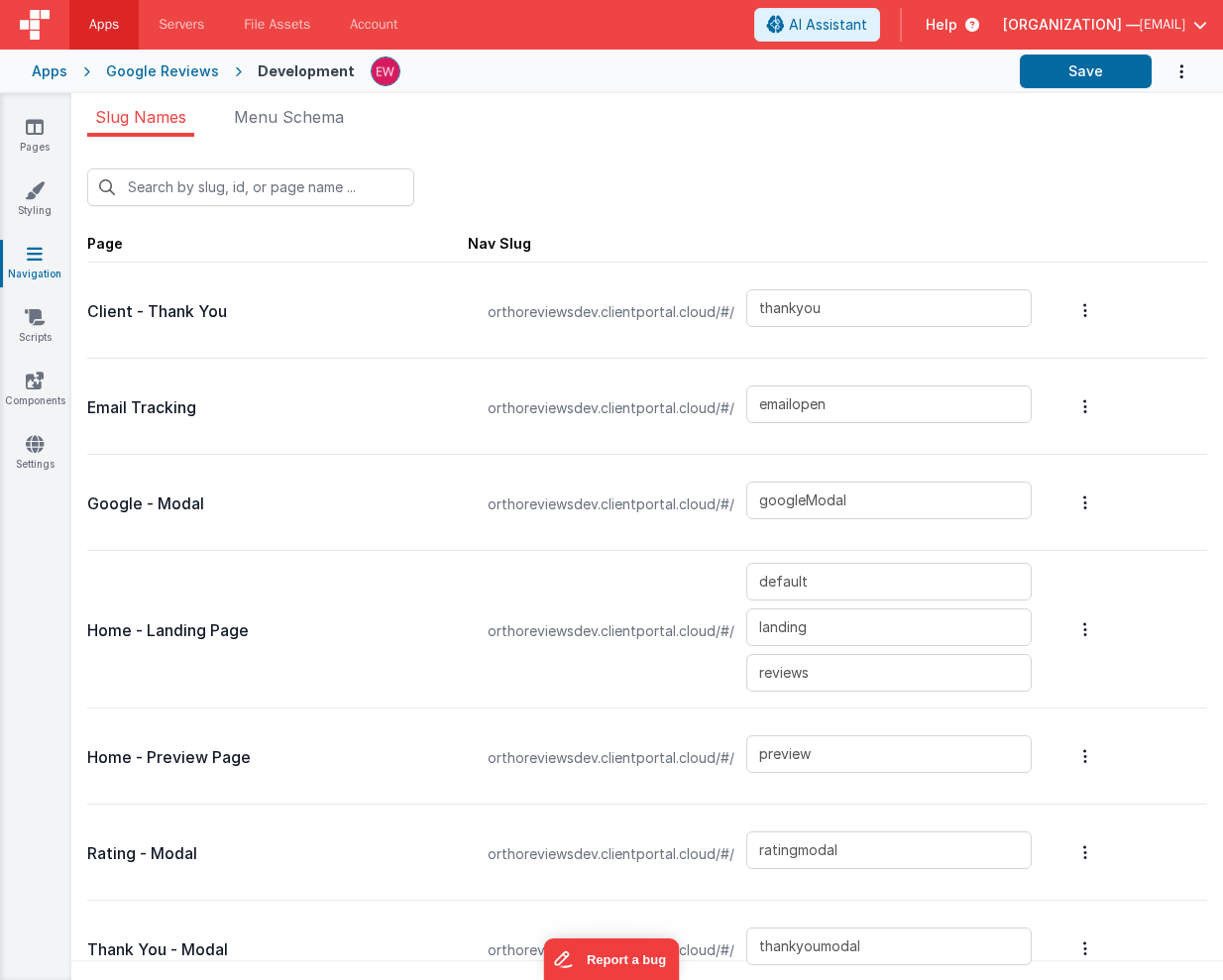 scroll, scrollTop: 0, scrollLeft: 0, axis: both 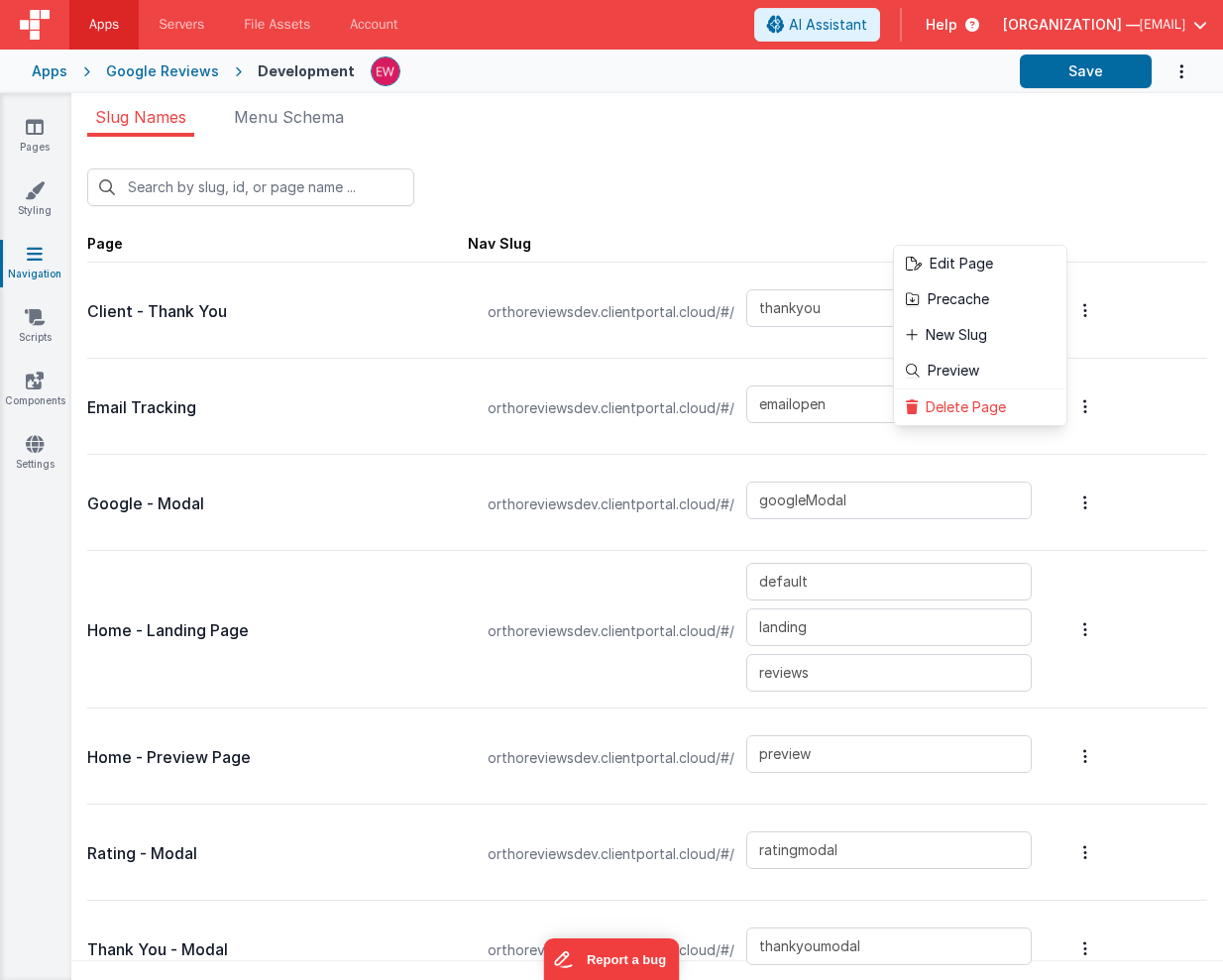 click at bounding box center [612, 490] 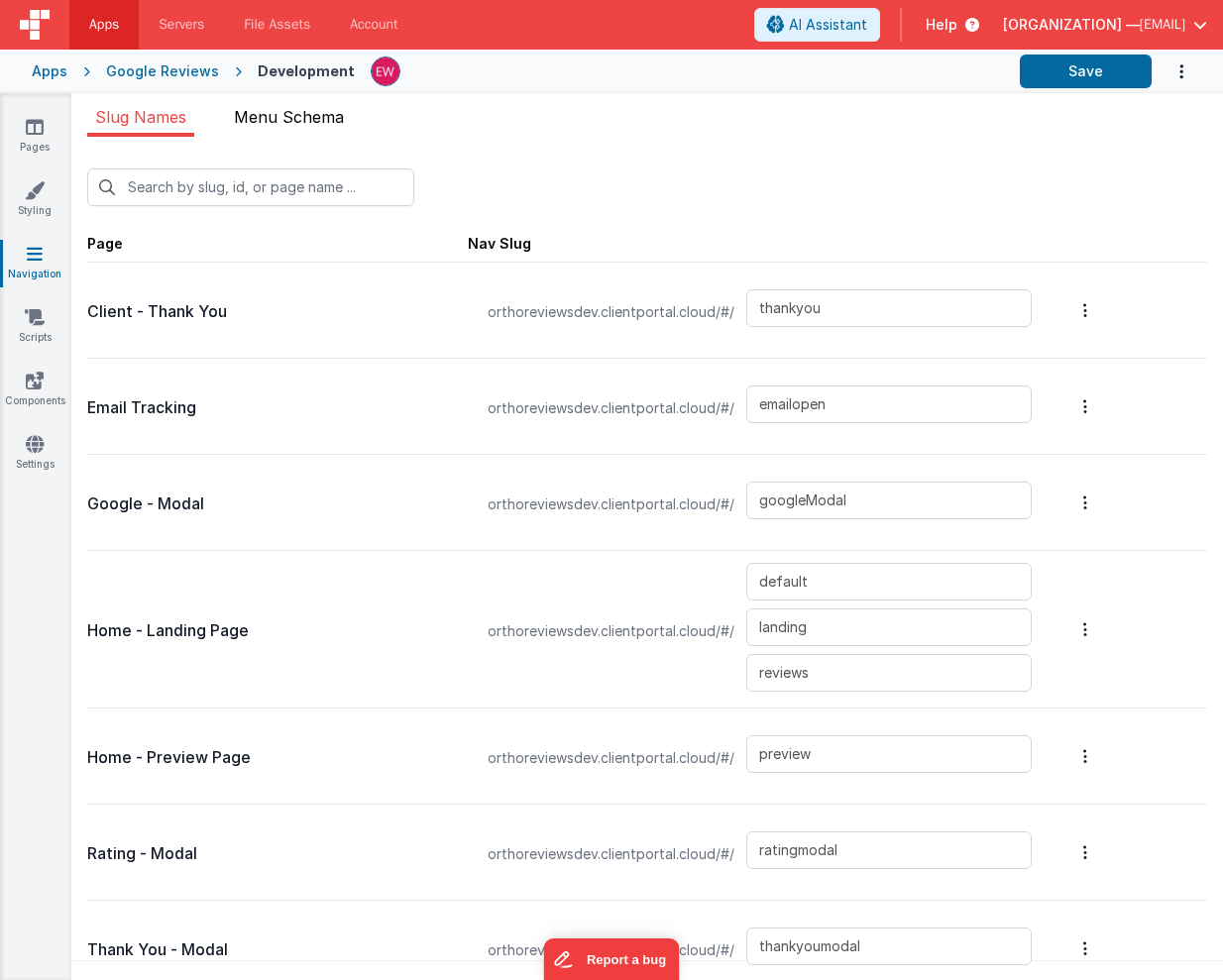 click on "Menu Schema" at bounding box center [288, 117] 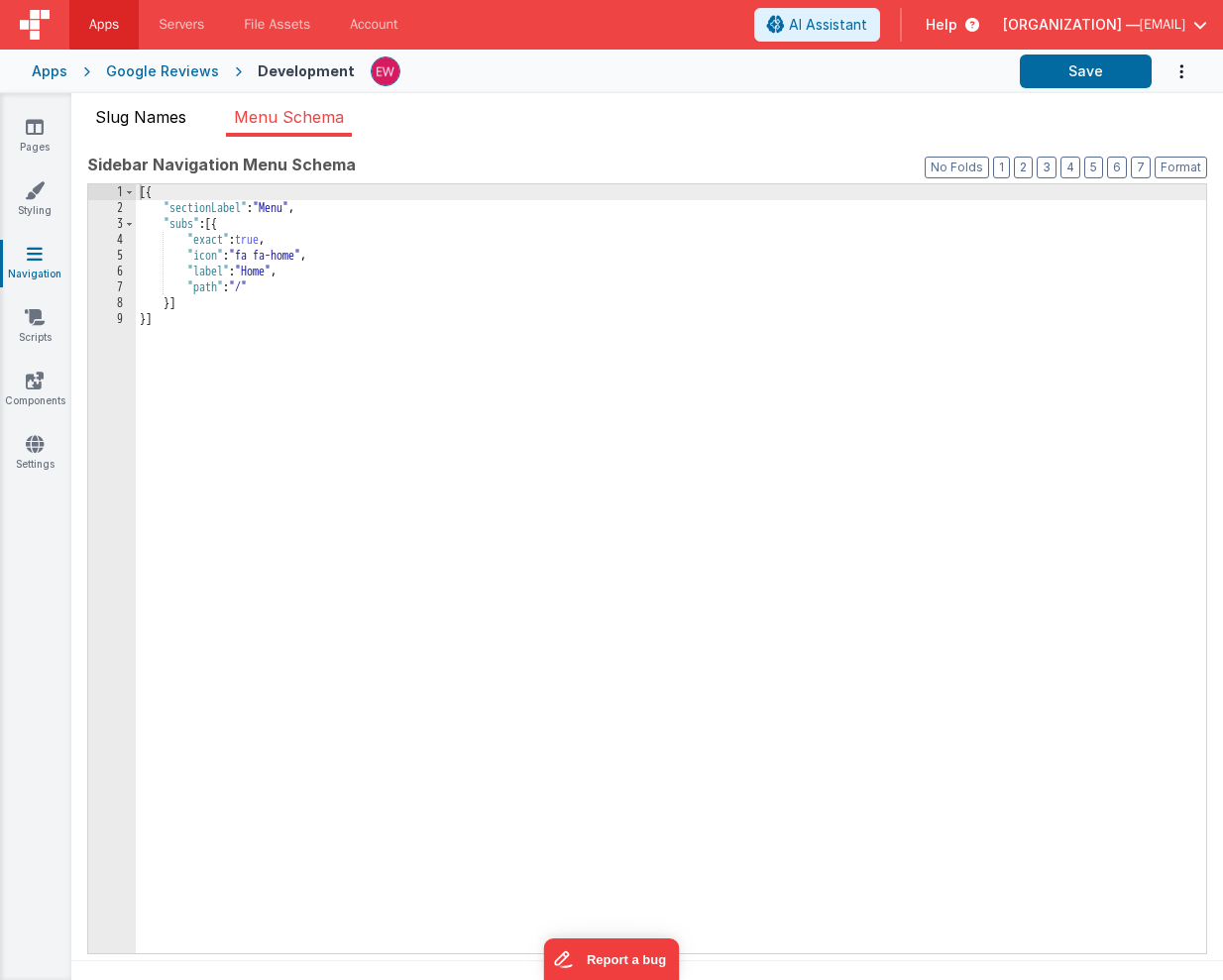 click on "Slug Names" at bounding box center (141, 121) 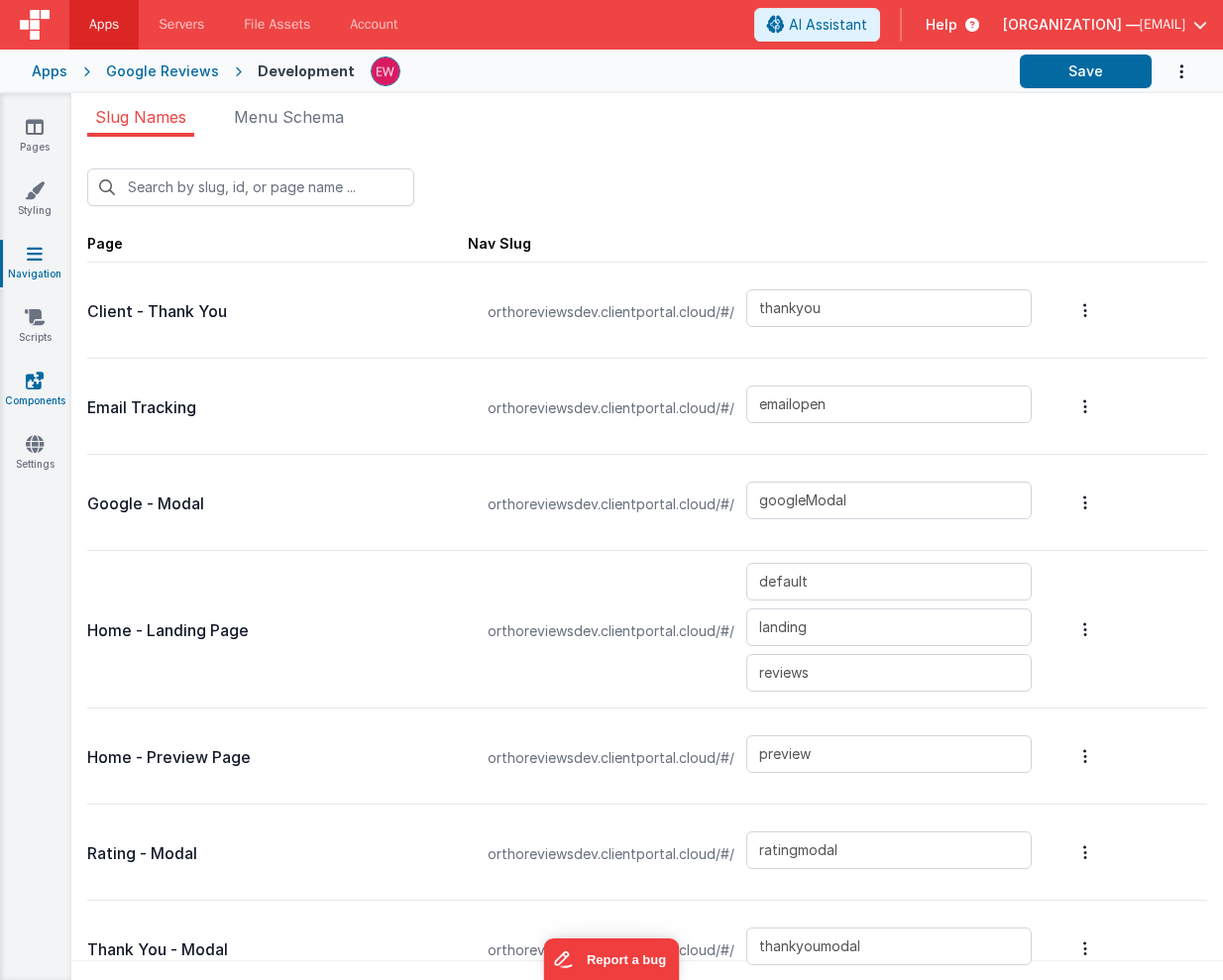 click at bounding box center (35, 381) 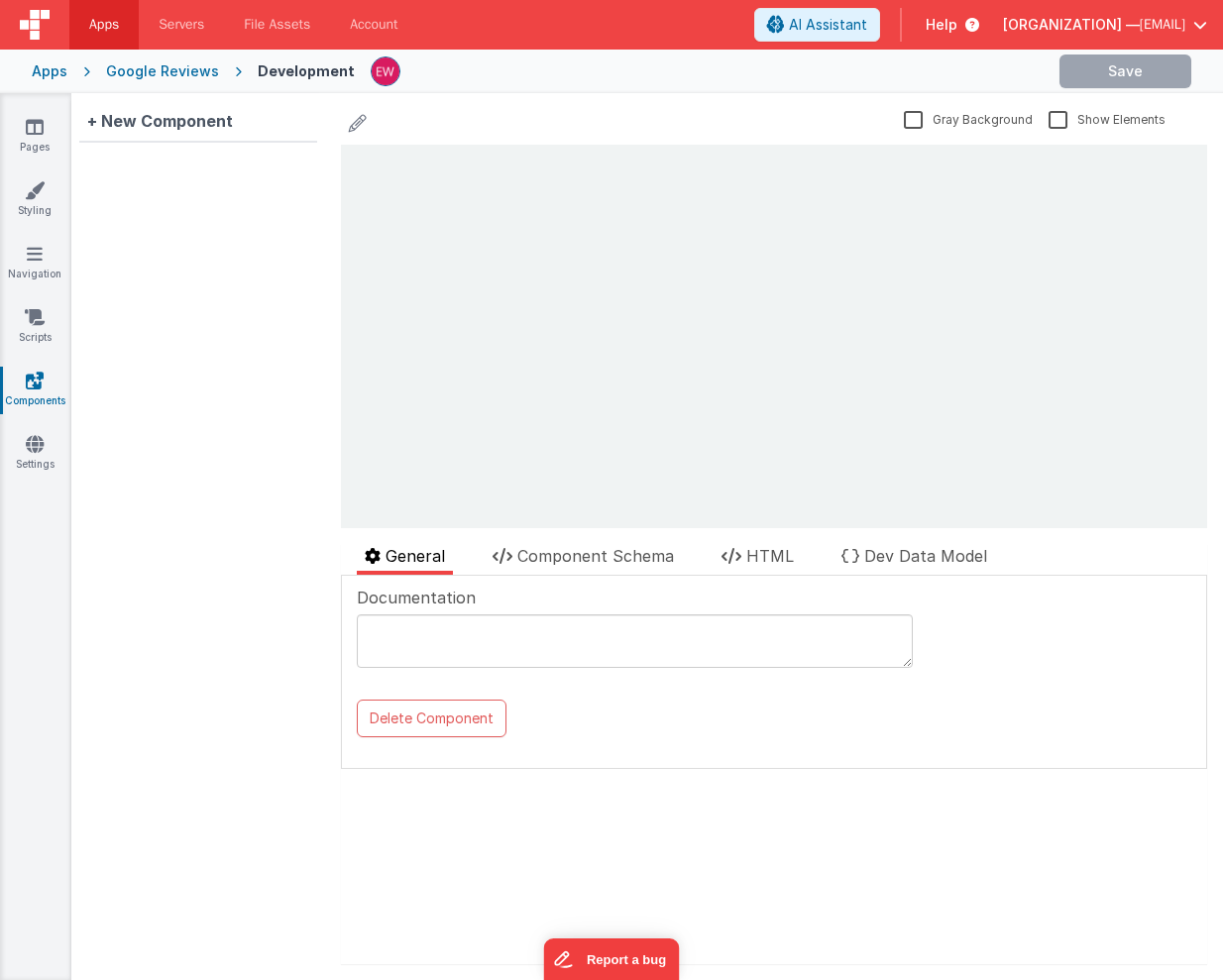 scroll, scrollTop: 0, scrollLeft: 0, axis: both 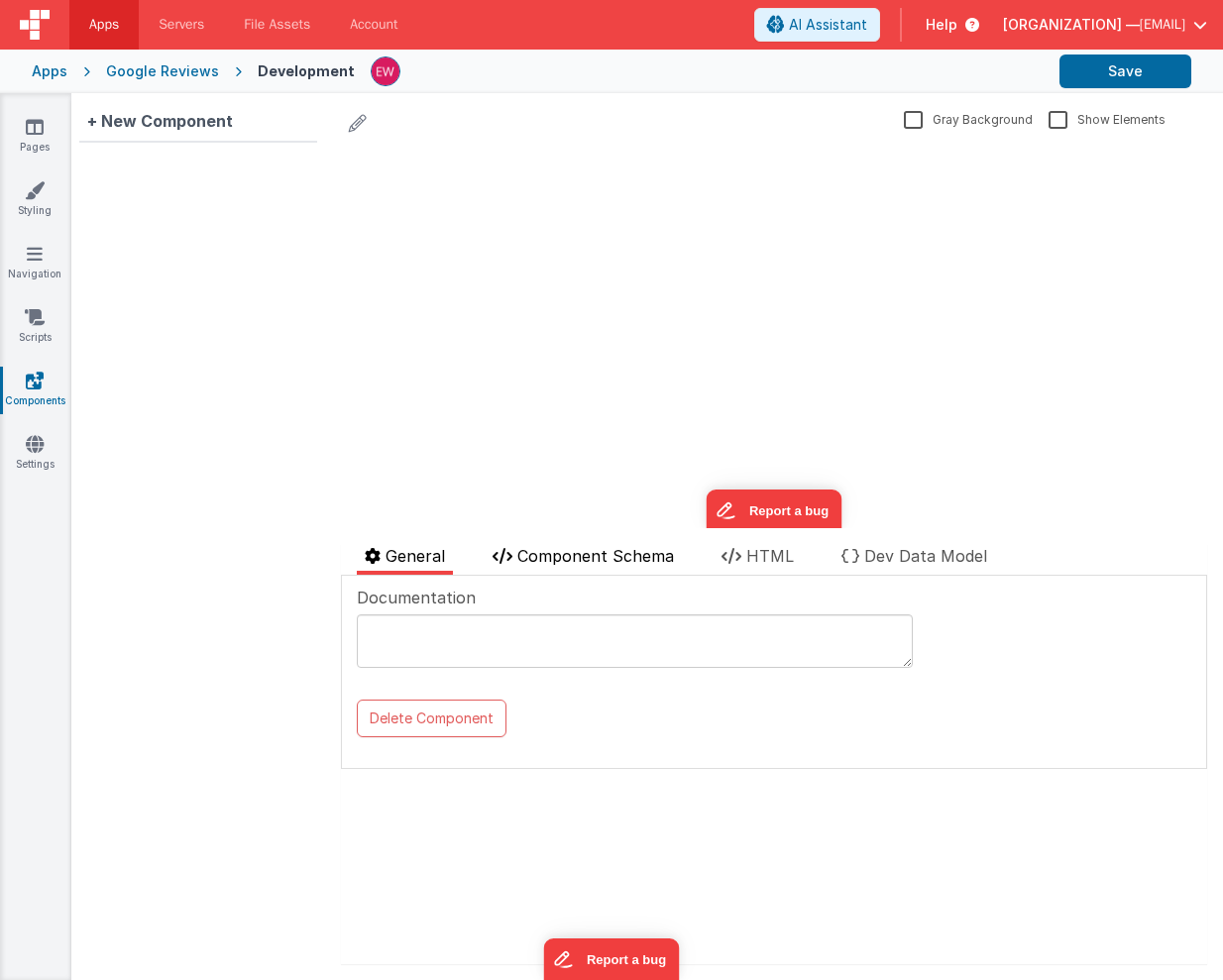 click on "Component Schema" at bounding box center [596, 556] 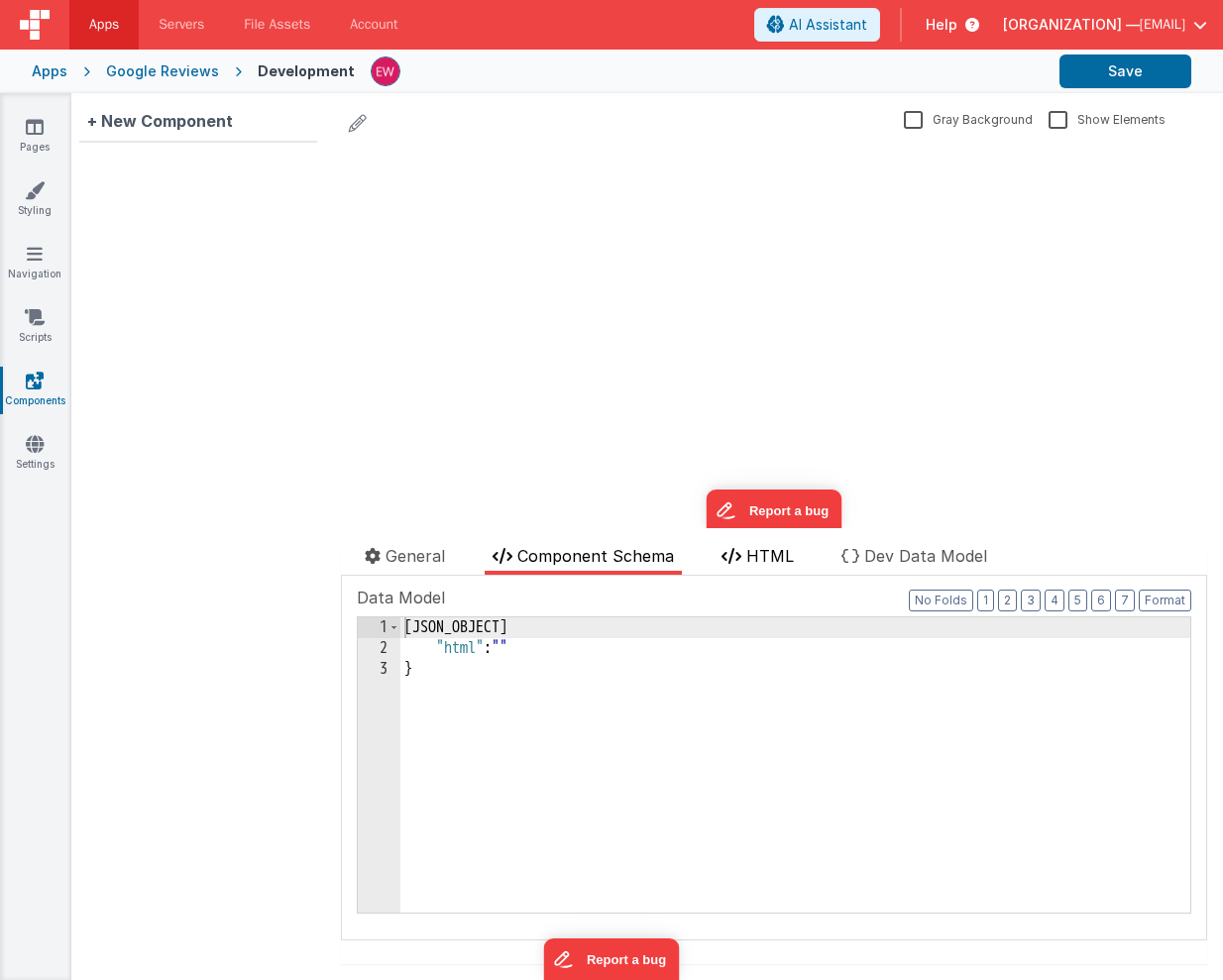 click on "HTML" at bounding box center (770, 556) 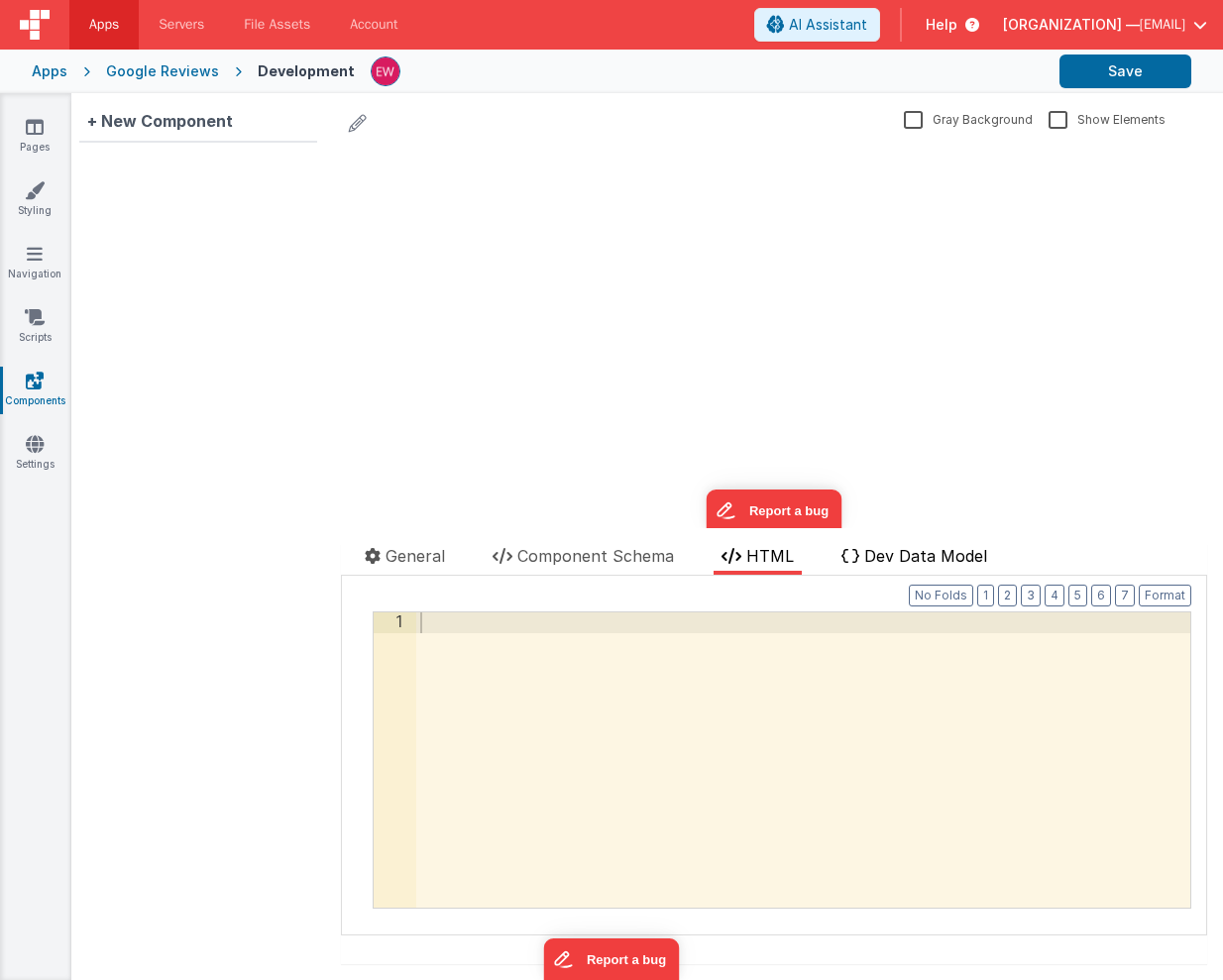 drag, startPoint x: 908, startPoint y: 551, endPoint x: 365, endPoint y: 382, distance: 568.691 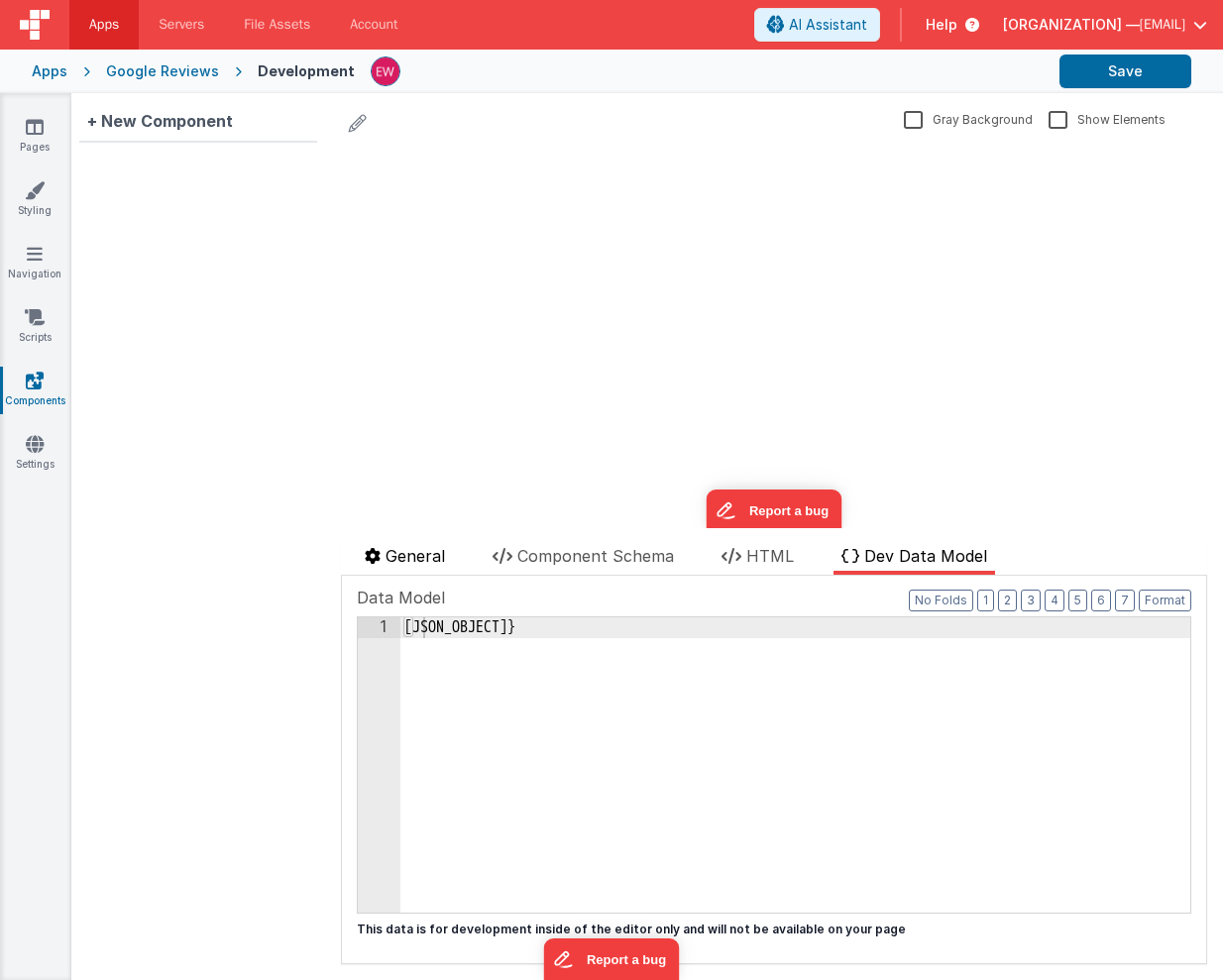 click on "General" at bounding box center (415, 556) 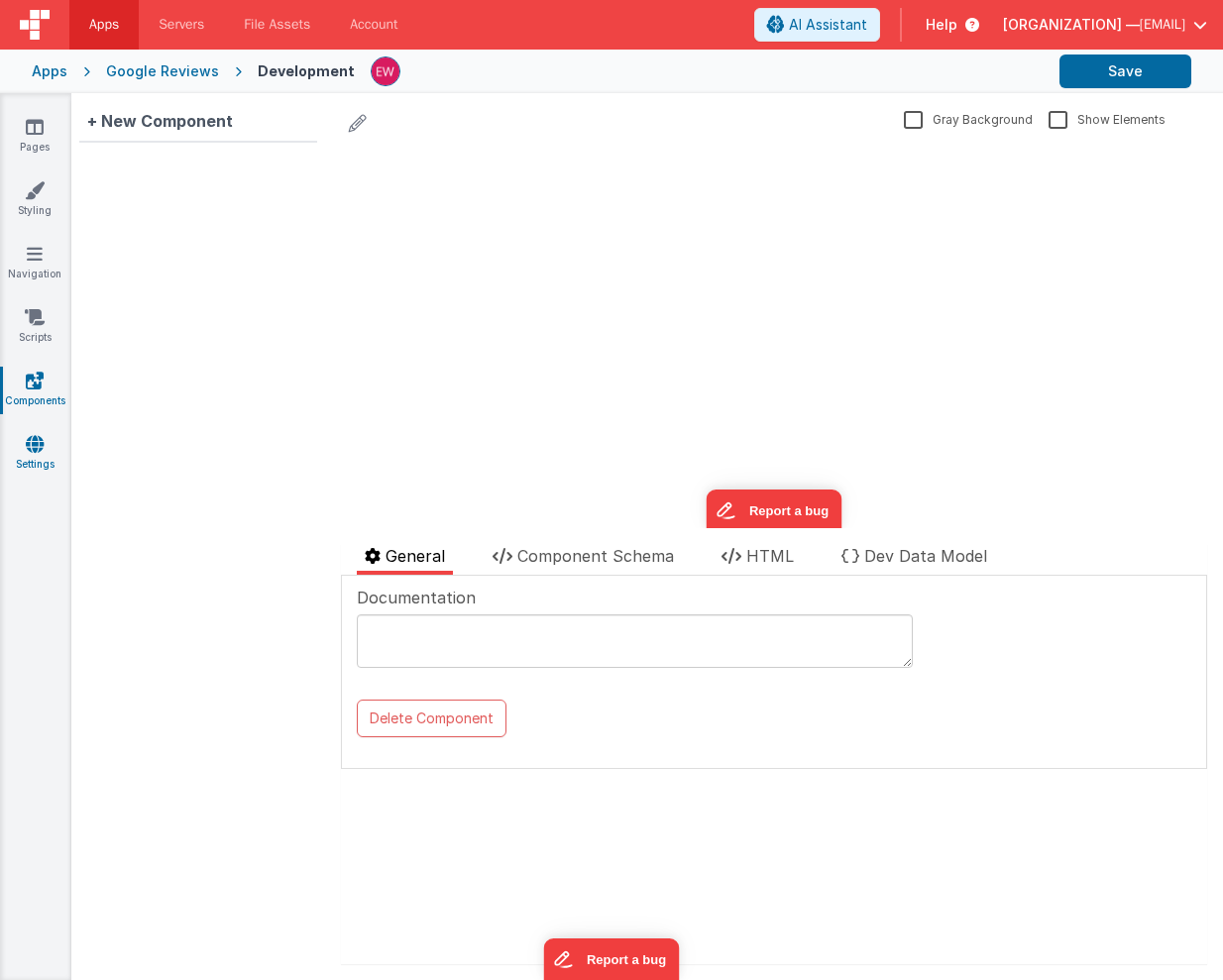 click on "Settings" at bounding box center (35, 454) 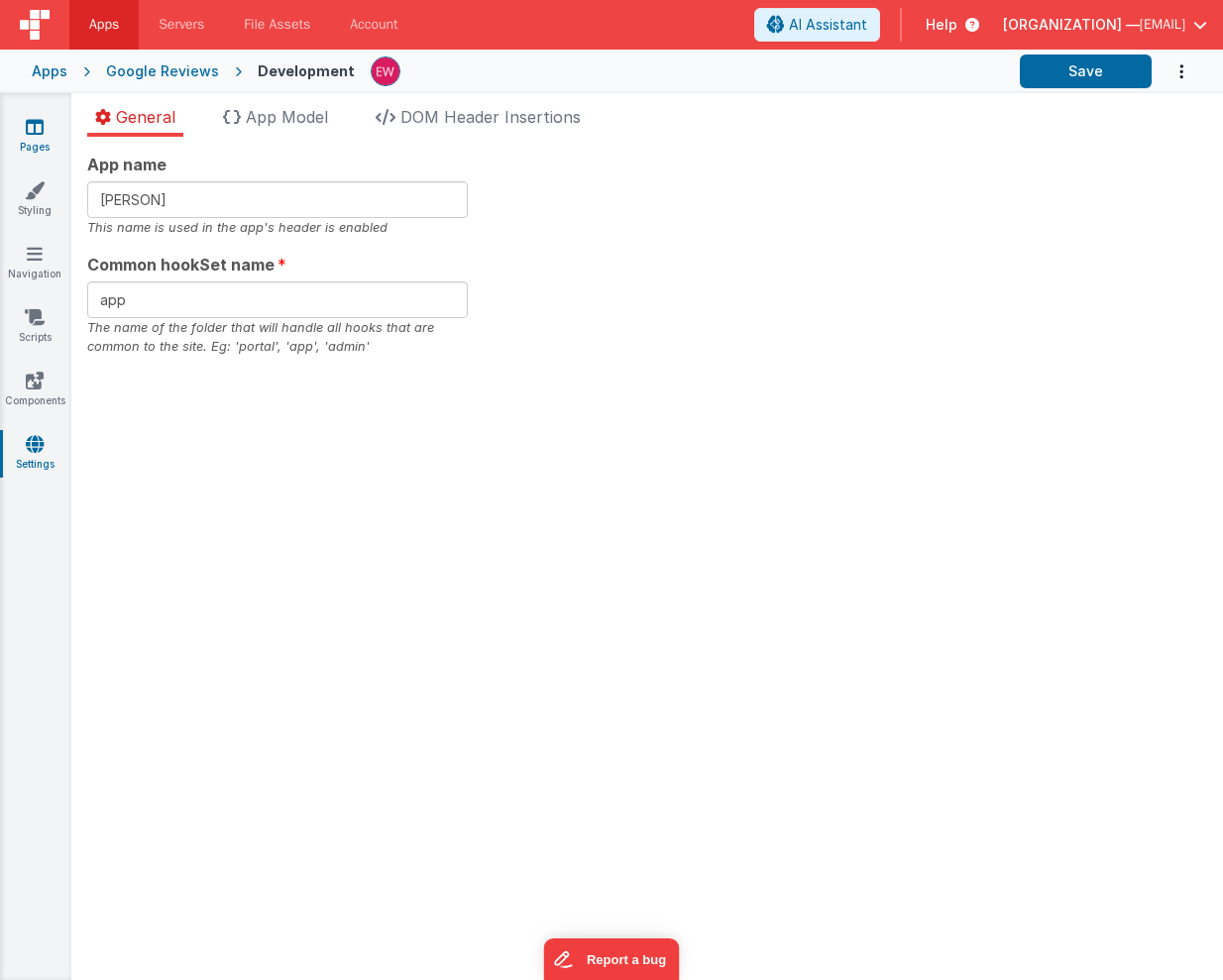 click at bounding box center (35, 127) 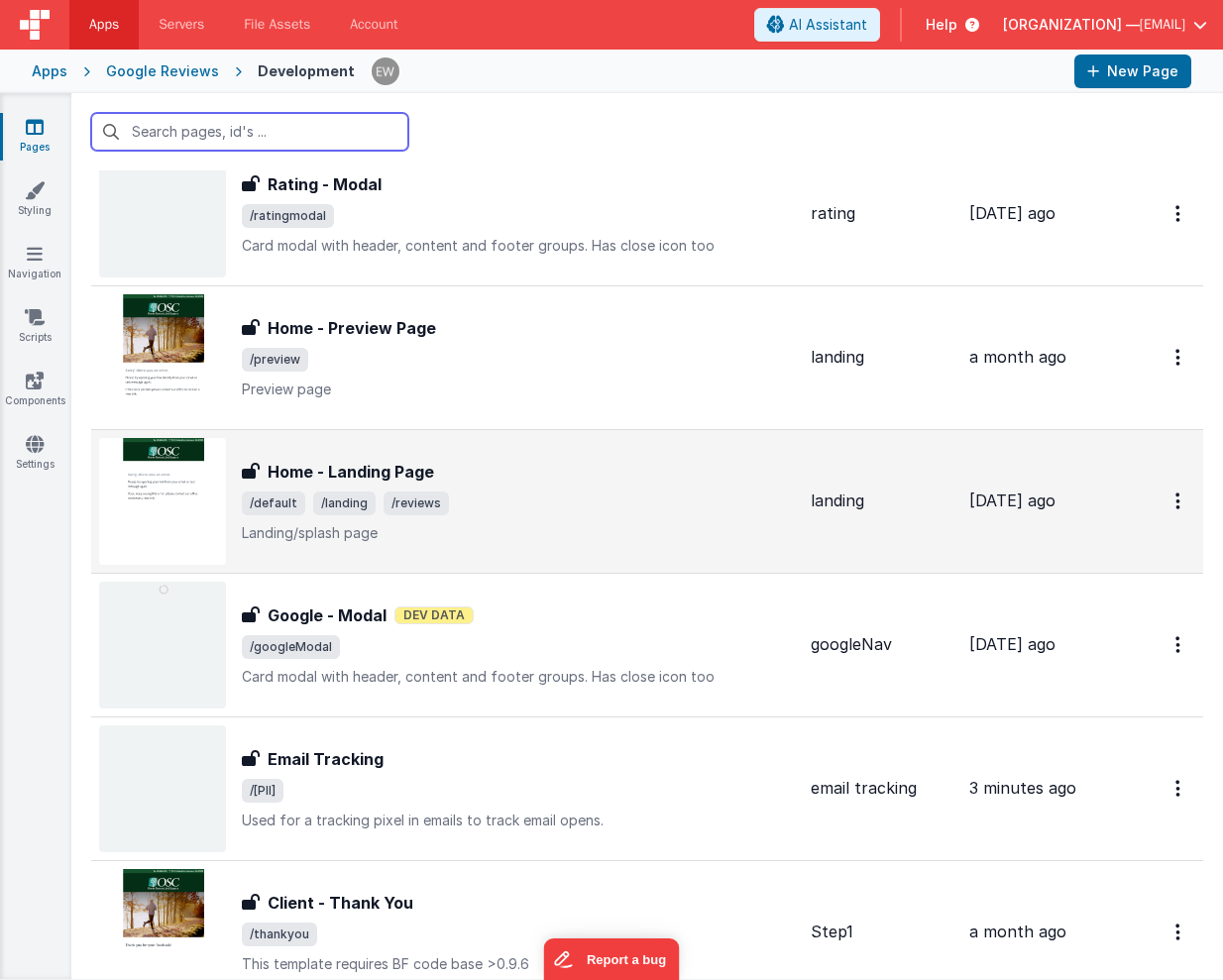 scroll, scrollTop: 231, scrollLeft: 0, axis: vertical 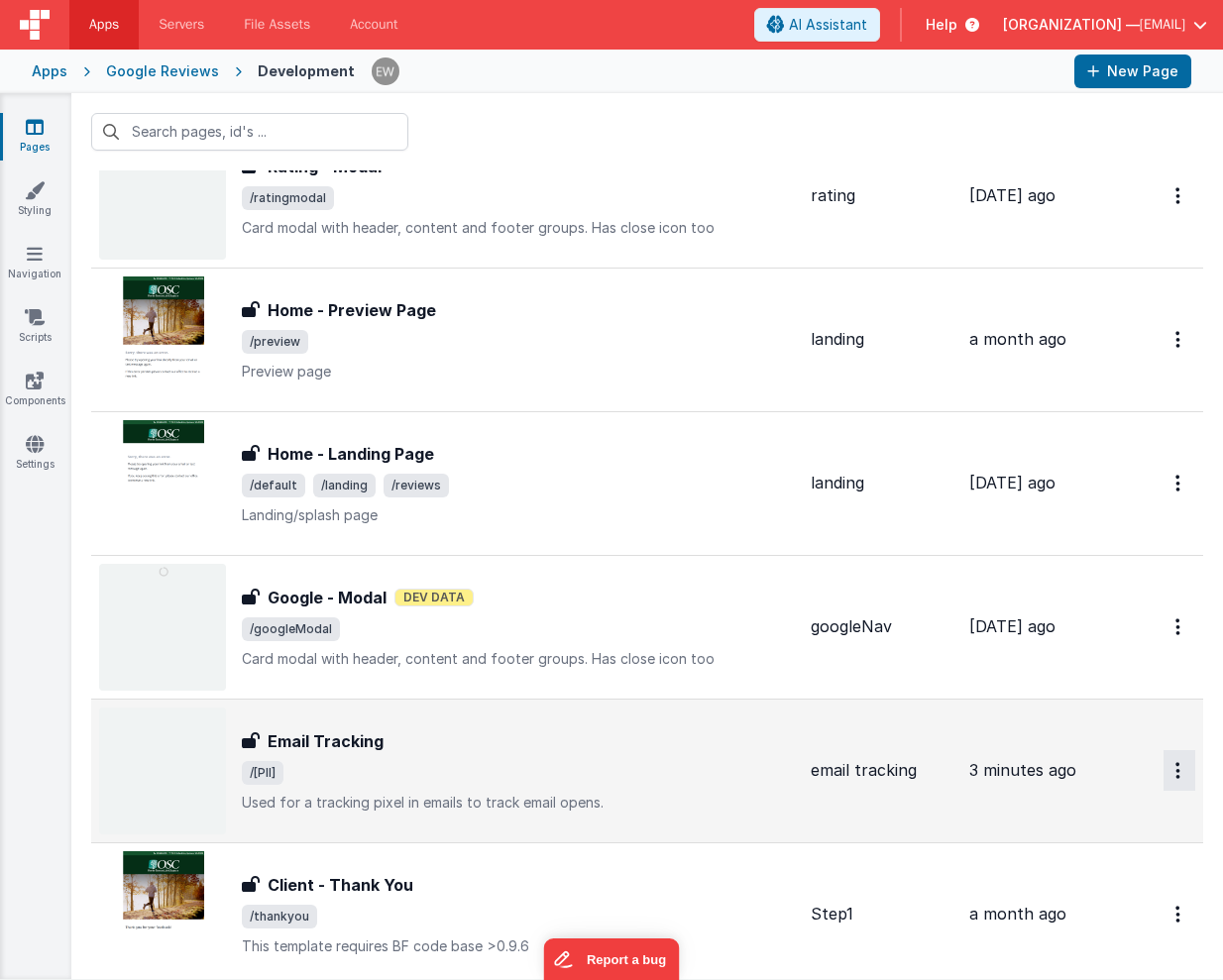 click at bounding box center [1177, 52] 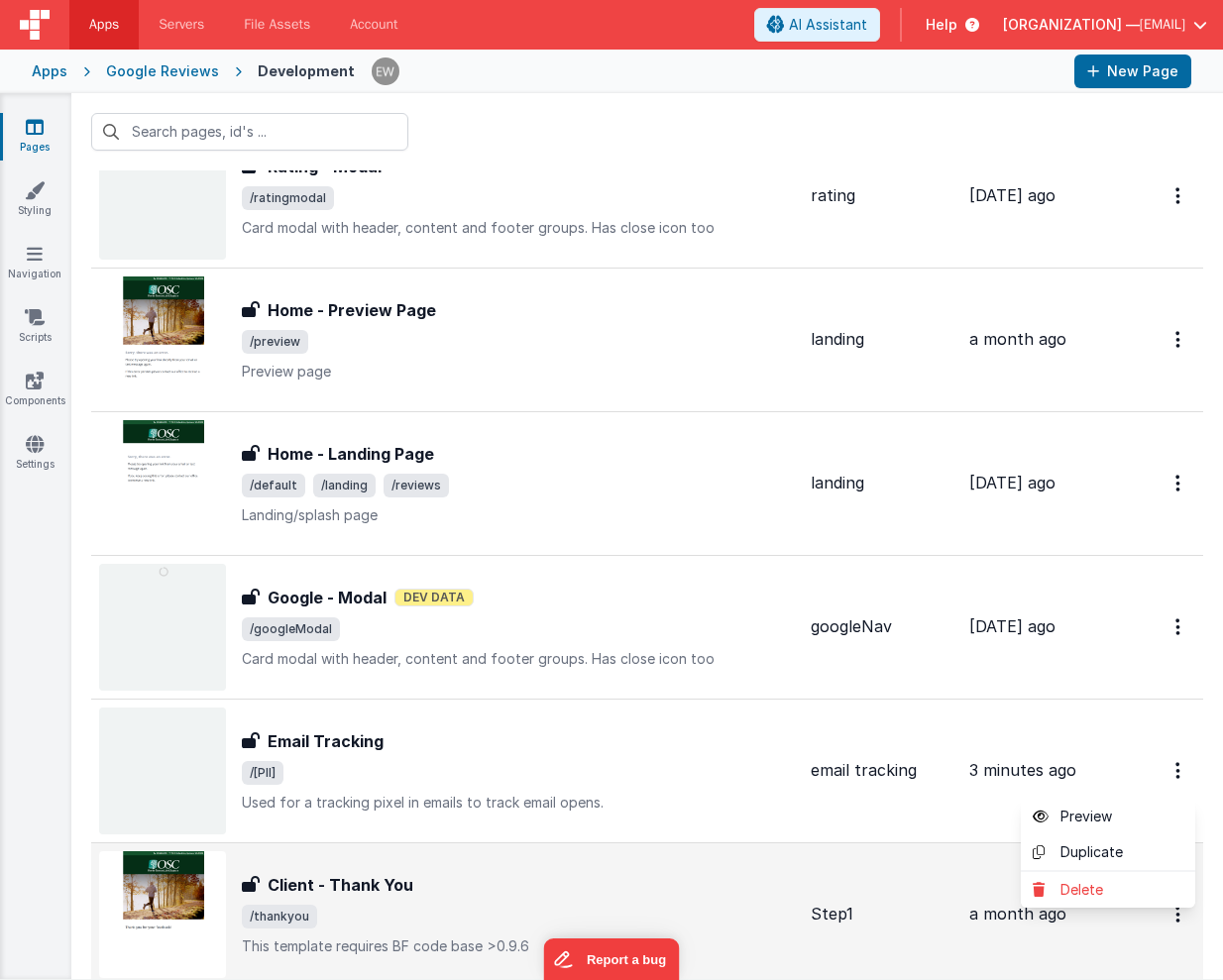 click at bounding box center [612, 490] 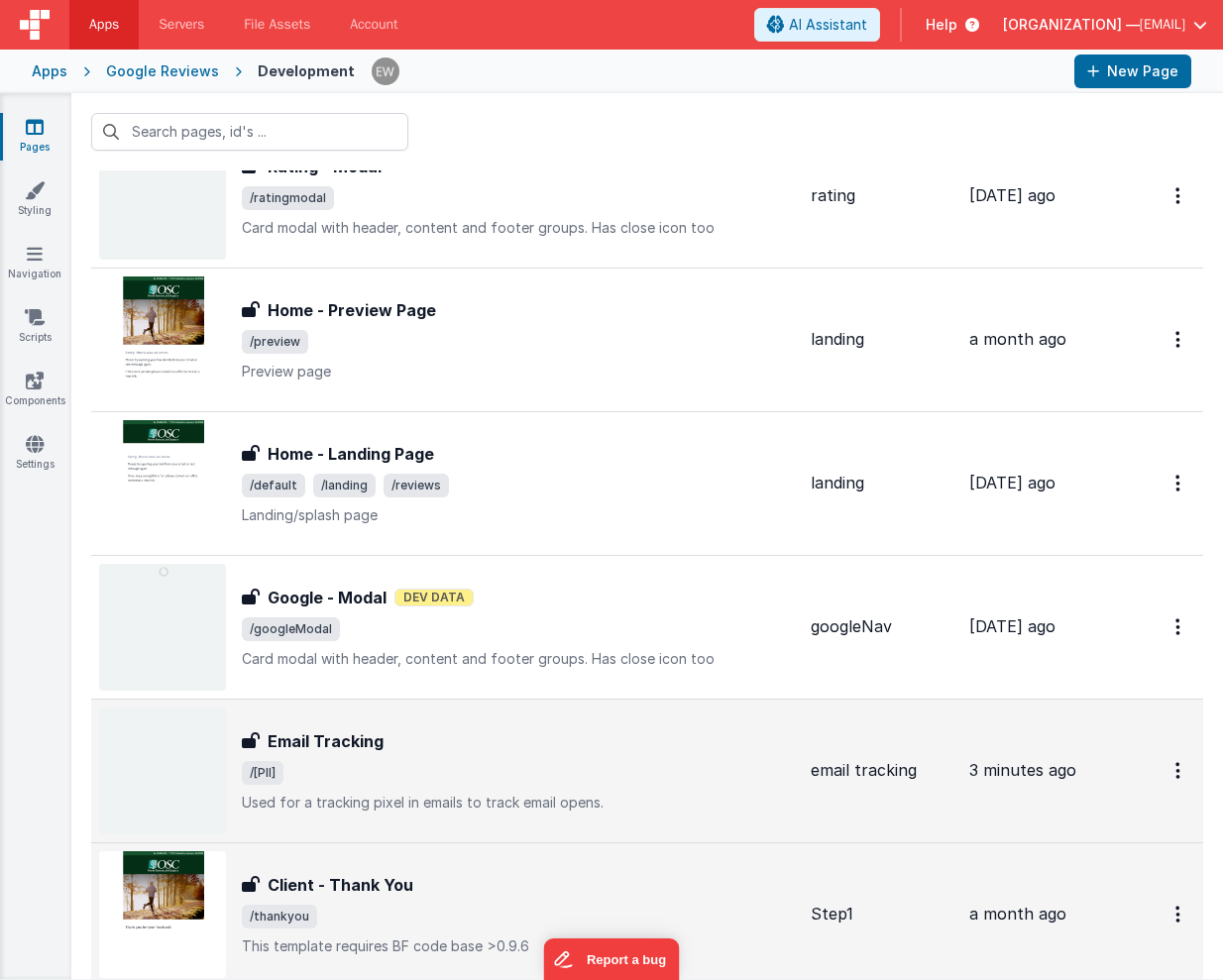 click on "Email Tracking" at bounding box center [325, 741] 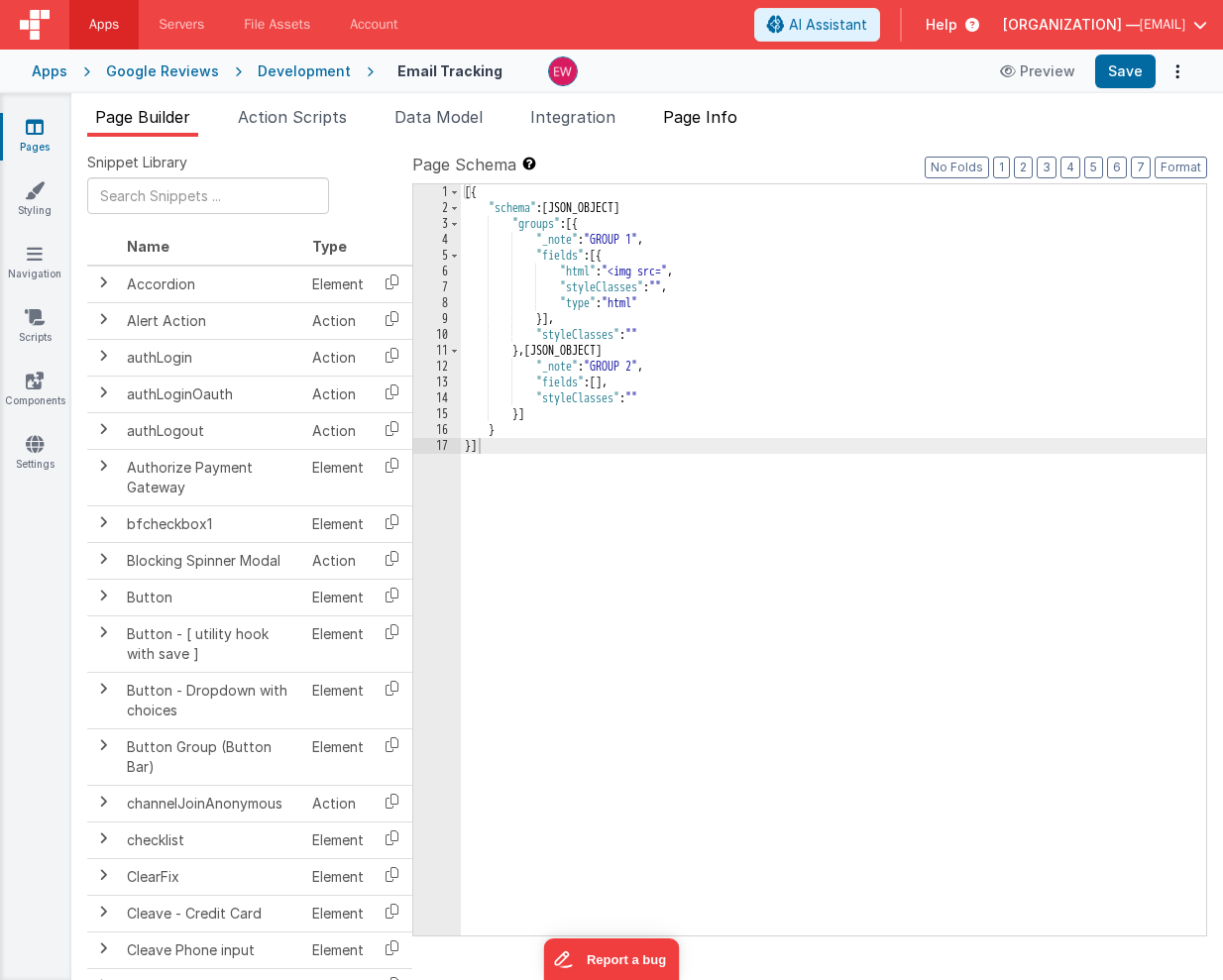 click on "Page Info" at bounding box center [700, 117] 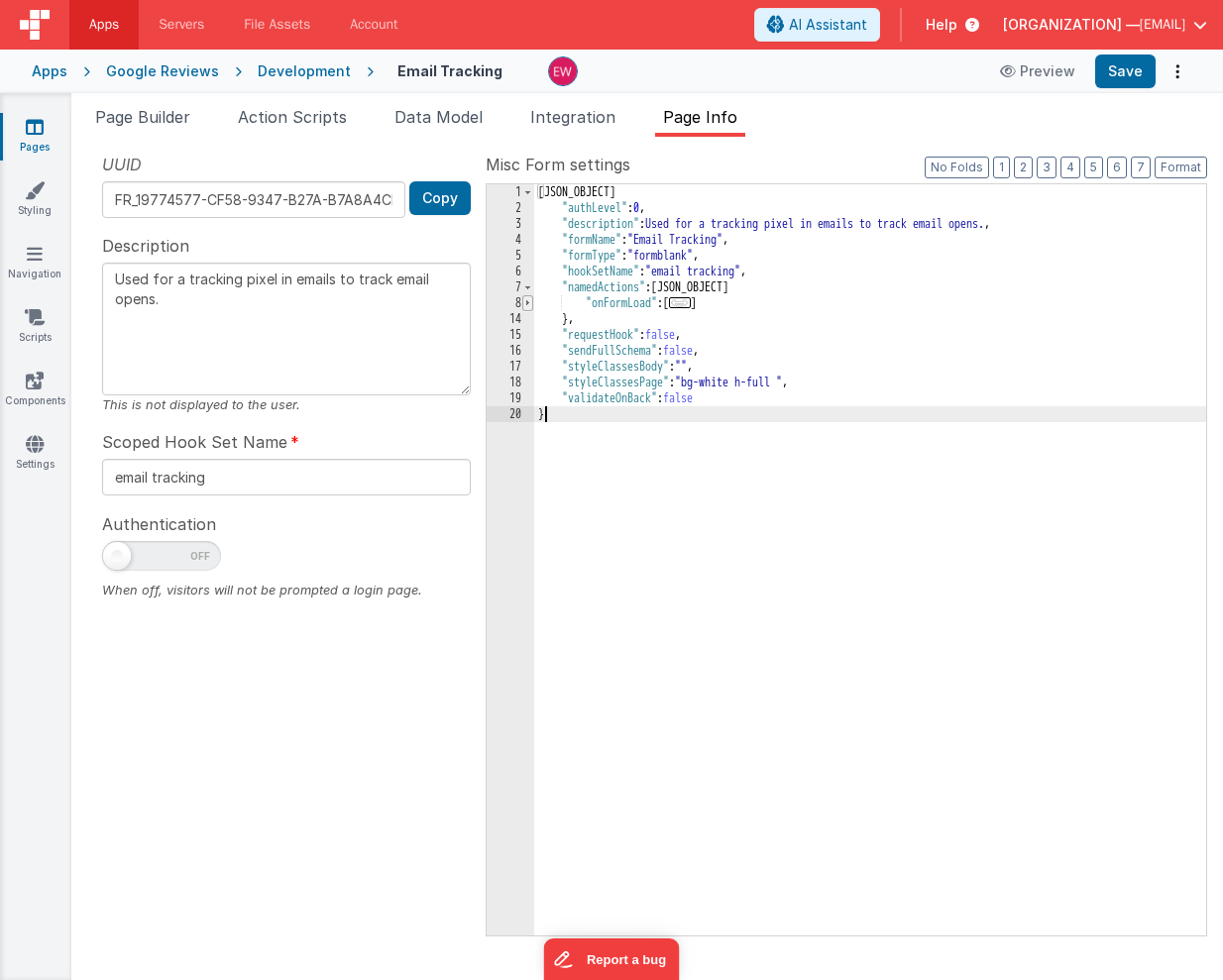 click at bounding box center [527, 303] 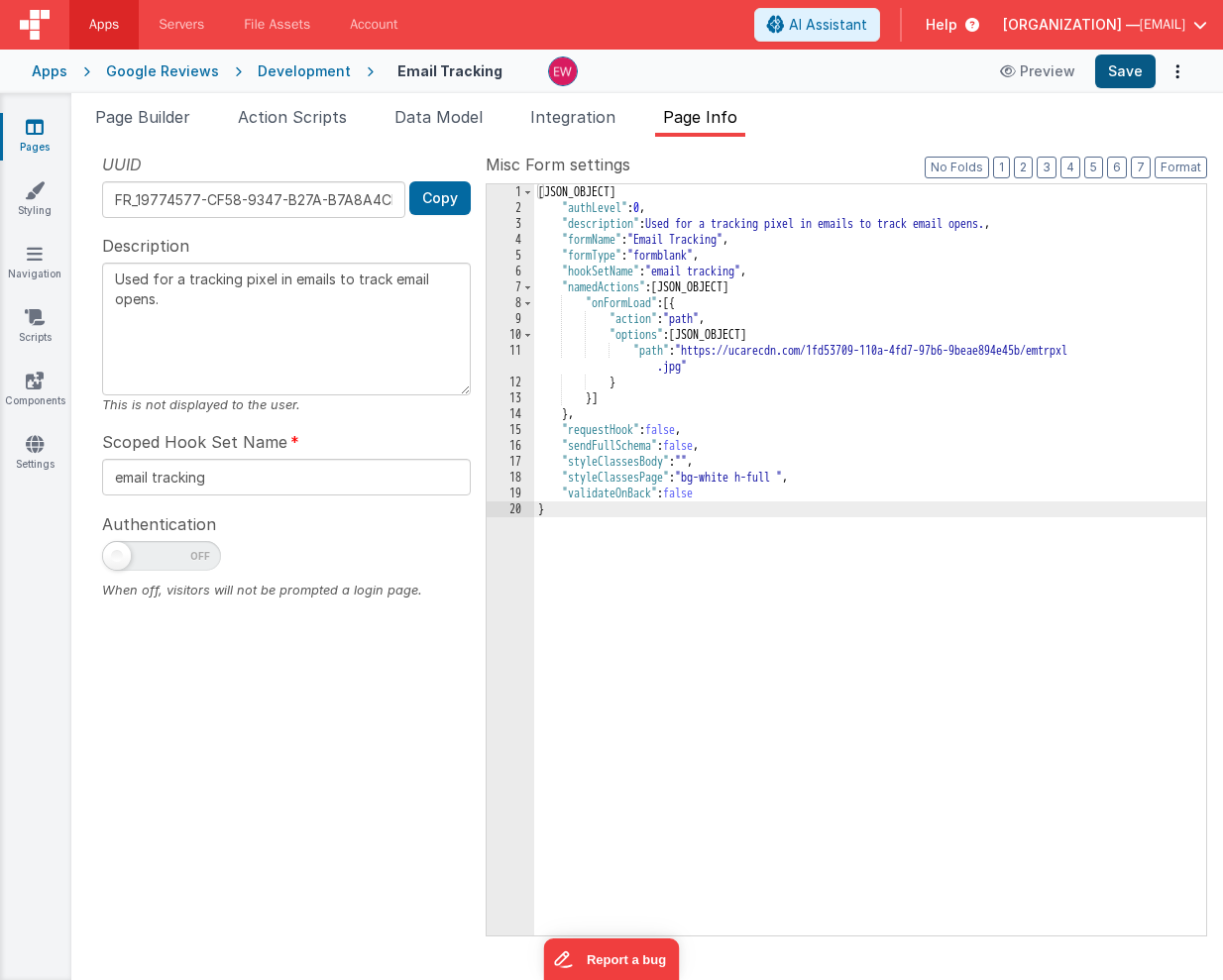 click on "Save" at bounding box center [1125, 71] 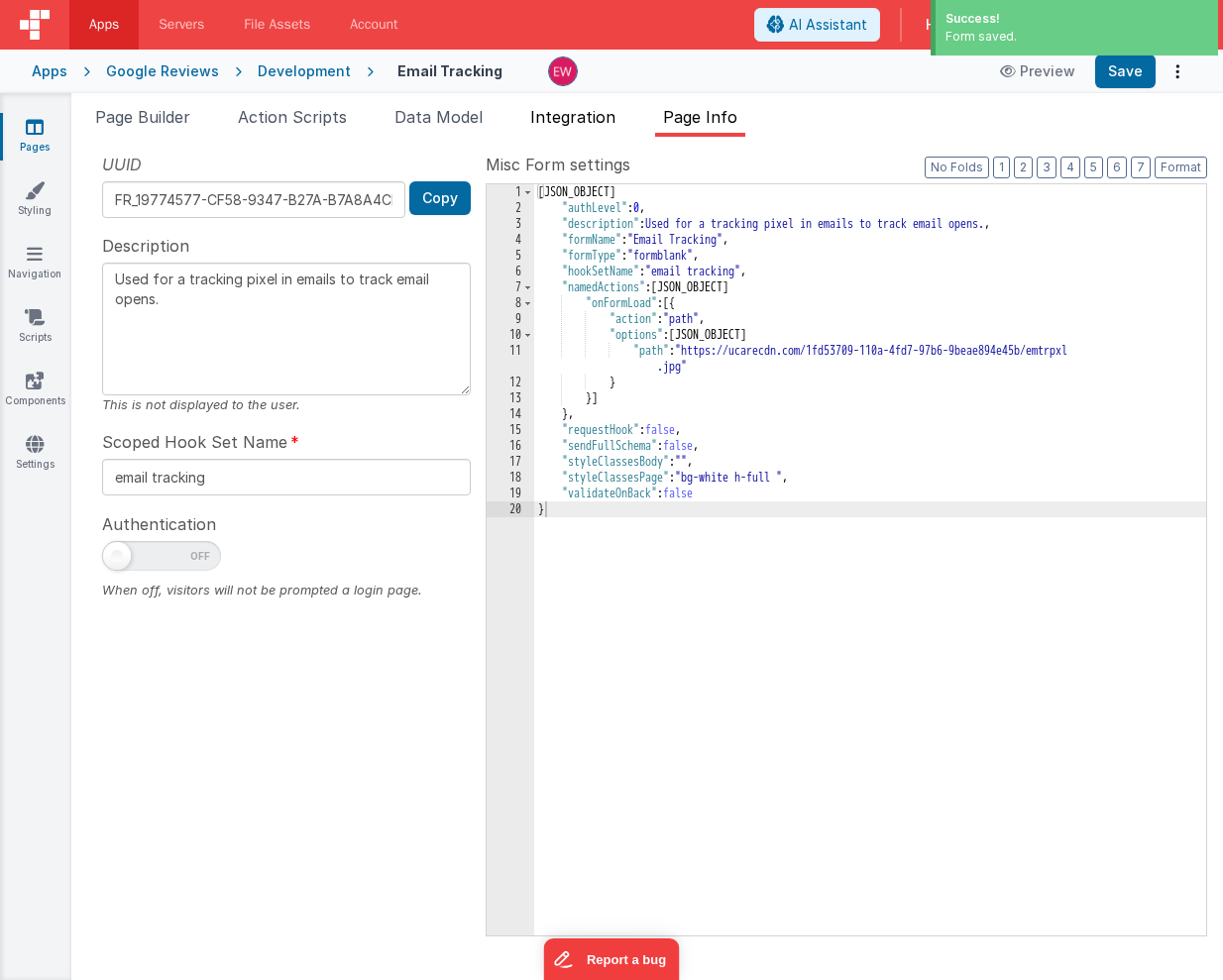 click on "Integration" at bounding box center [573, 117] 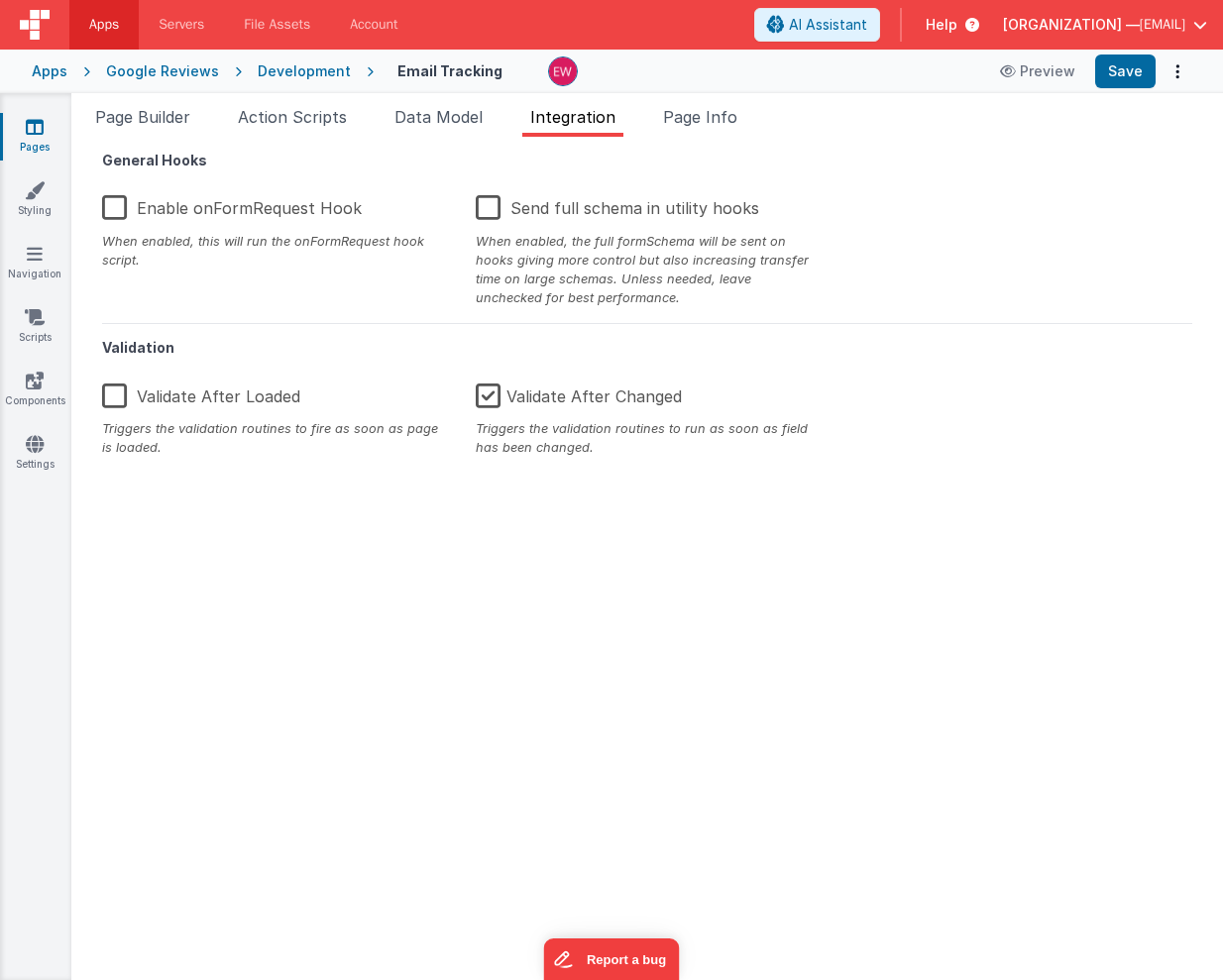 click on "Enable onFormRequest Hook" at bounding box center [232, 204] 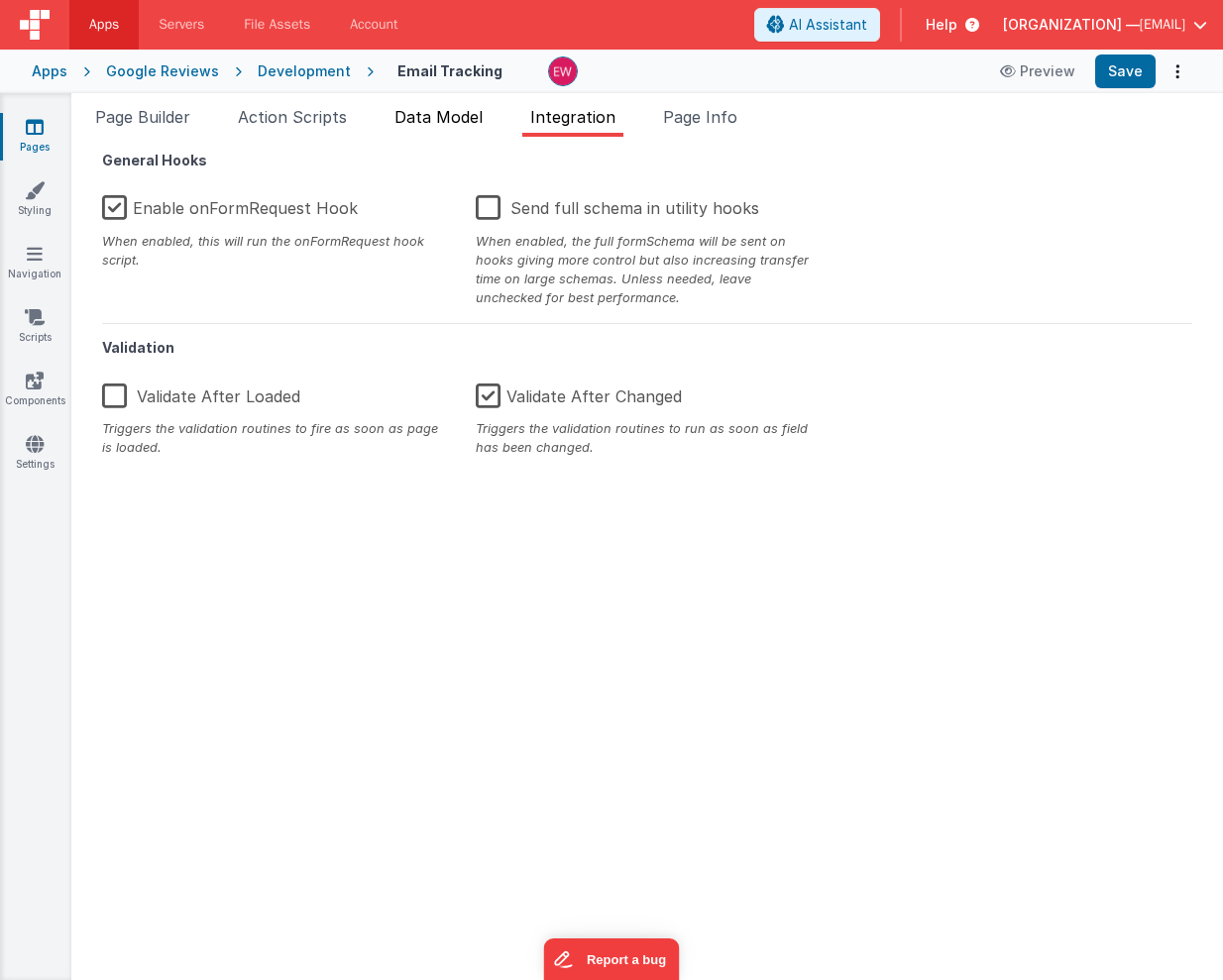 click on "Data Model" at bounding box center [438, 117] 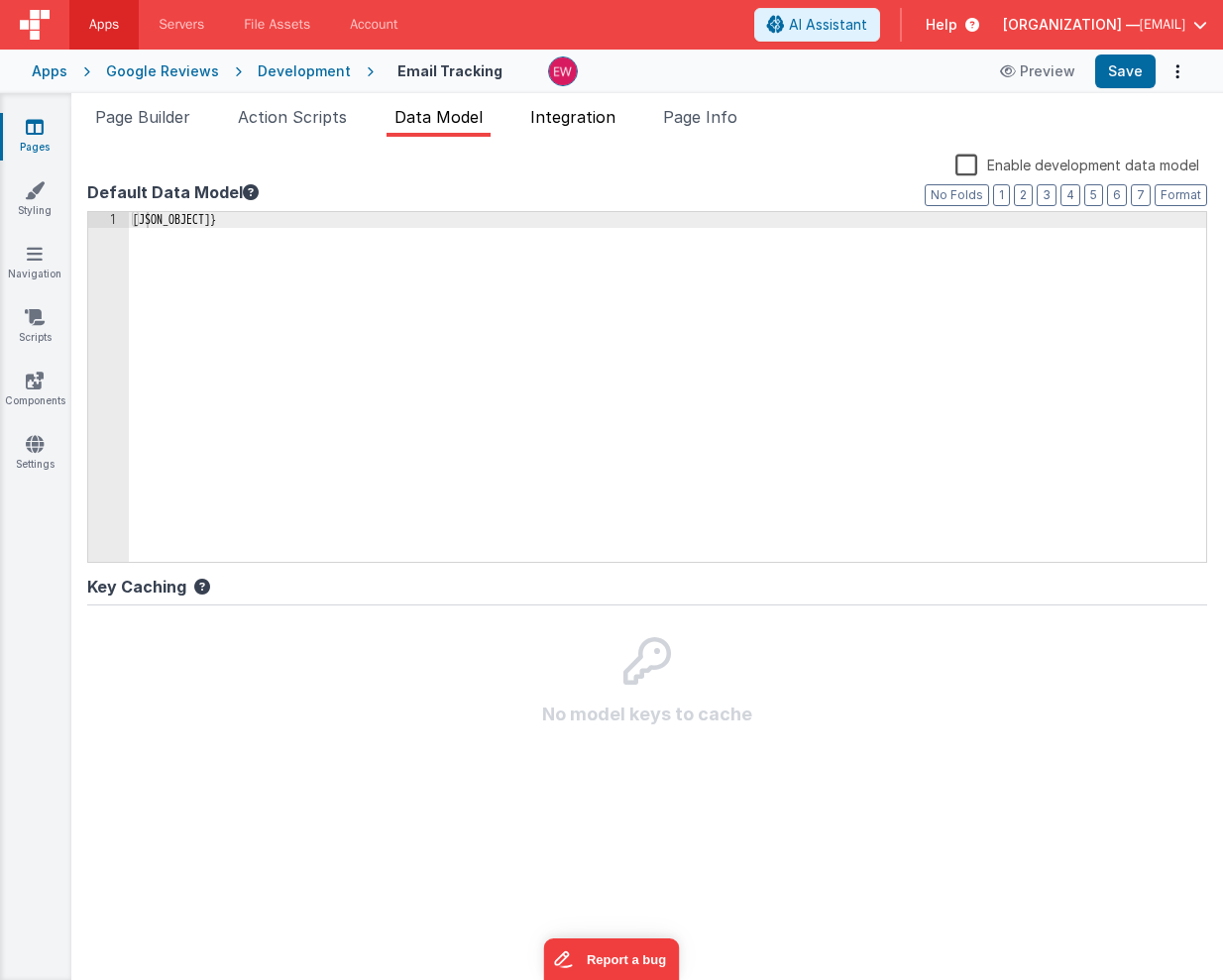 click on "Integration" at bounding box center [573, 117] 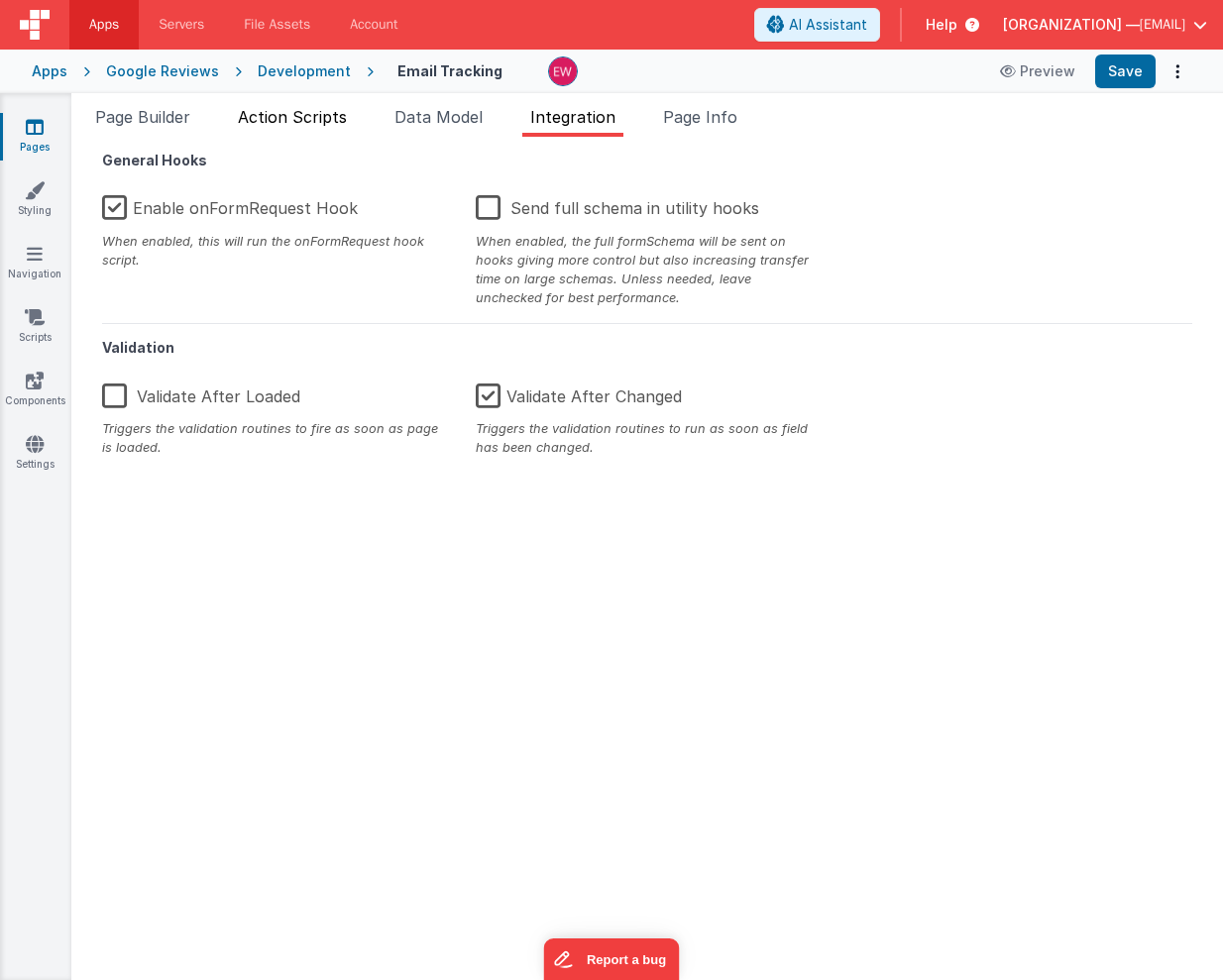 click on "Action Scripts" at bounding box center [292, 117] 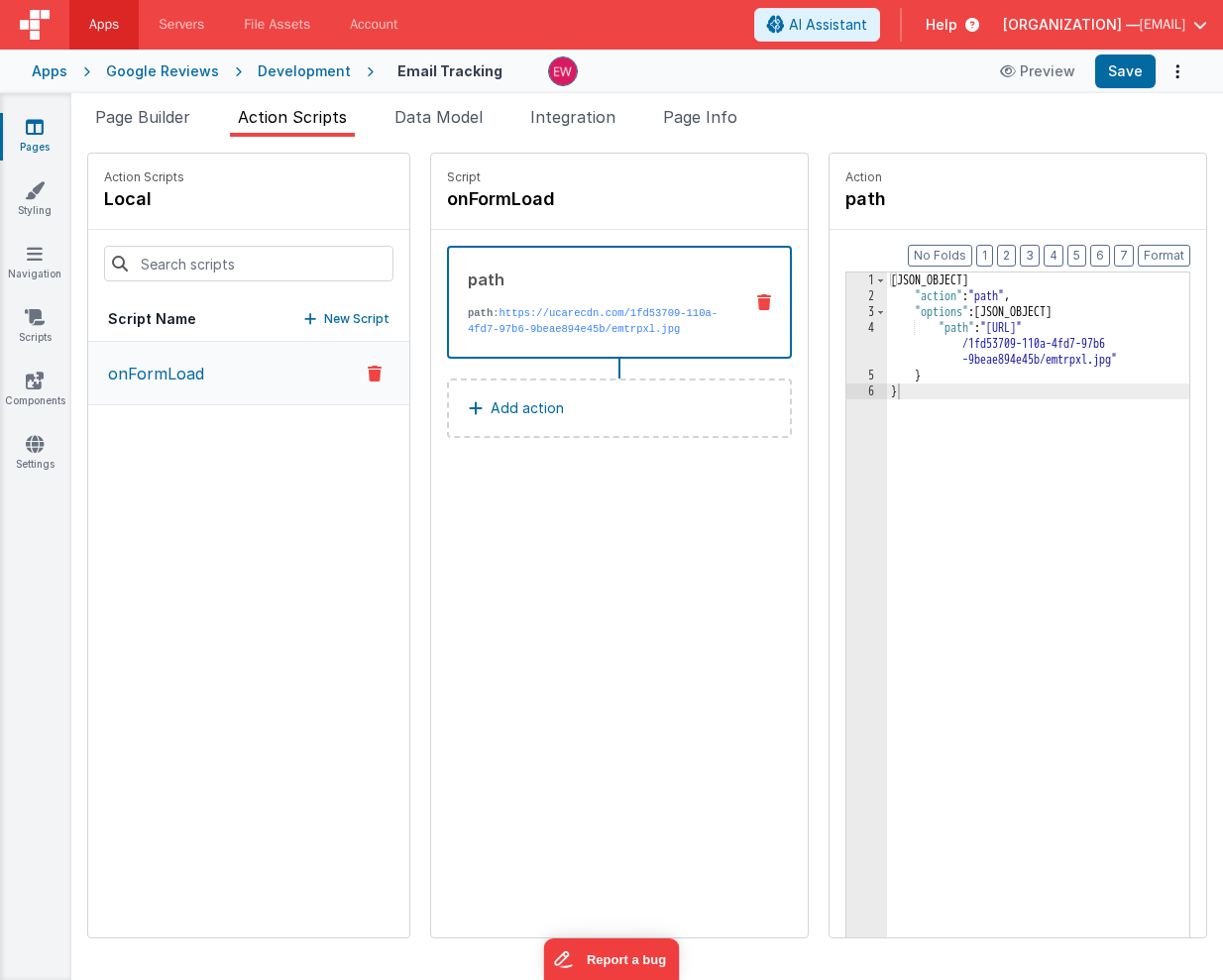 click on "Add action" at bounding box center (527, 408) 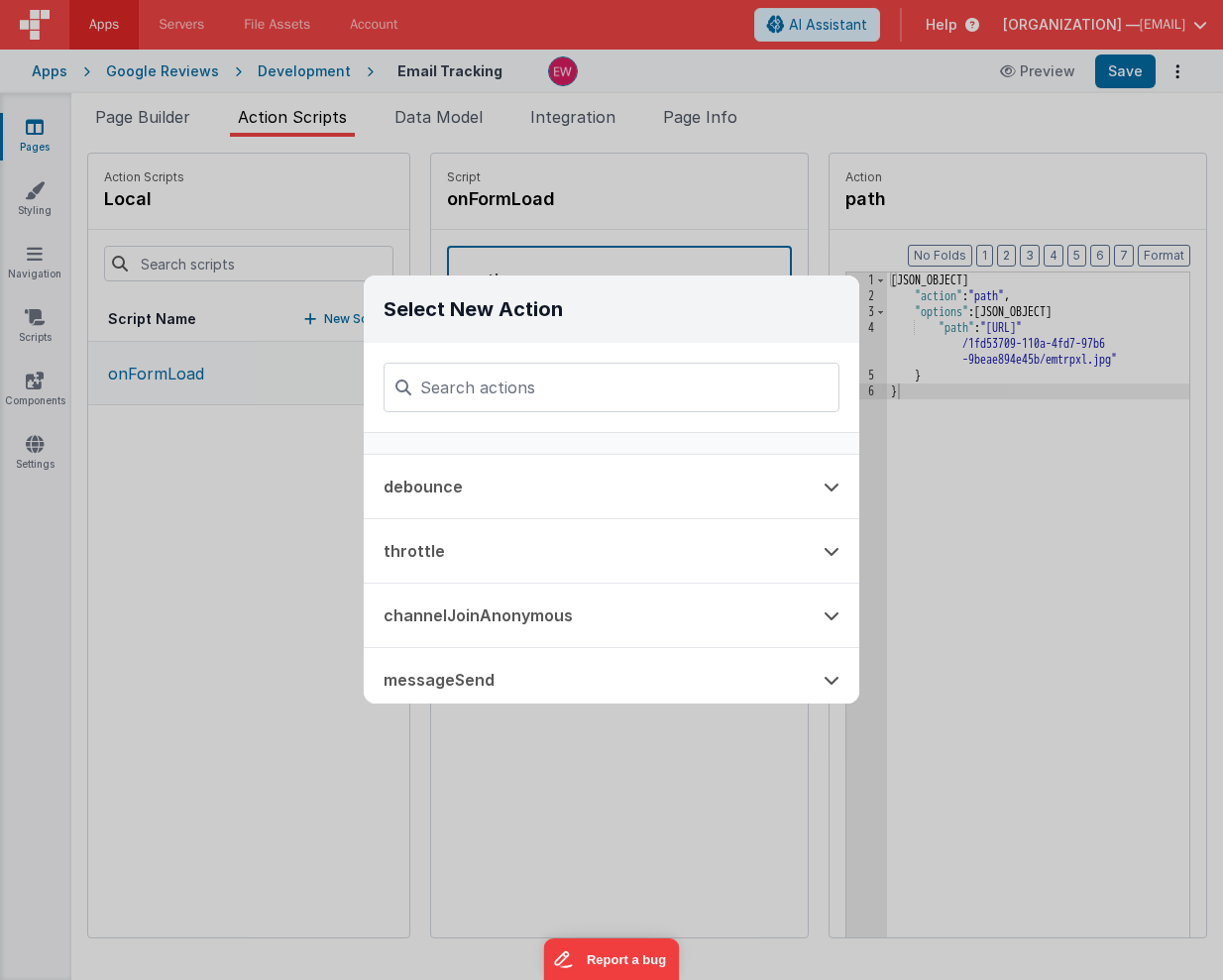 scroll, scrollTop: 1269, scrollLeft: 0, axis: vertical 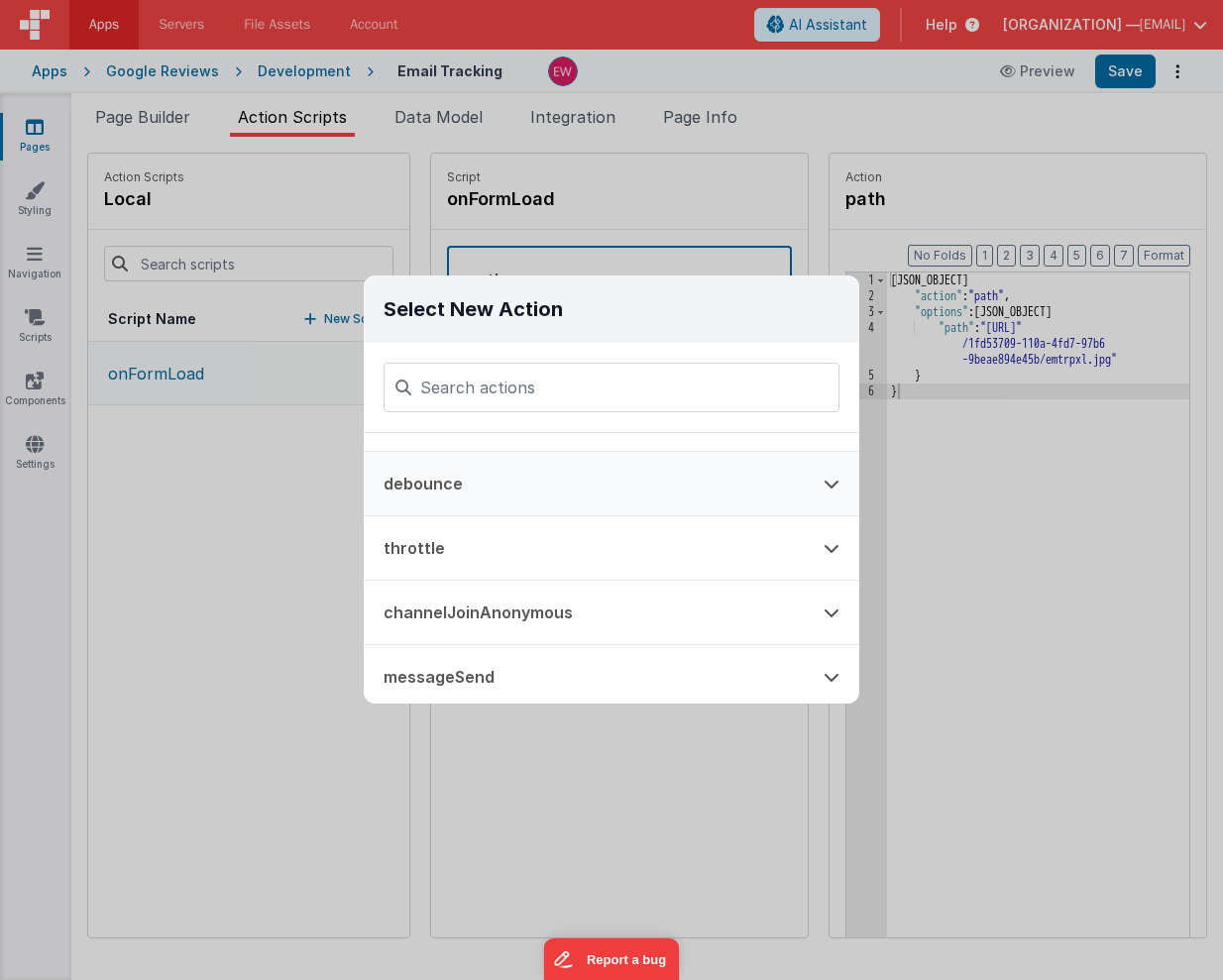 click at bounding box center [832, 484] 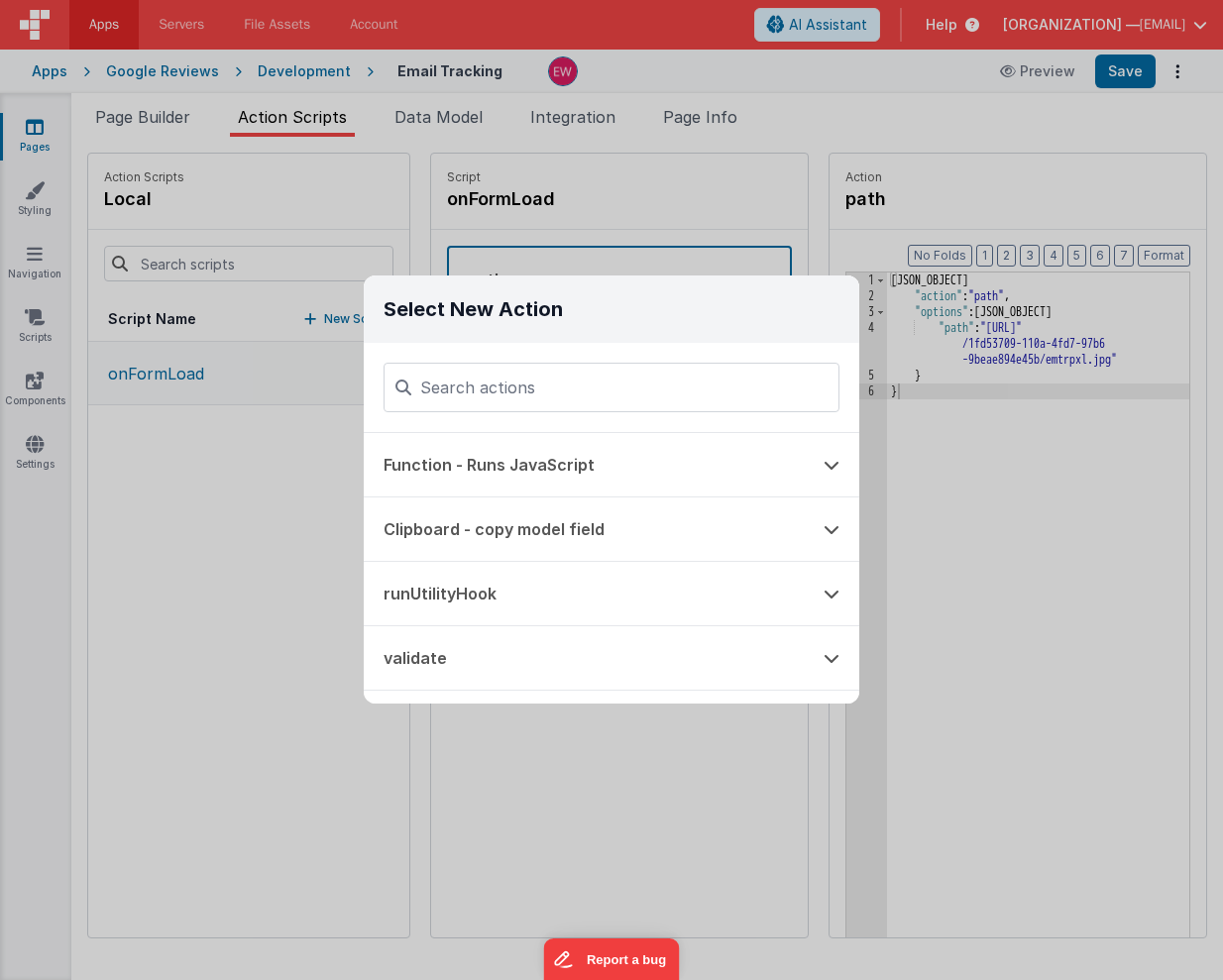 scroll, scrollTop: -1, scrollLeft: 0, axis: vertical 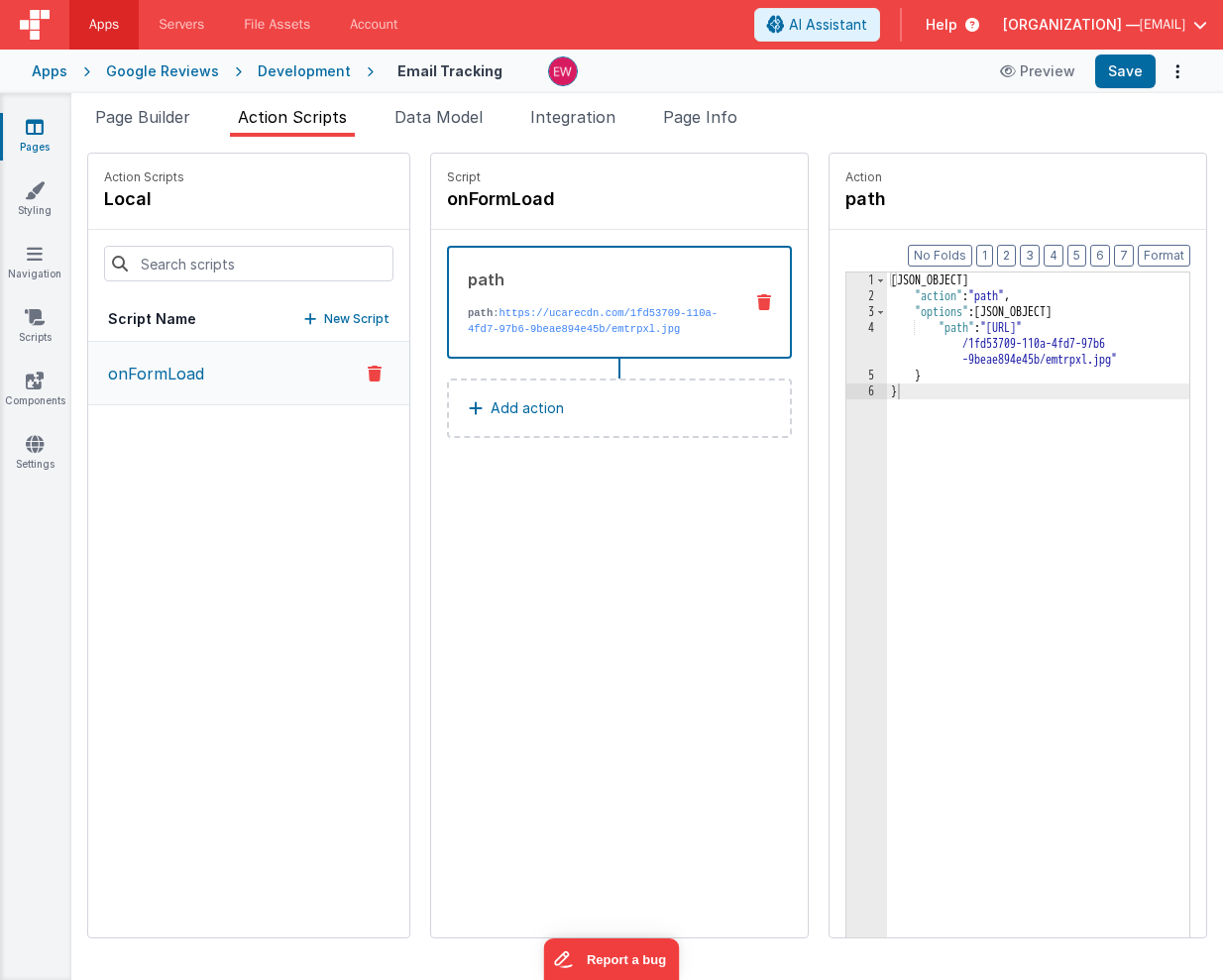 click on "Select New Action
Function - Runs JavaScript
Clipboard - copy model field
runUtilityHook
validate
cookie - set
Alert Action
Modal Dialog
hideModal Action
runOnCompleteHook Action
Blocking Spinner Modal
Path Action (internal link)
Modal with confirmation buttons
Focus Action
Wait
Hide Card Modal
Show Card Modal" at bounding box center (612, 490) 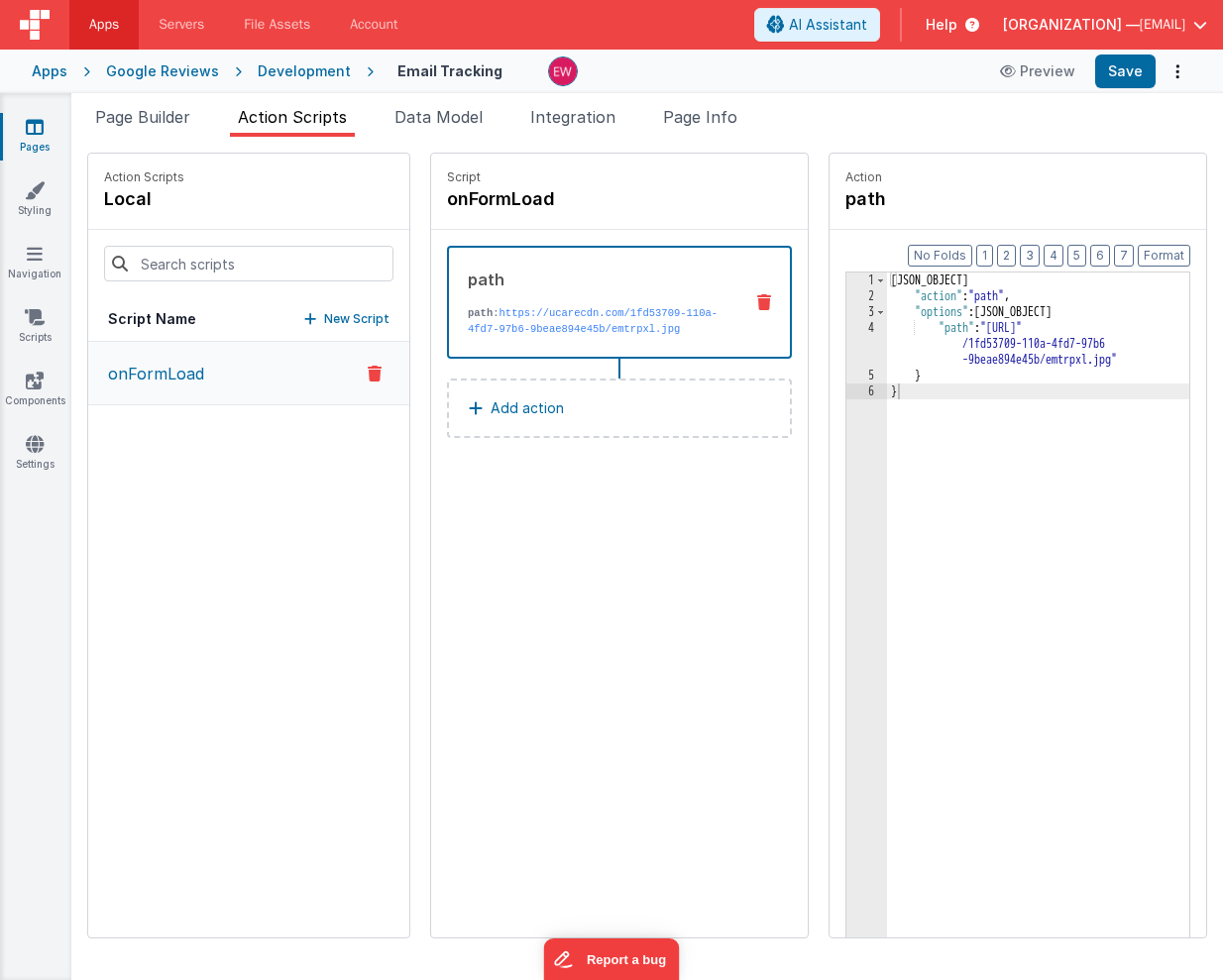 click at bounding box center [764, 302] 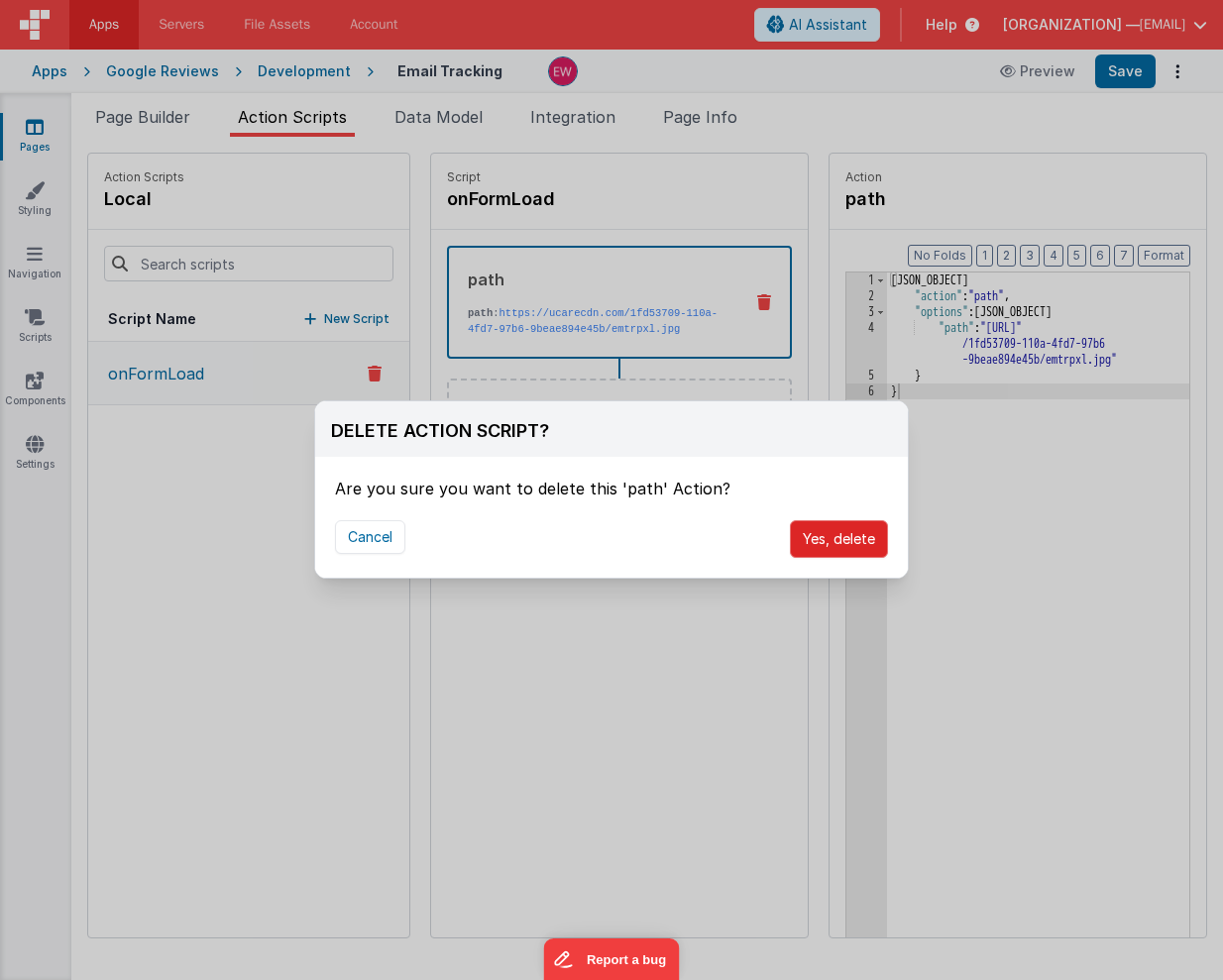 click on "Yes, delete" at bounding box center [838, 539] 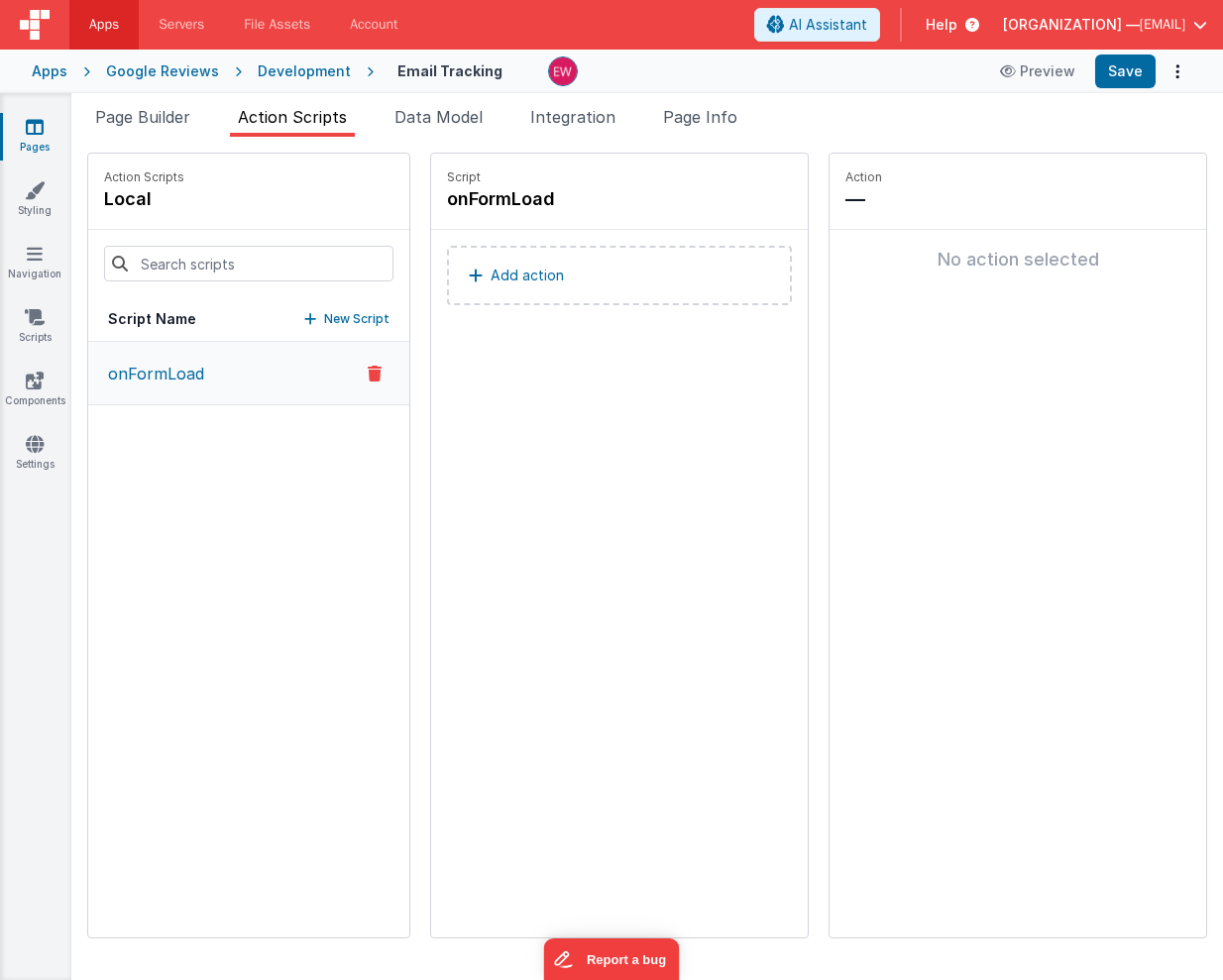 click on "Script
onFormLoad
Add action" at bounding box center [619, 545] 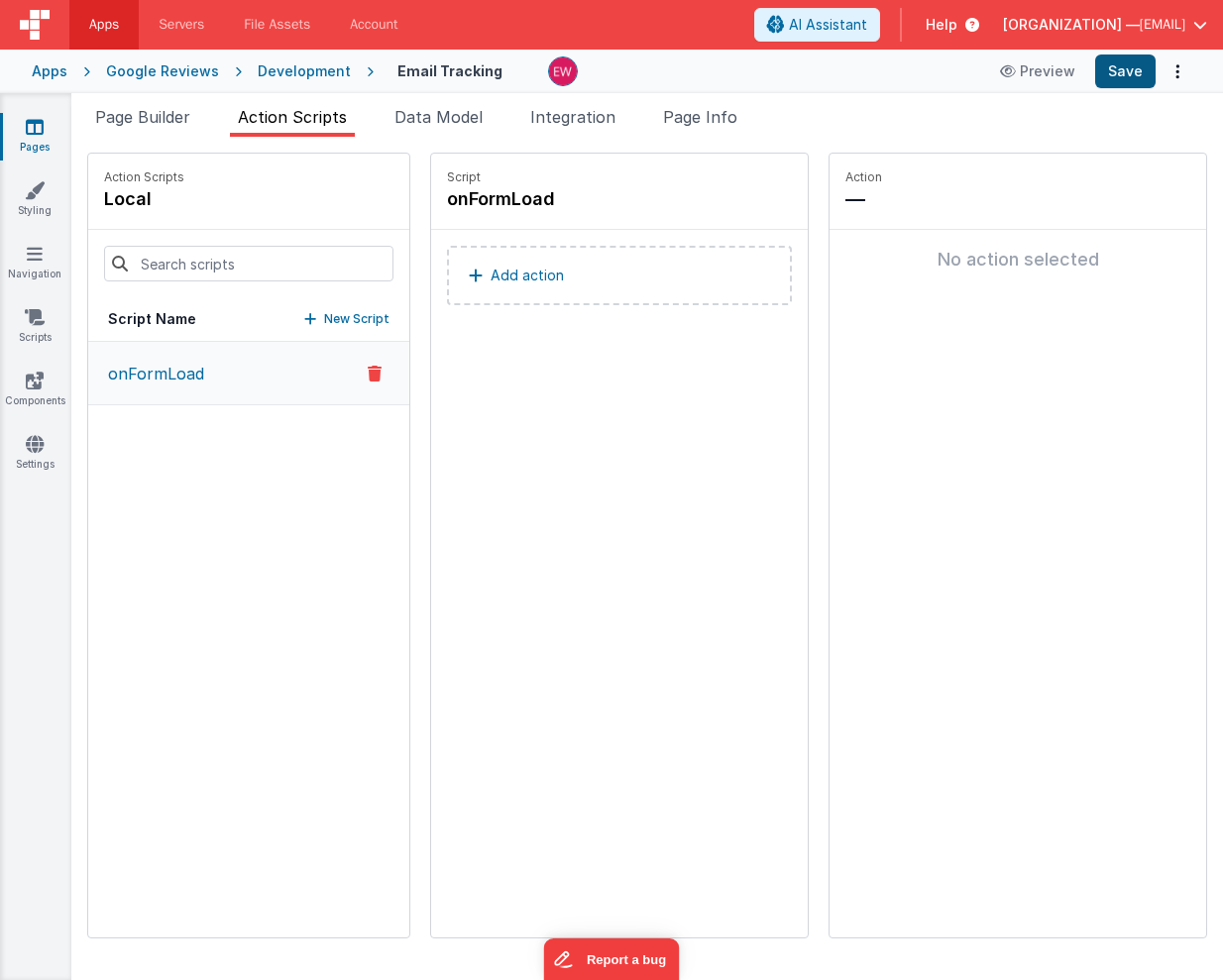 click on "Save" at bounding box center (1125, 71) 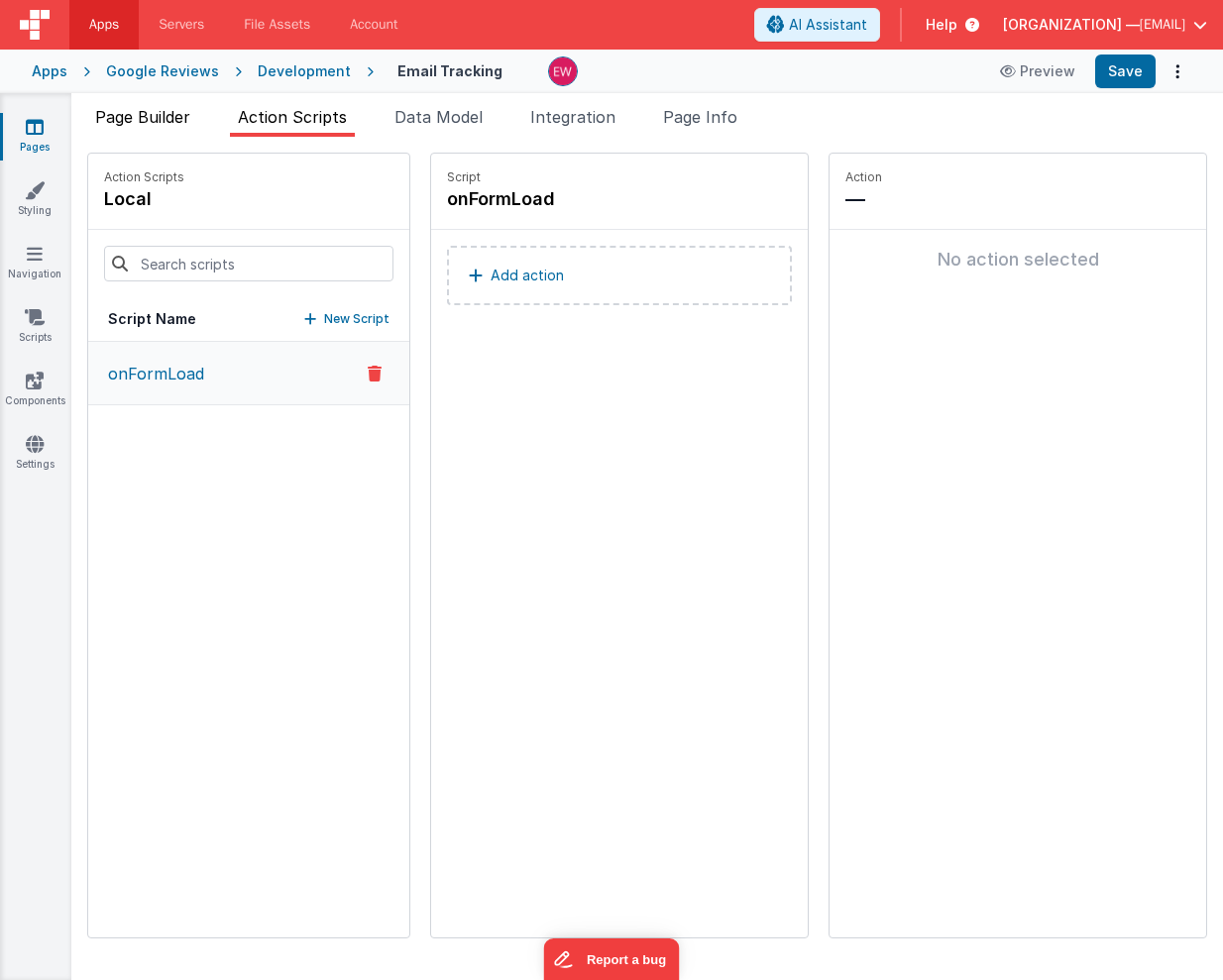 click on "Page Builder" at bounding box center [143, 121] 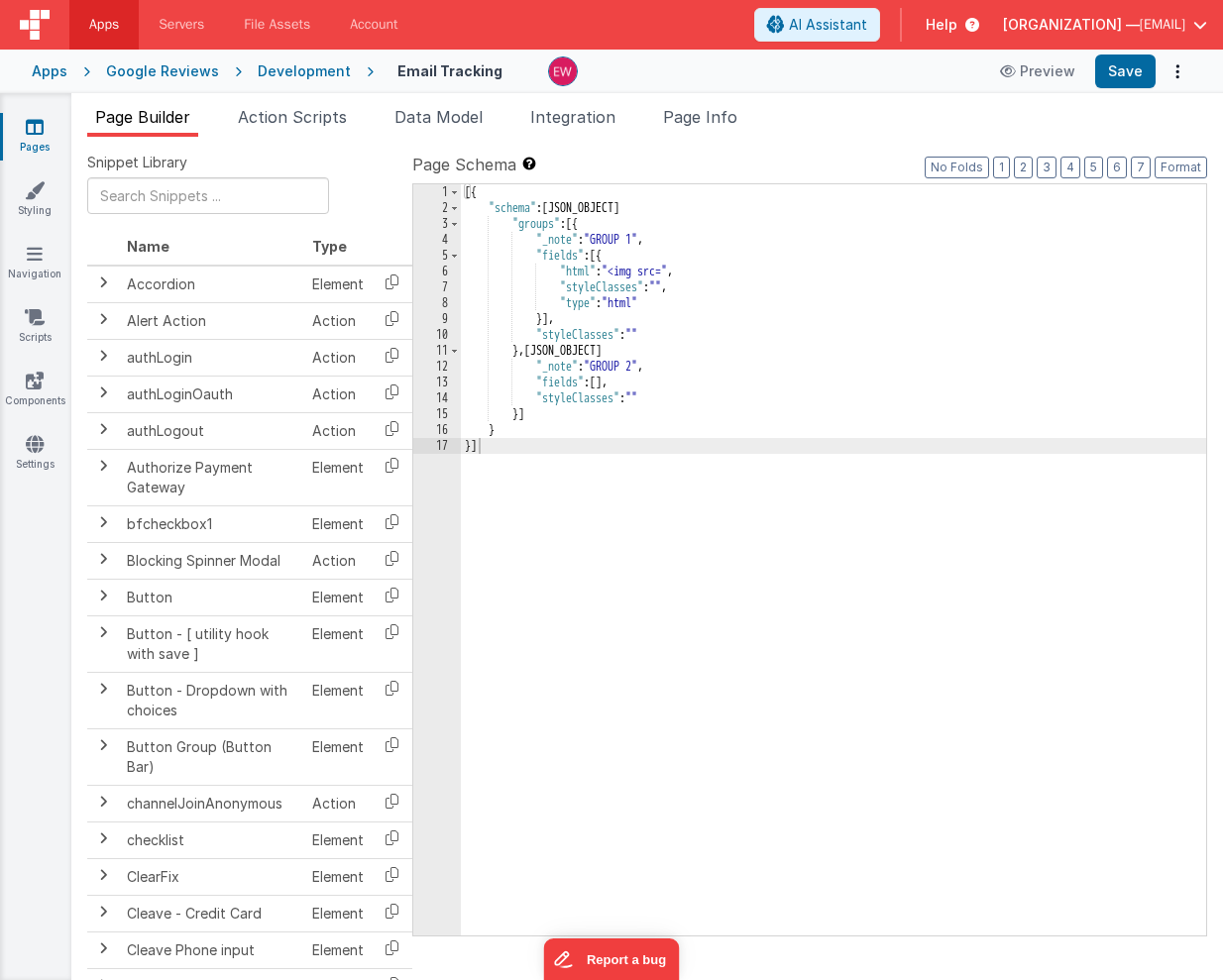 click on "[JSON_ARRAY]" at bounding box center [834, 576] 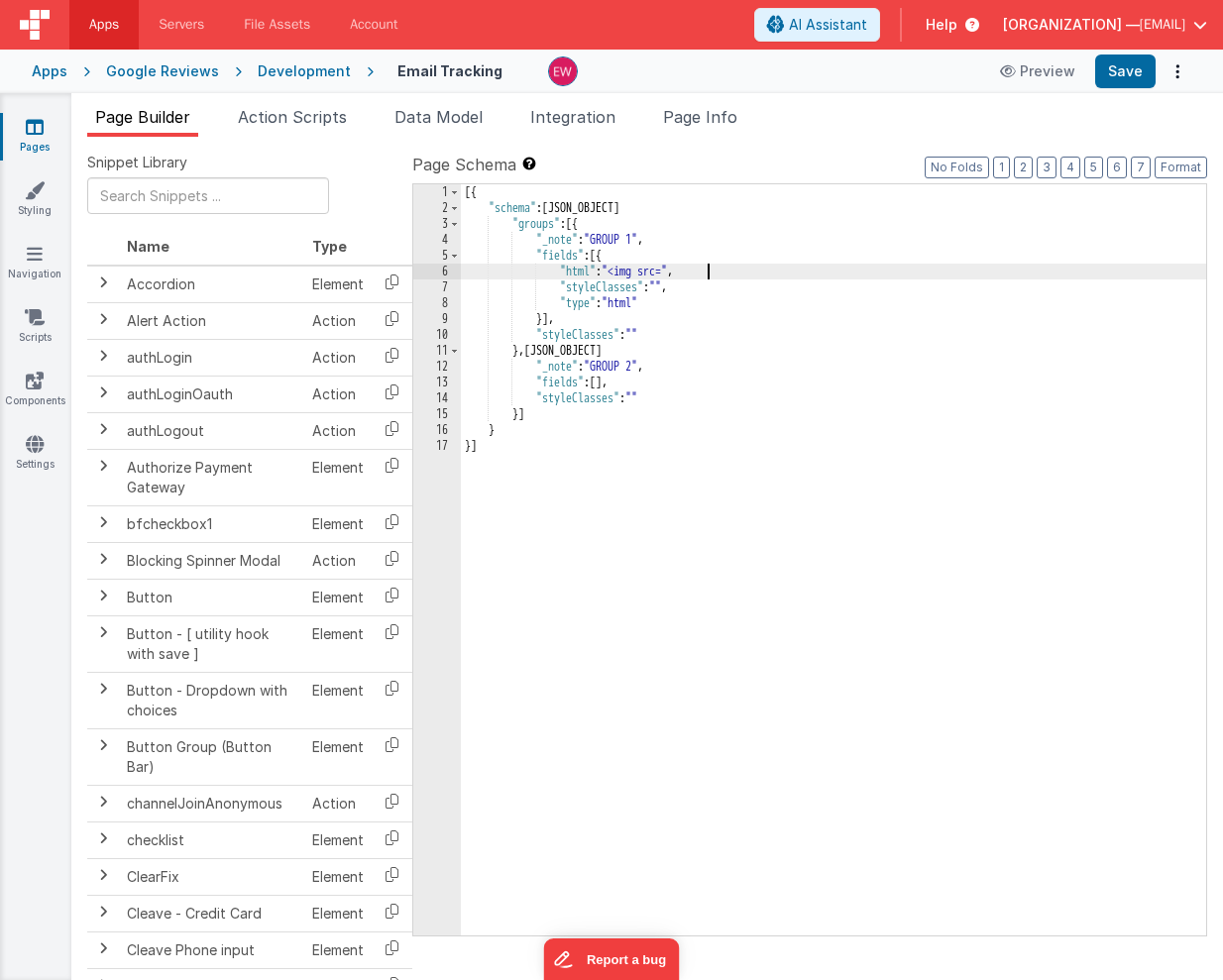 click on "[JSON_ARRAY]" at bounding box center [834, 576] 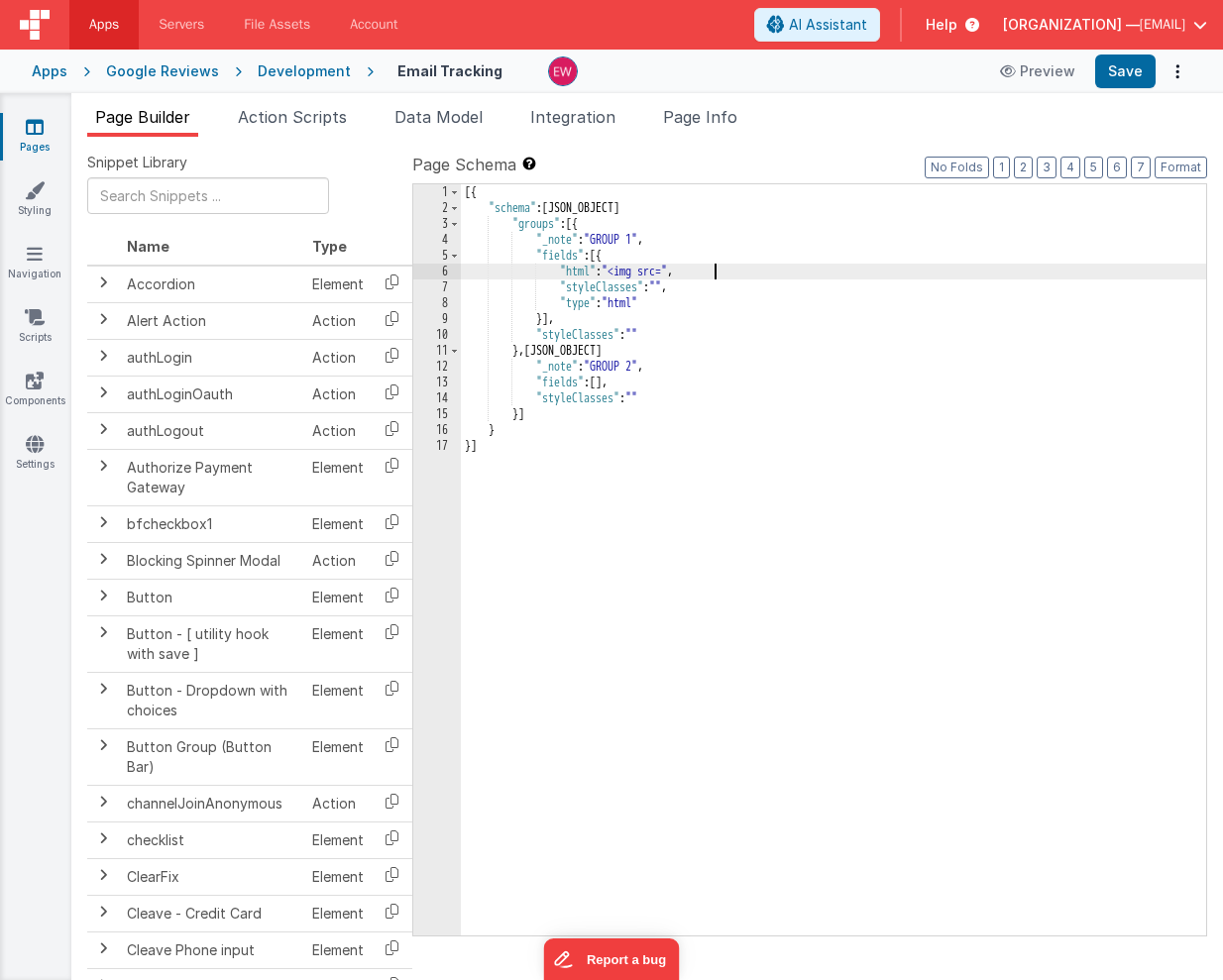 paste 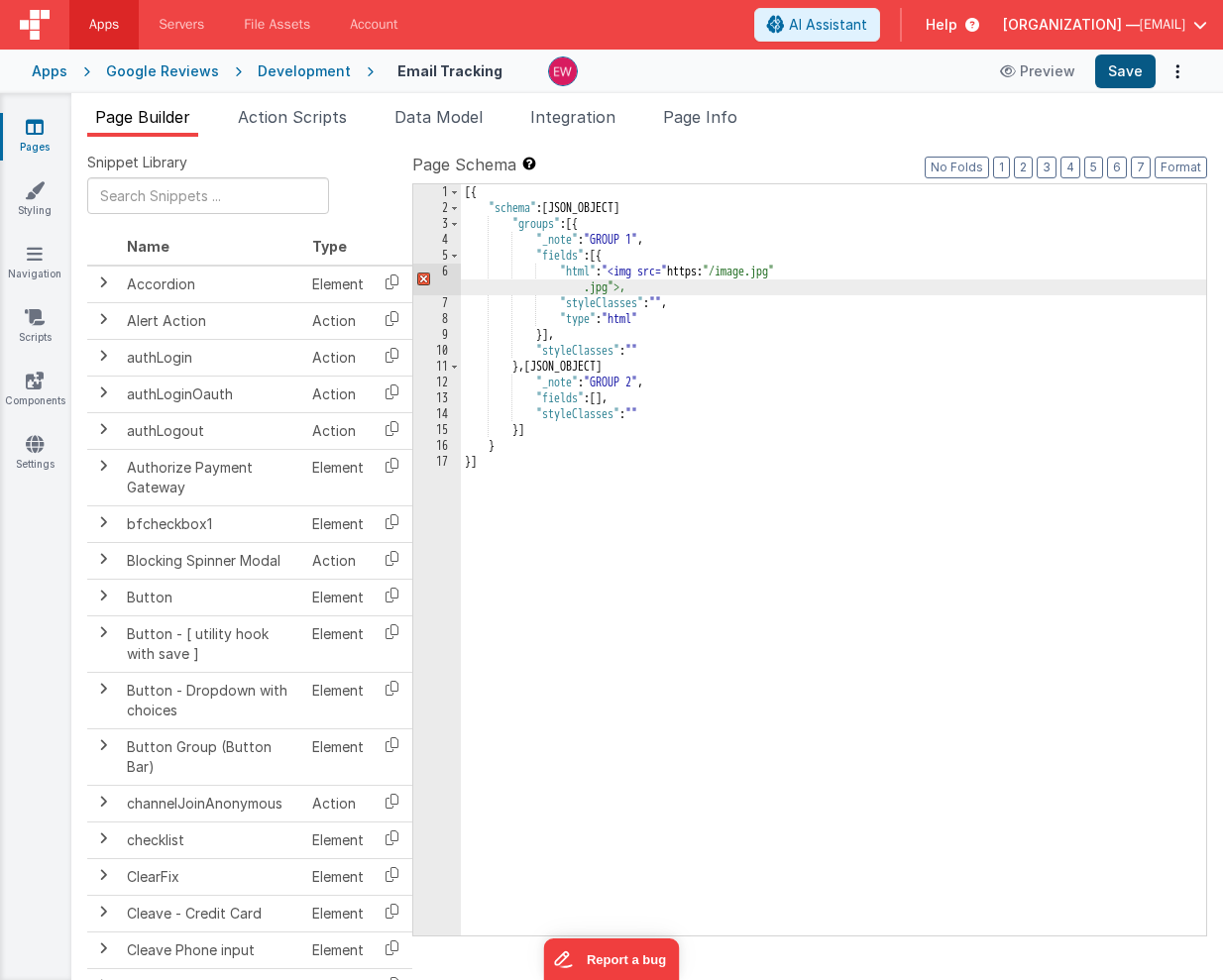 click on "Save" at bounding box center [1125, 71] 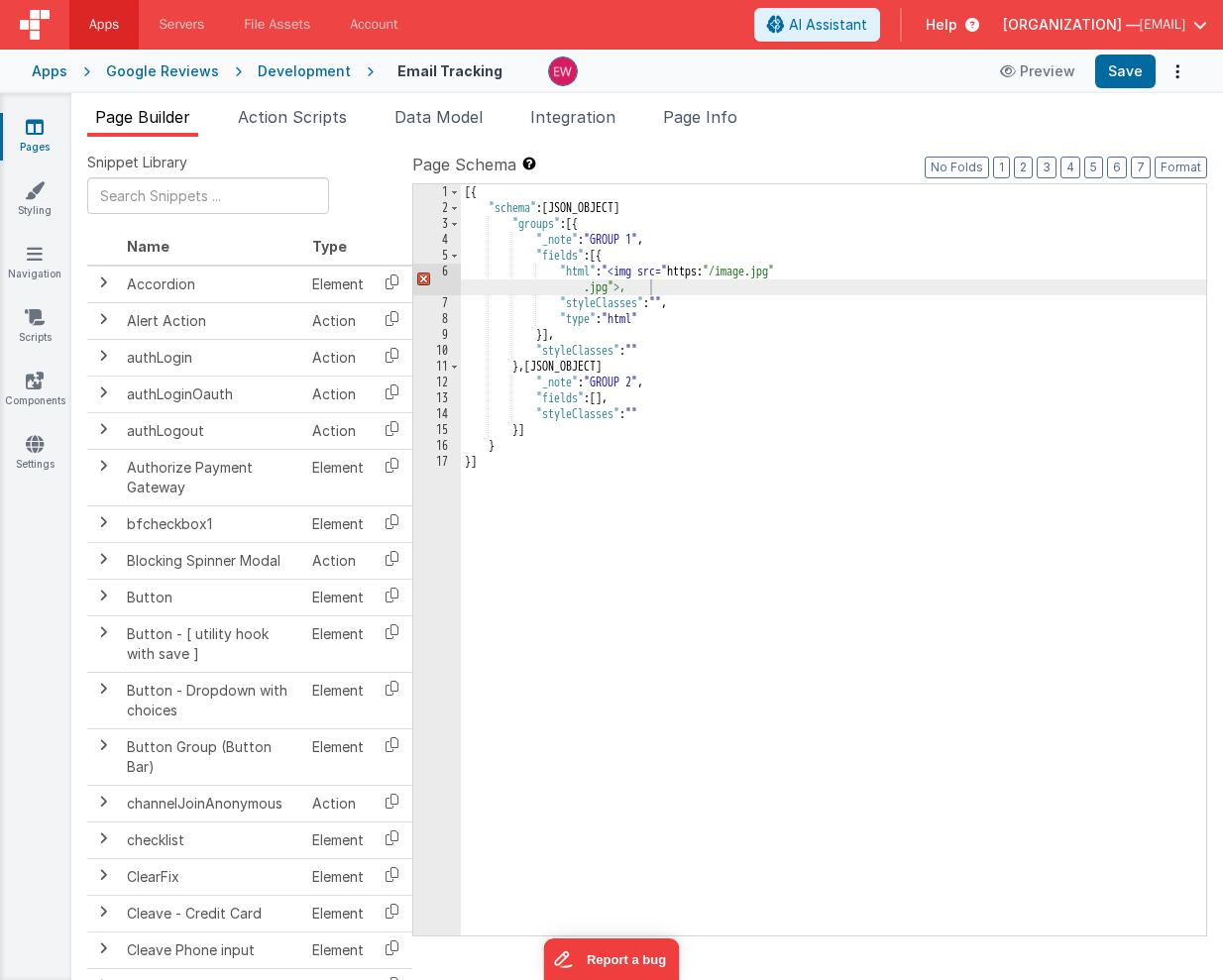 click on "[JSON_ARRAY]" at bounding box center (834, 576) 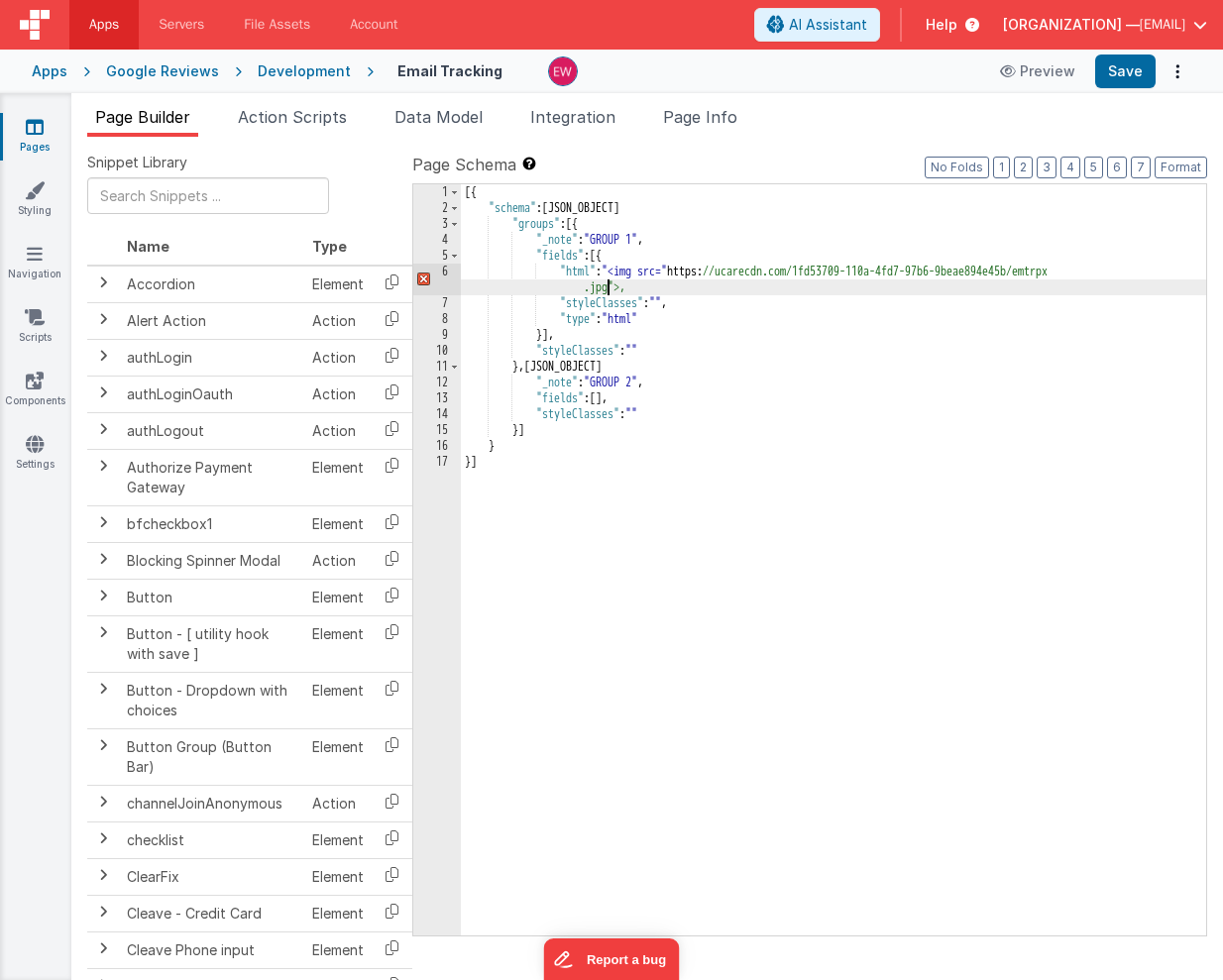 type 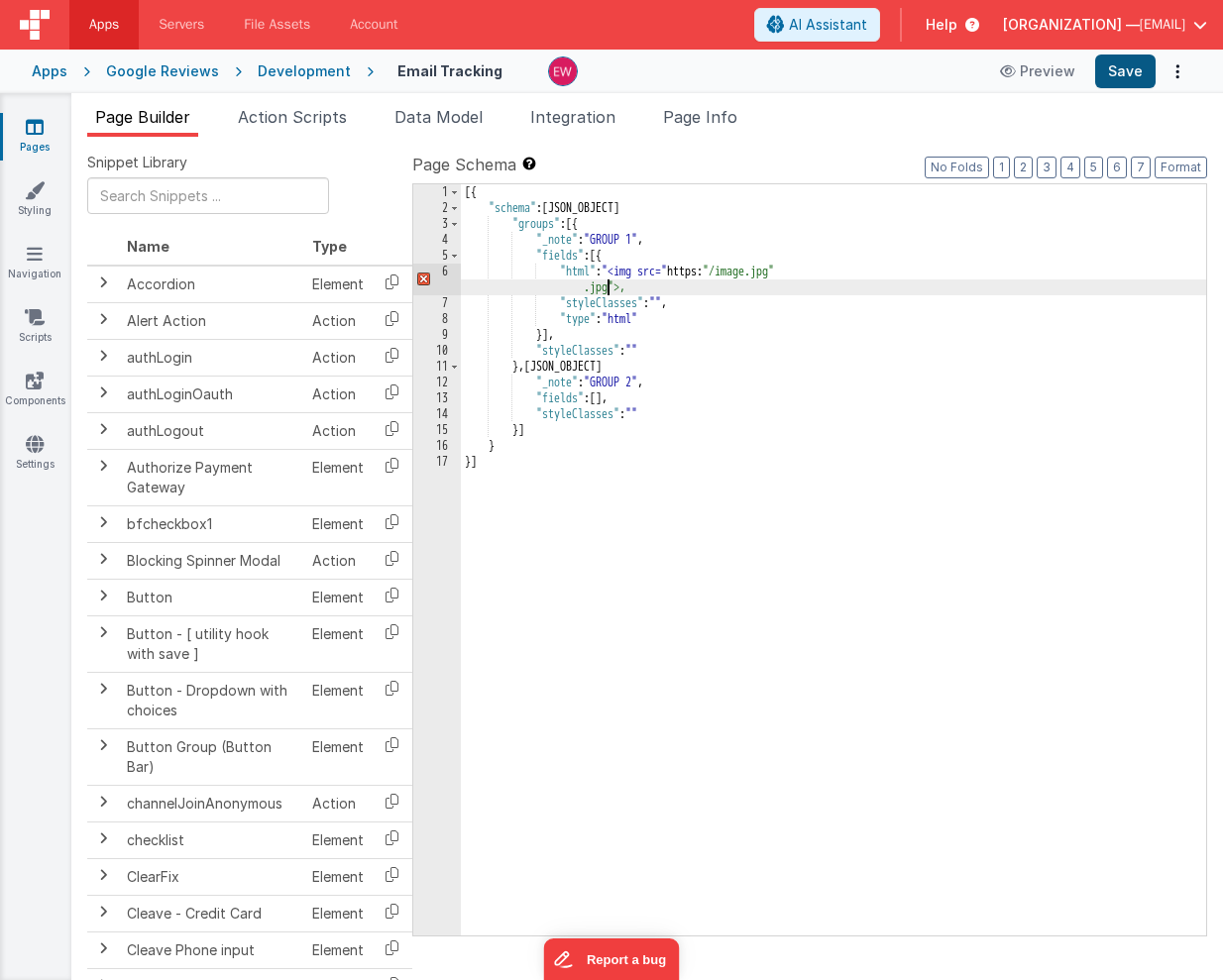 click on "Save" at bounding box center [1125, 71] 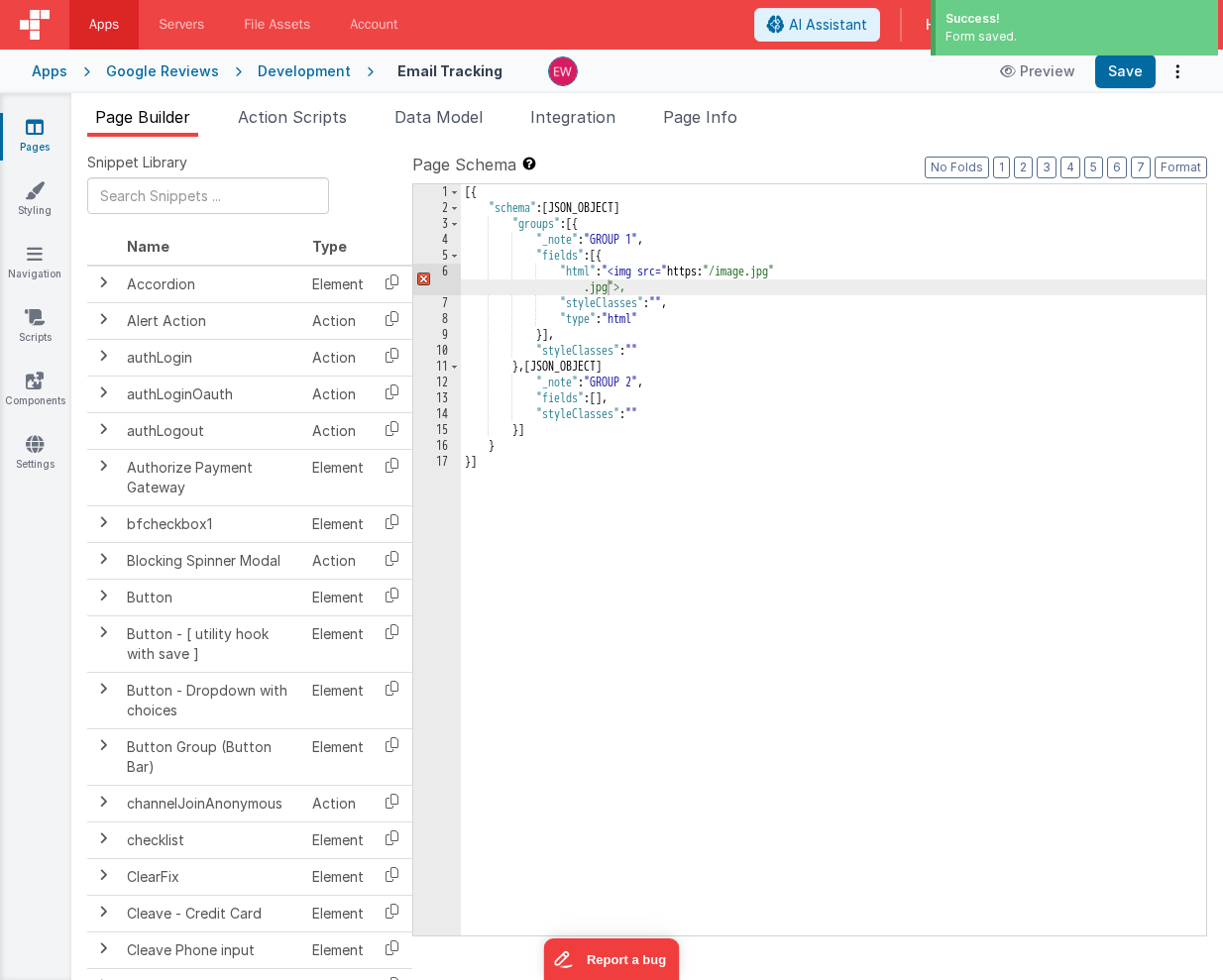 click on "Development" at bounding box center (304, 71) 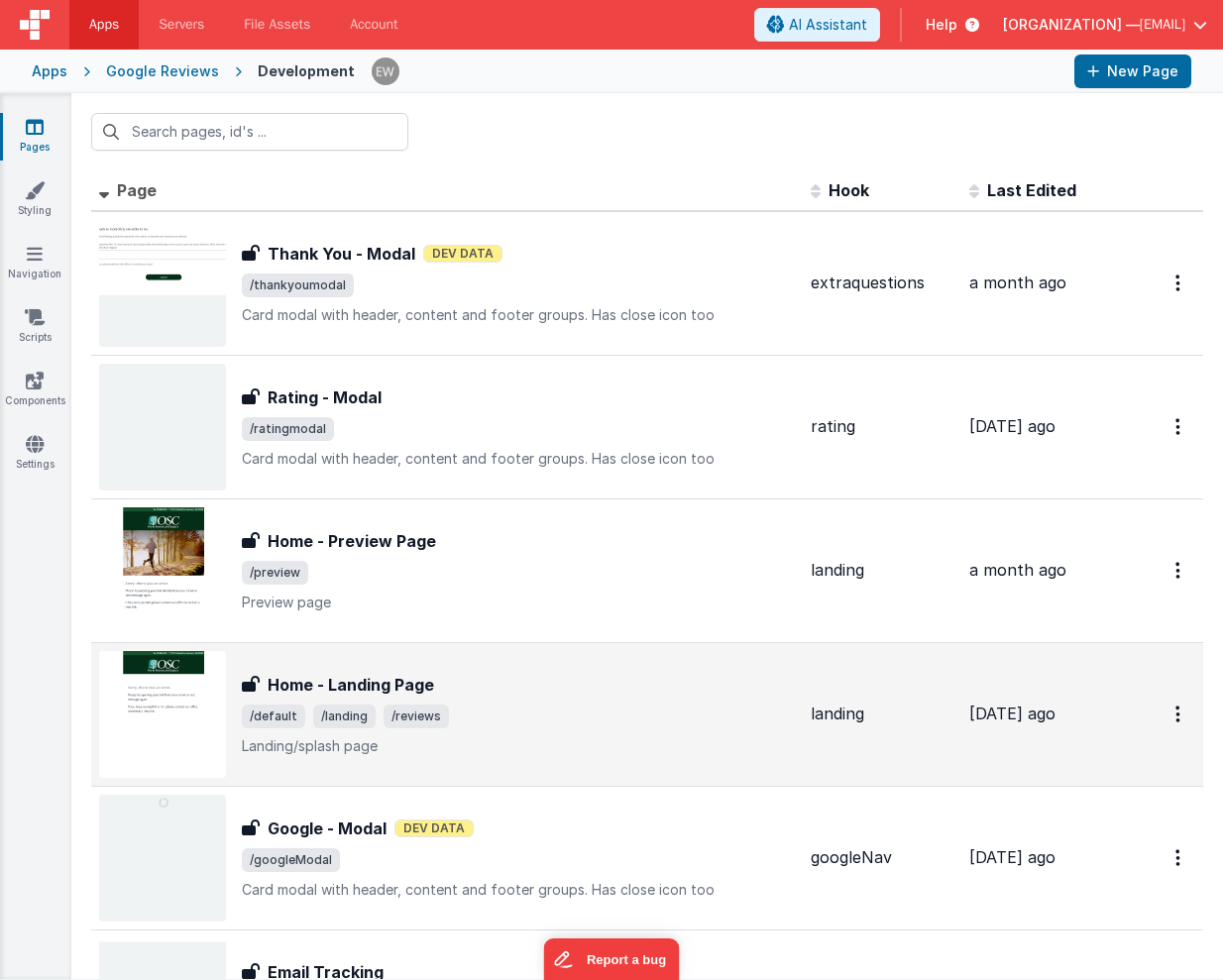 click on "Home - Landing Page" at bounding box center (351, 685) 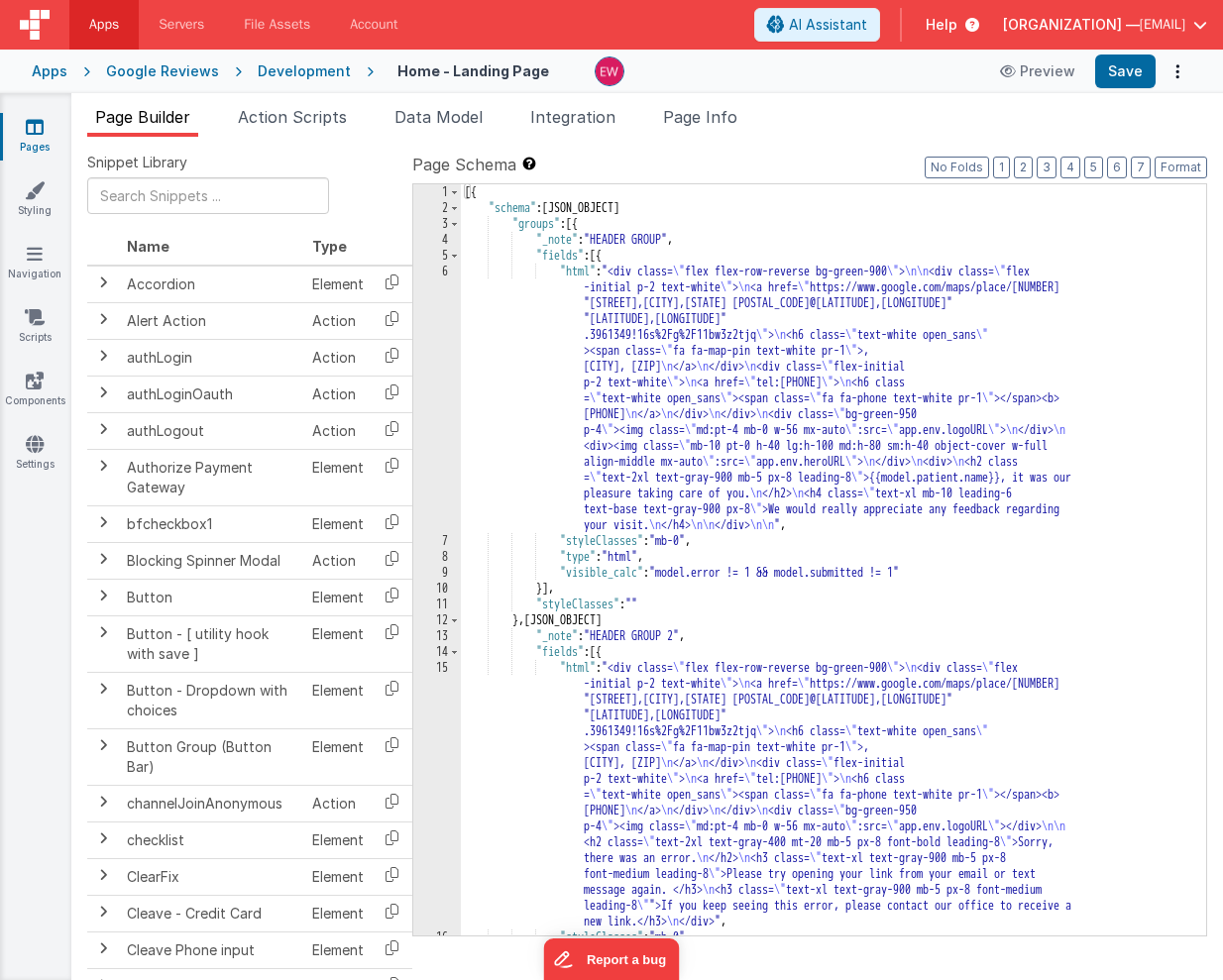 click on "Development" at bounding box center [304, 71] 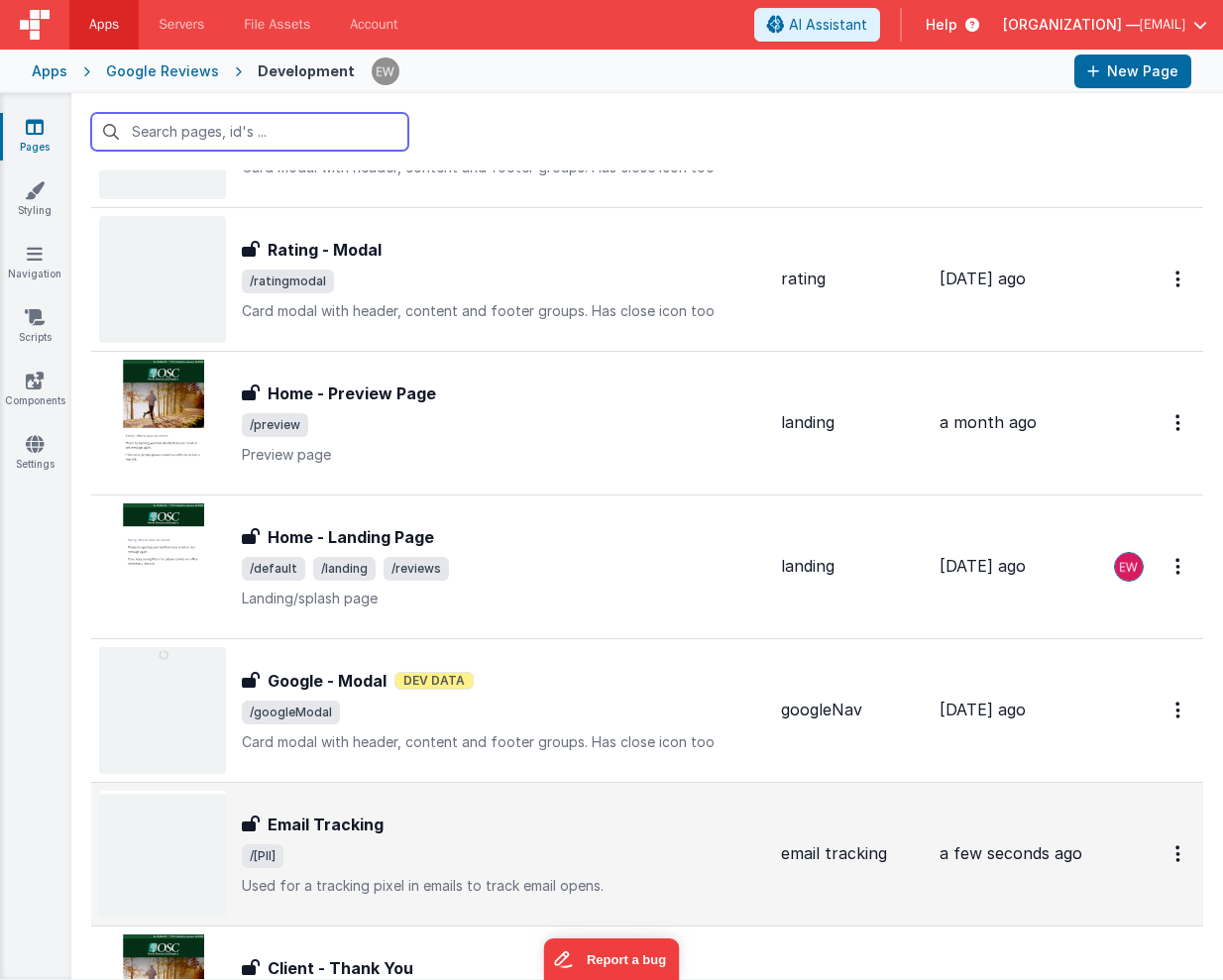 scroll, scrollTop: 152, scrollLeft: 0, axis: vertical 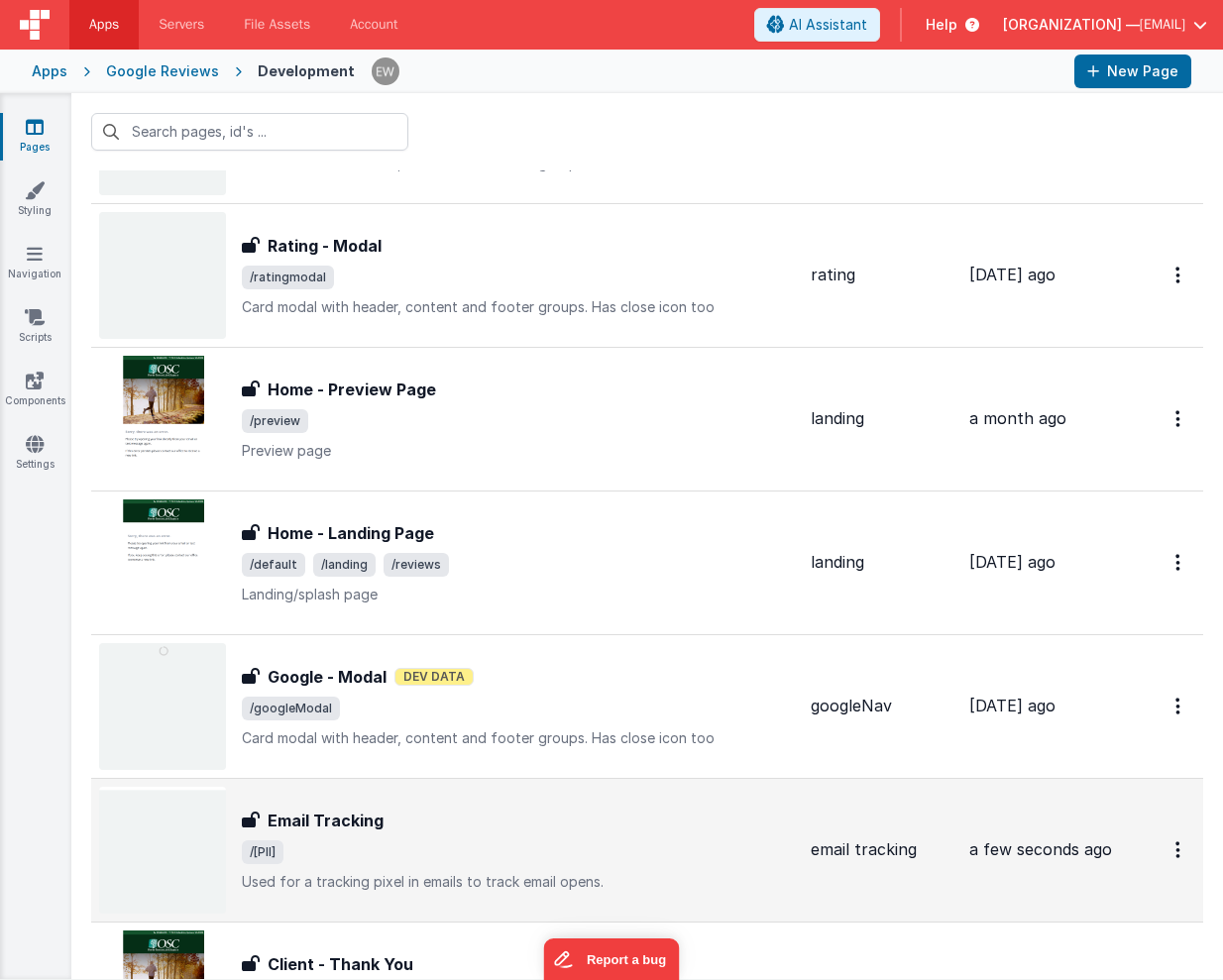 click on "Email Tracking" at bounding box center [325, 820] 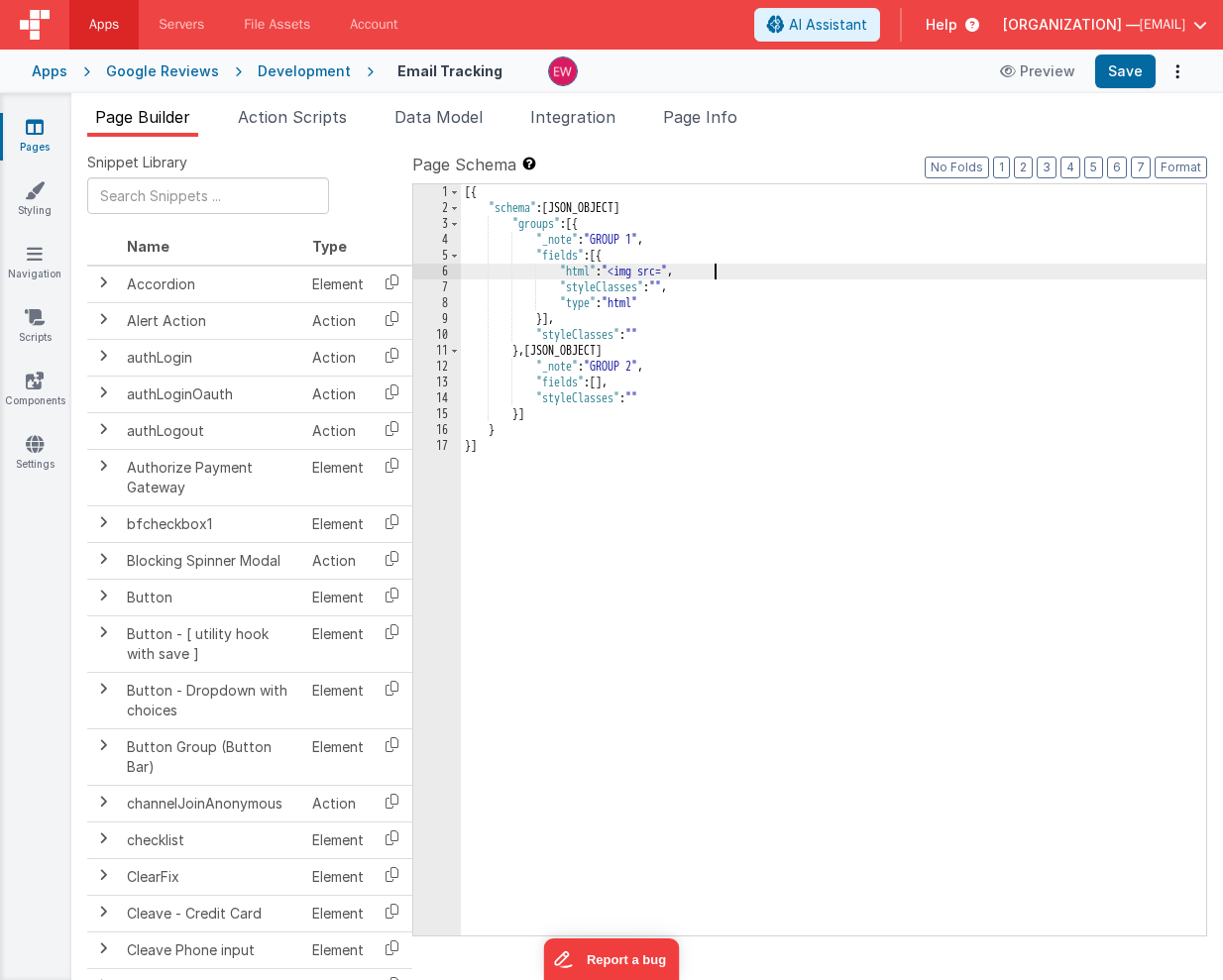 click on "[JSON_ARRAY]" at bounding box center (834, 576) 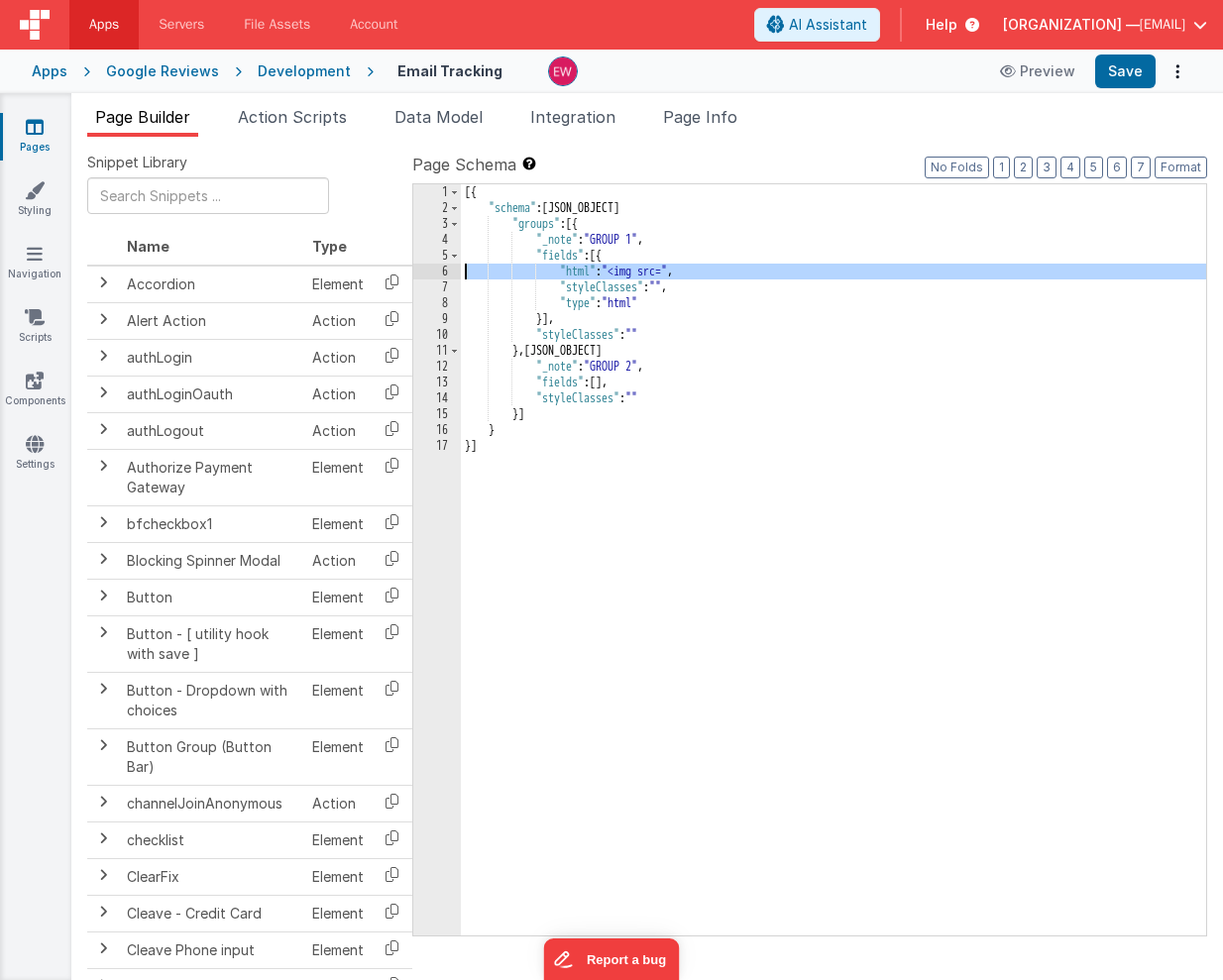 click on "6" at bounding box center (437, 272) 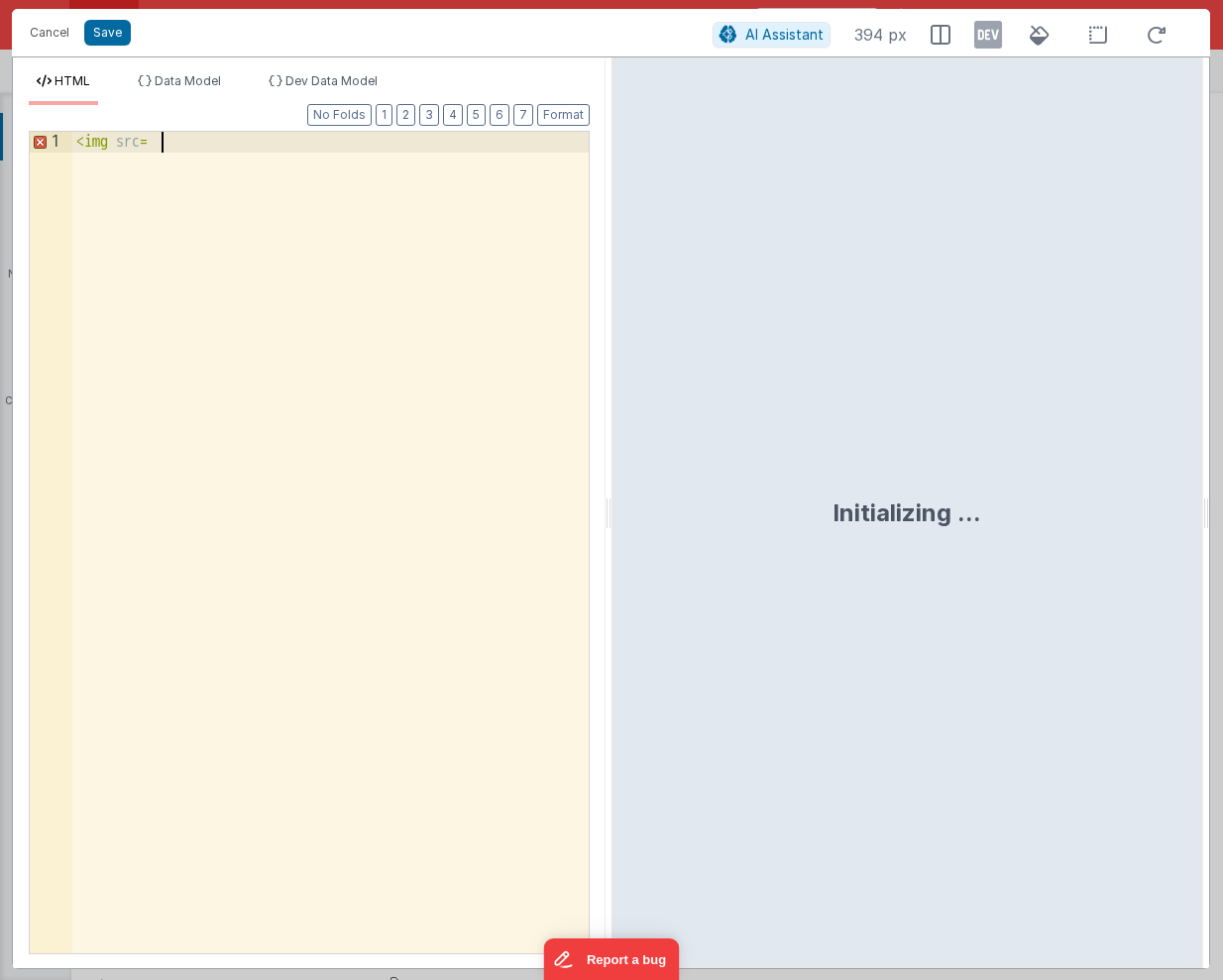 click on "< img   src =" at bounding box center (330, 563) 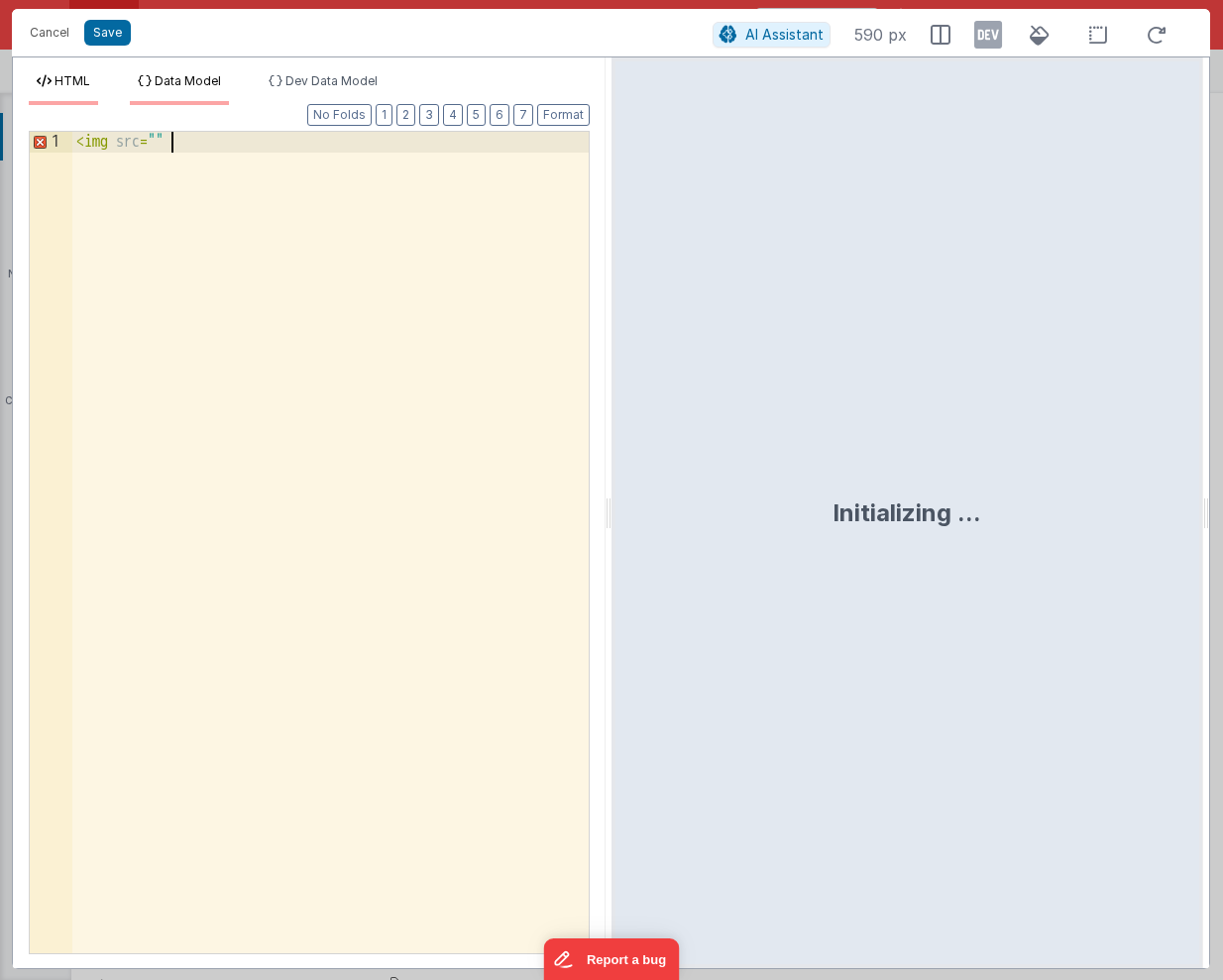 paste 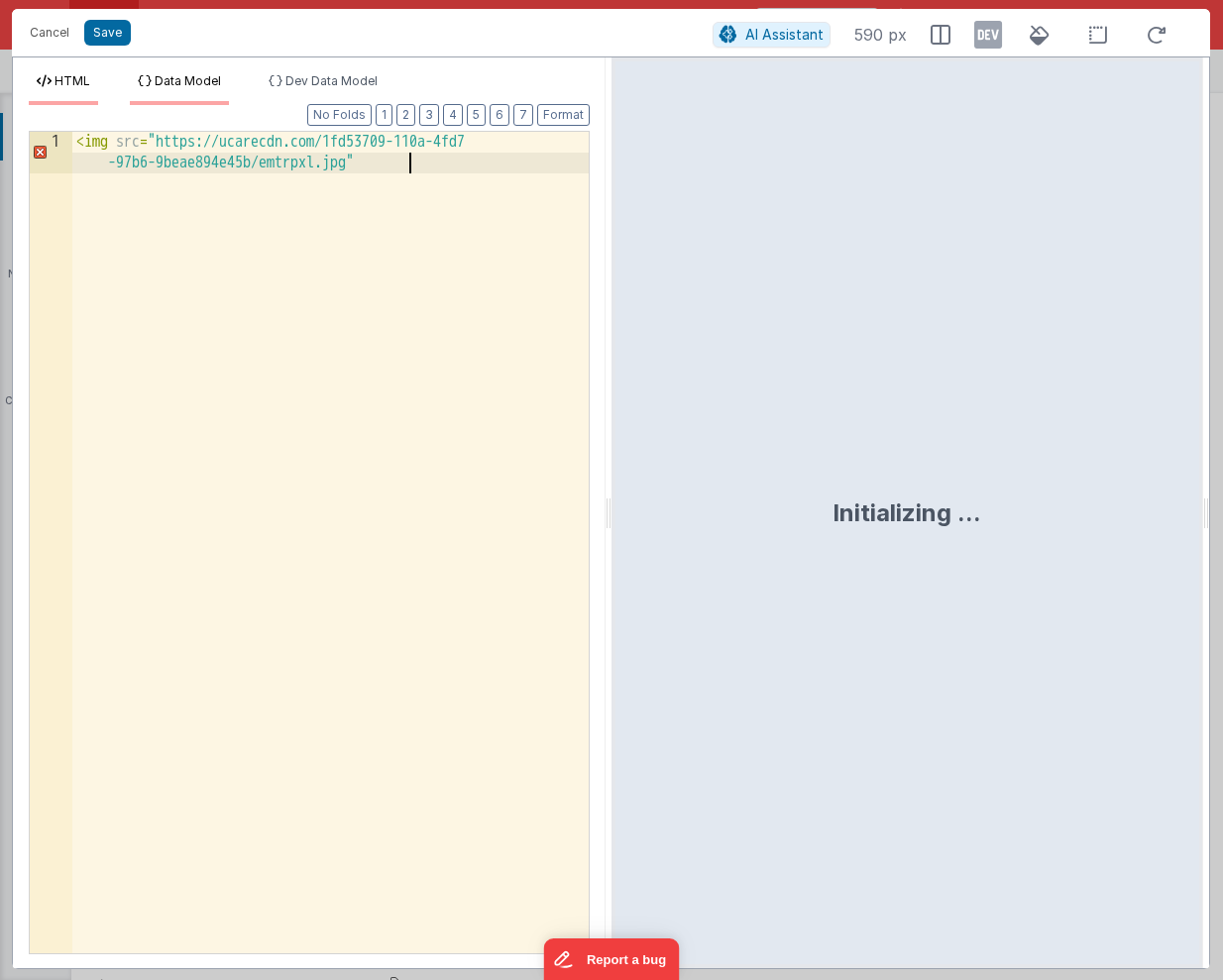 type 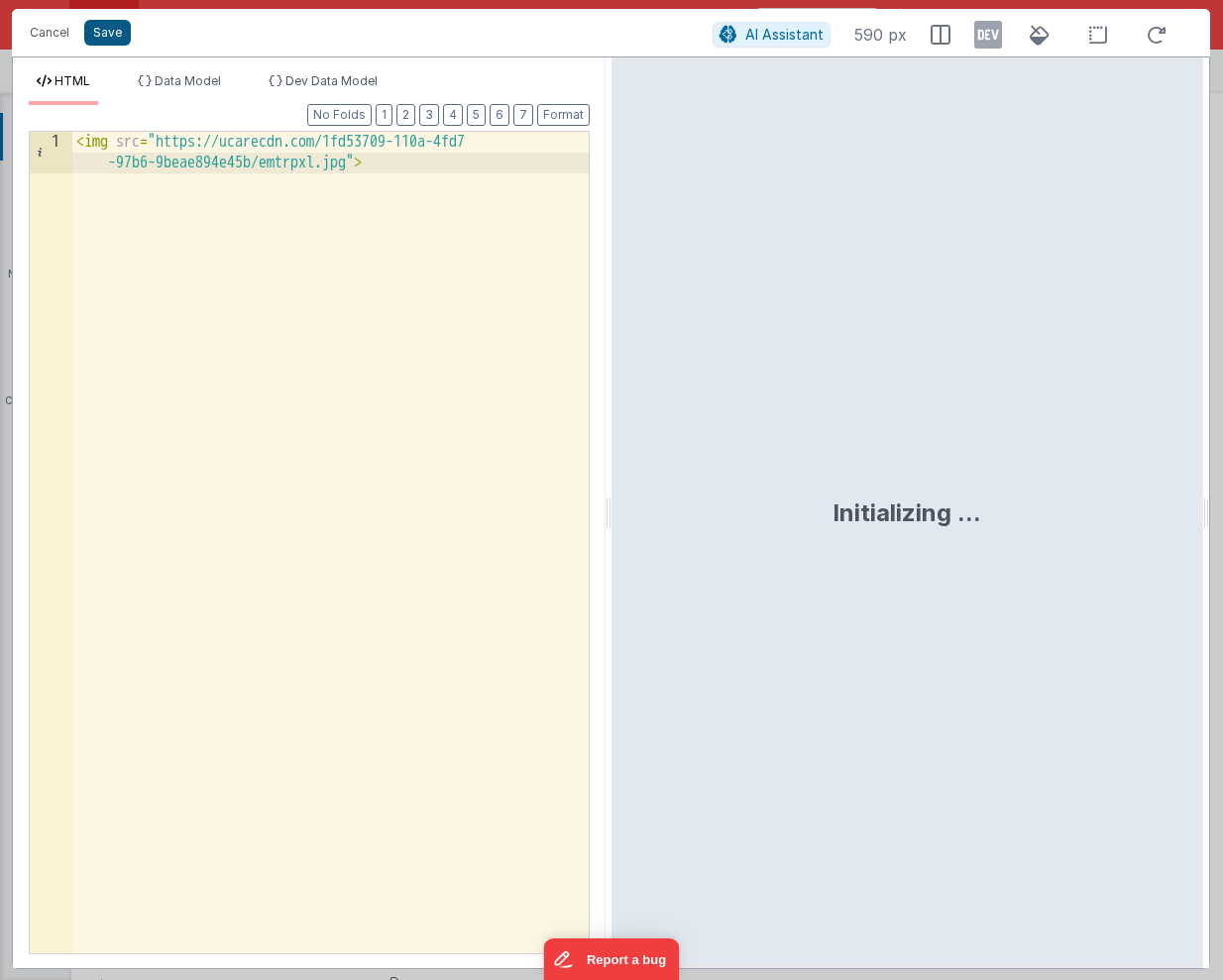 click on "Save" at bounding box center [107, 33] 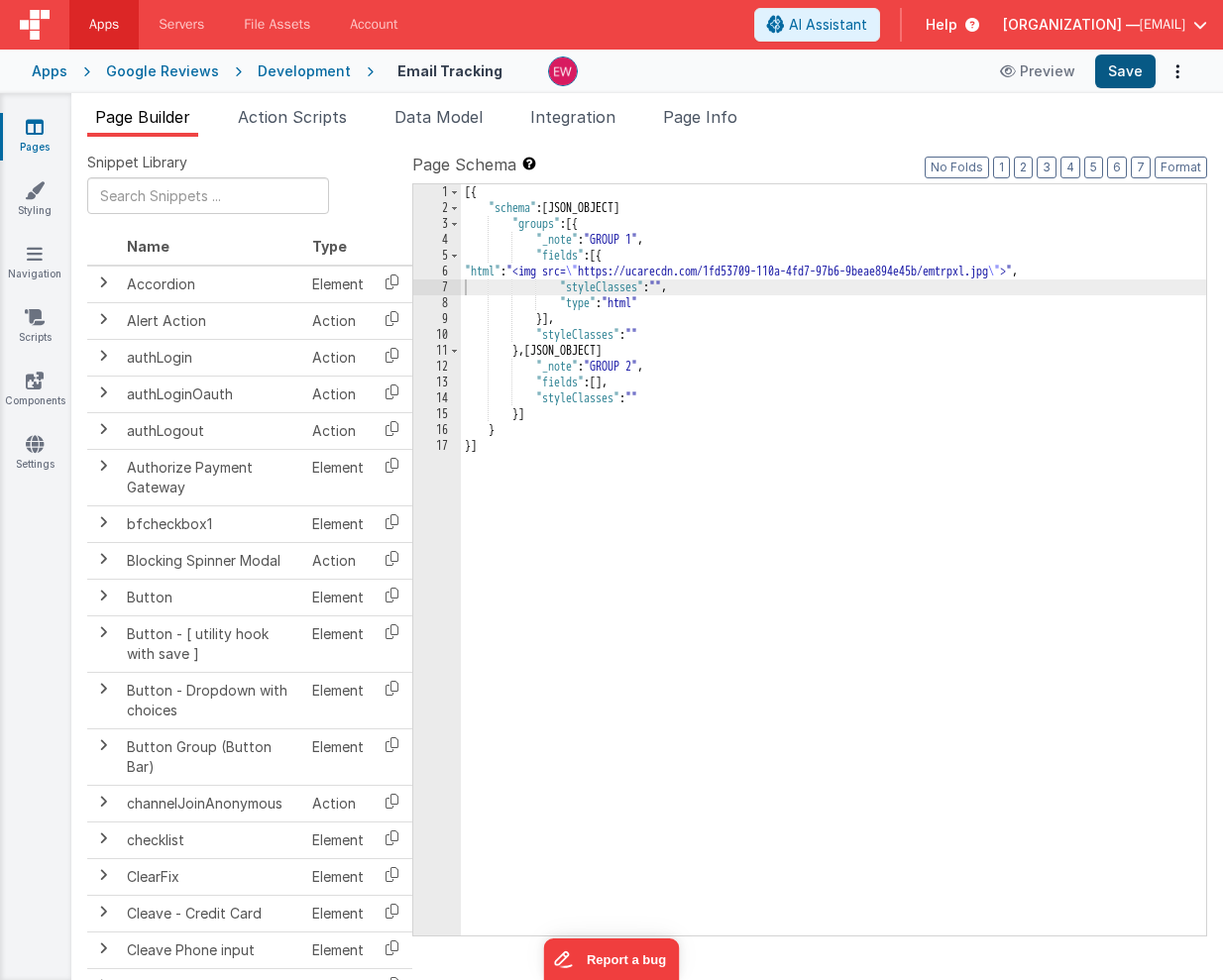 click on "Save" at bounding box center (1125, 71) 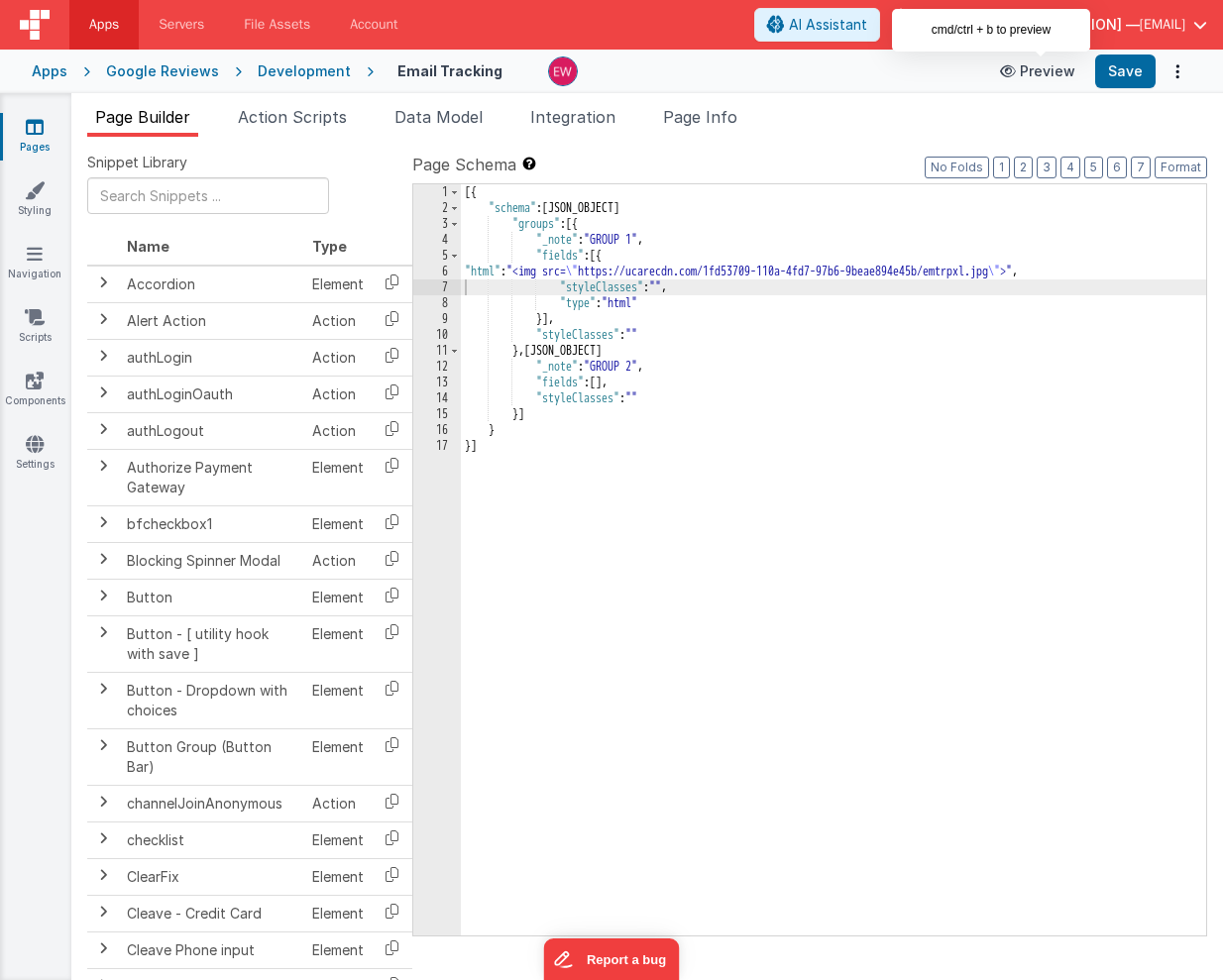 click on "Preview" at bounding box center [1038, 71] 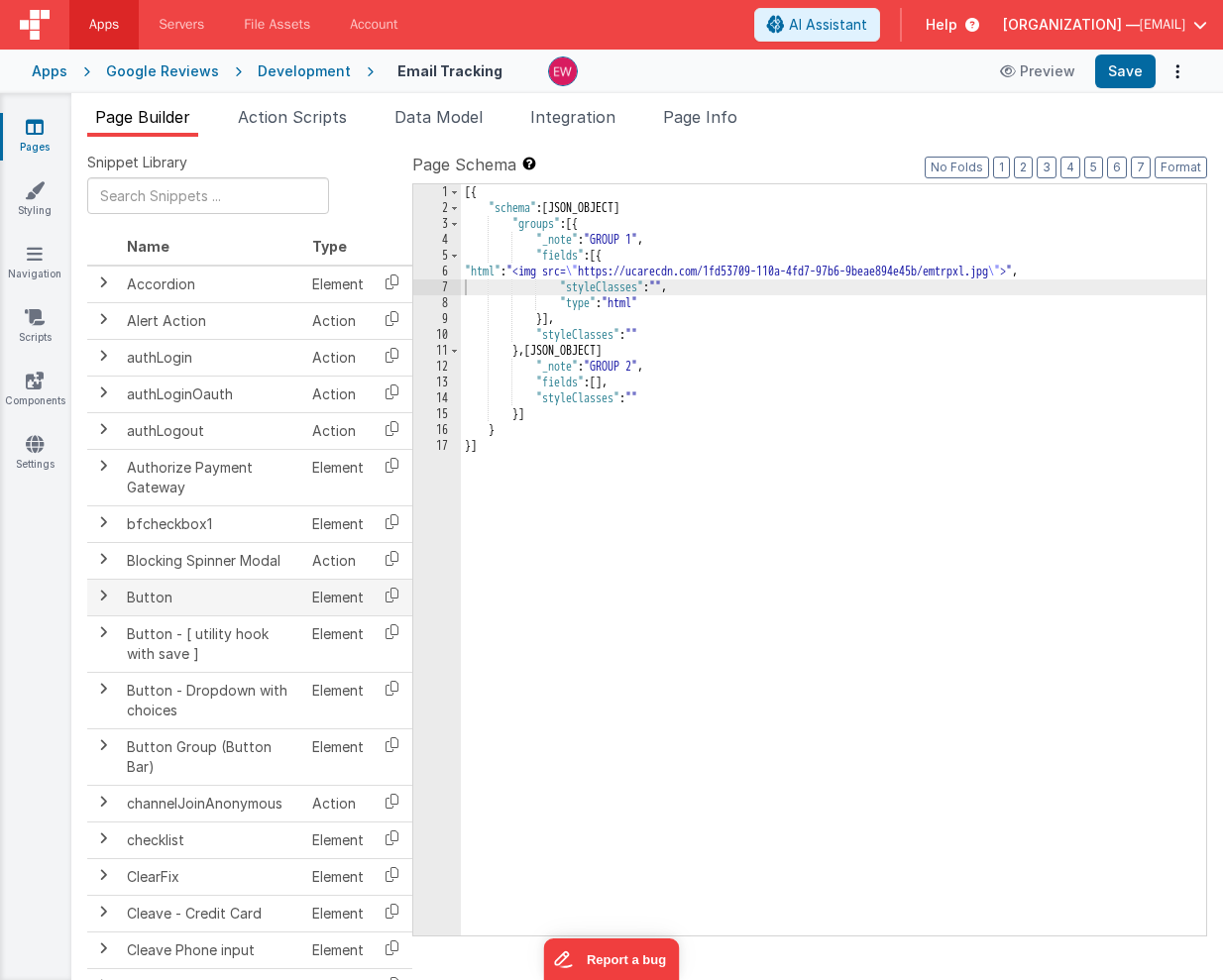 click on "Button" at bounding box center (211, 597) 